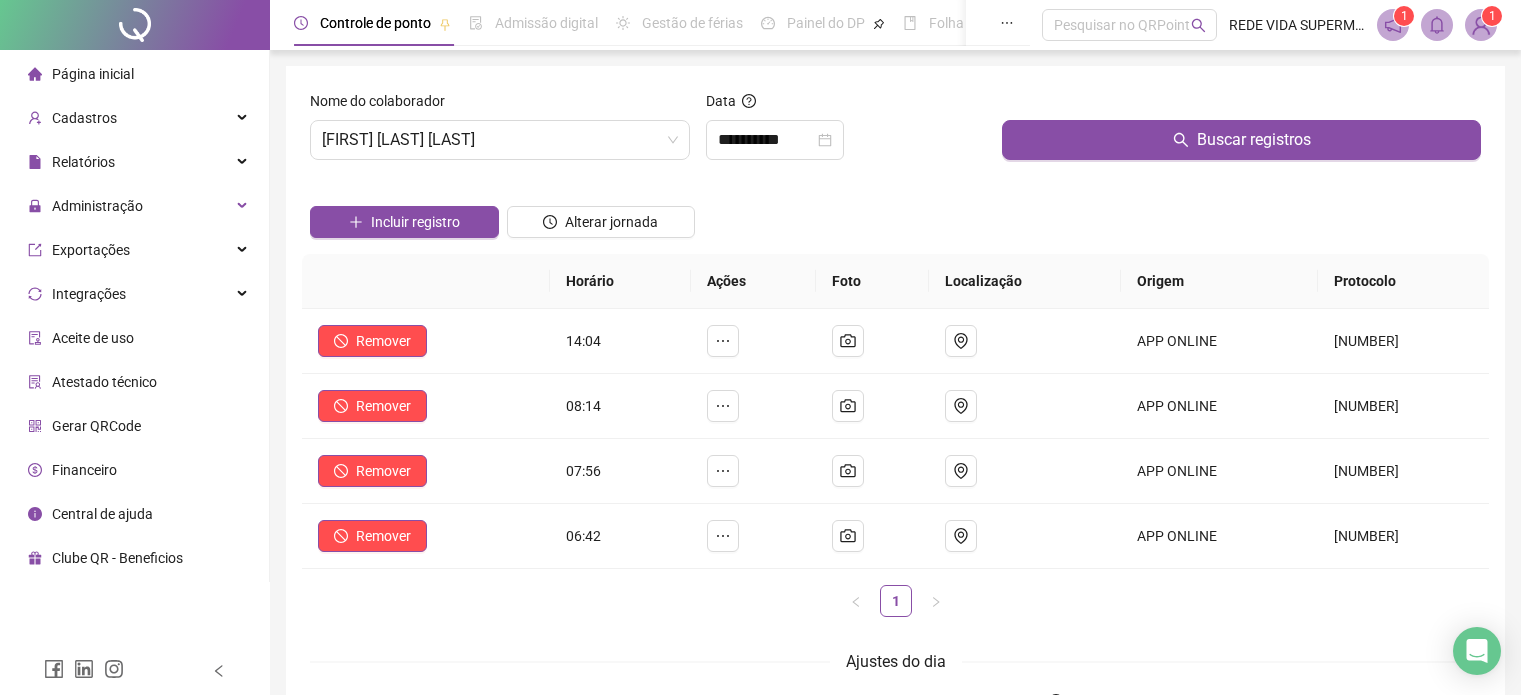scroll, scrollTop: 0, scrollLeft: 0, axis: both 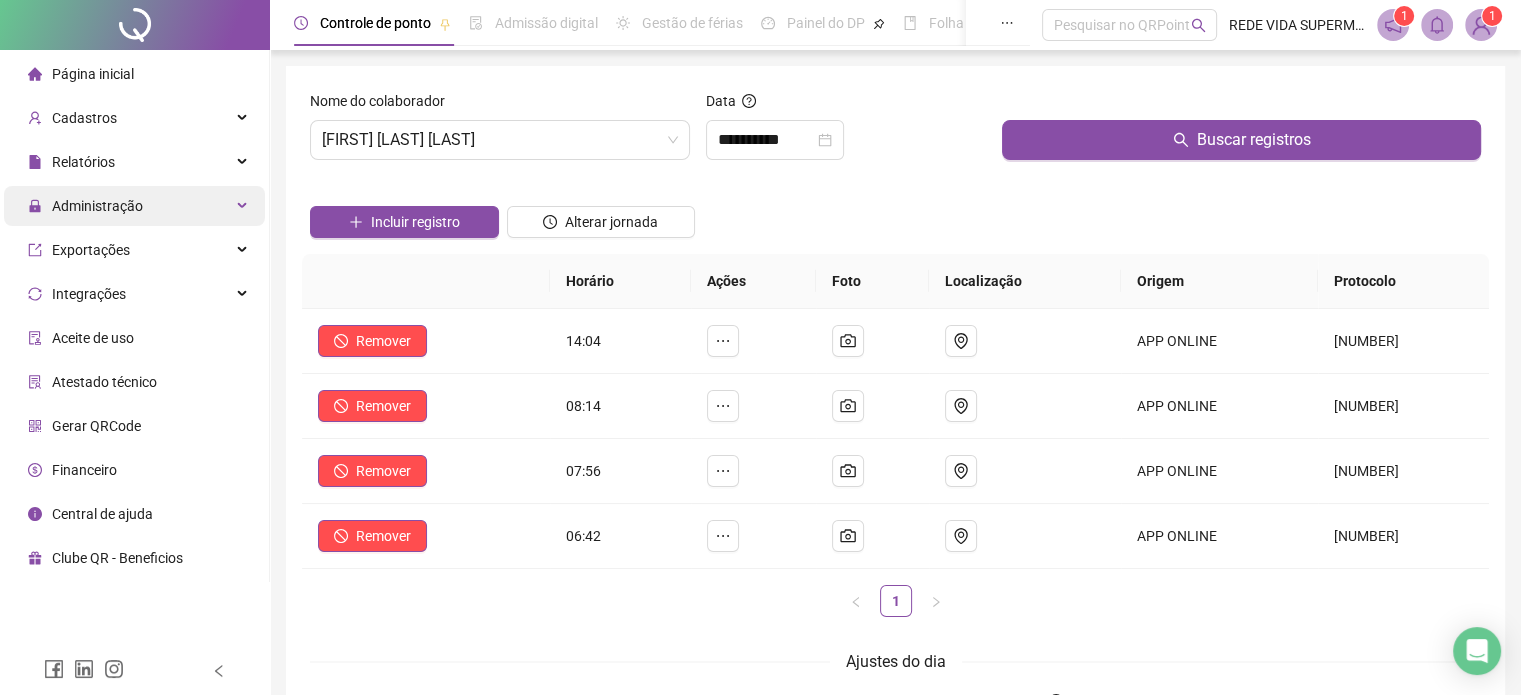 click on "Administração" at bounding box center [134, 206] 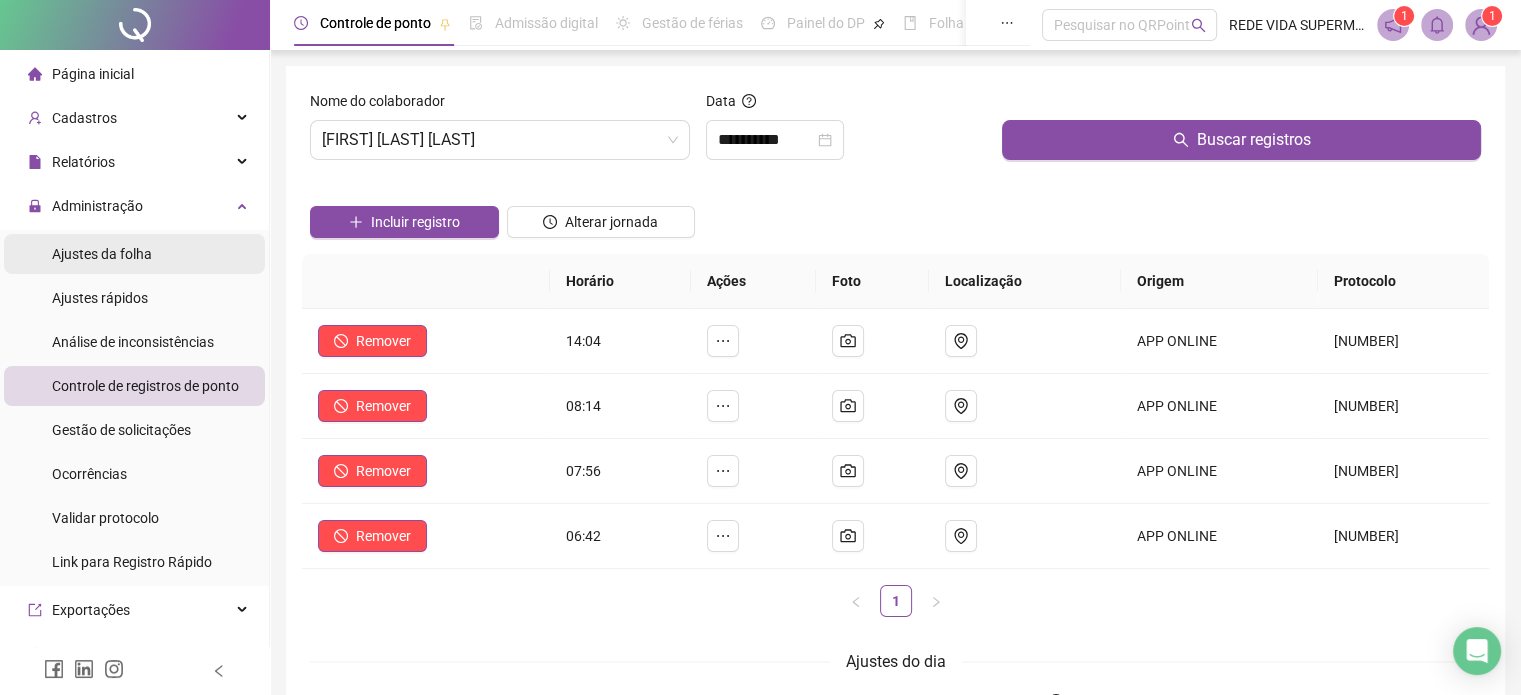 click on "Ajustes da folha" at bounding box center (102, 254) 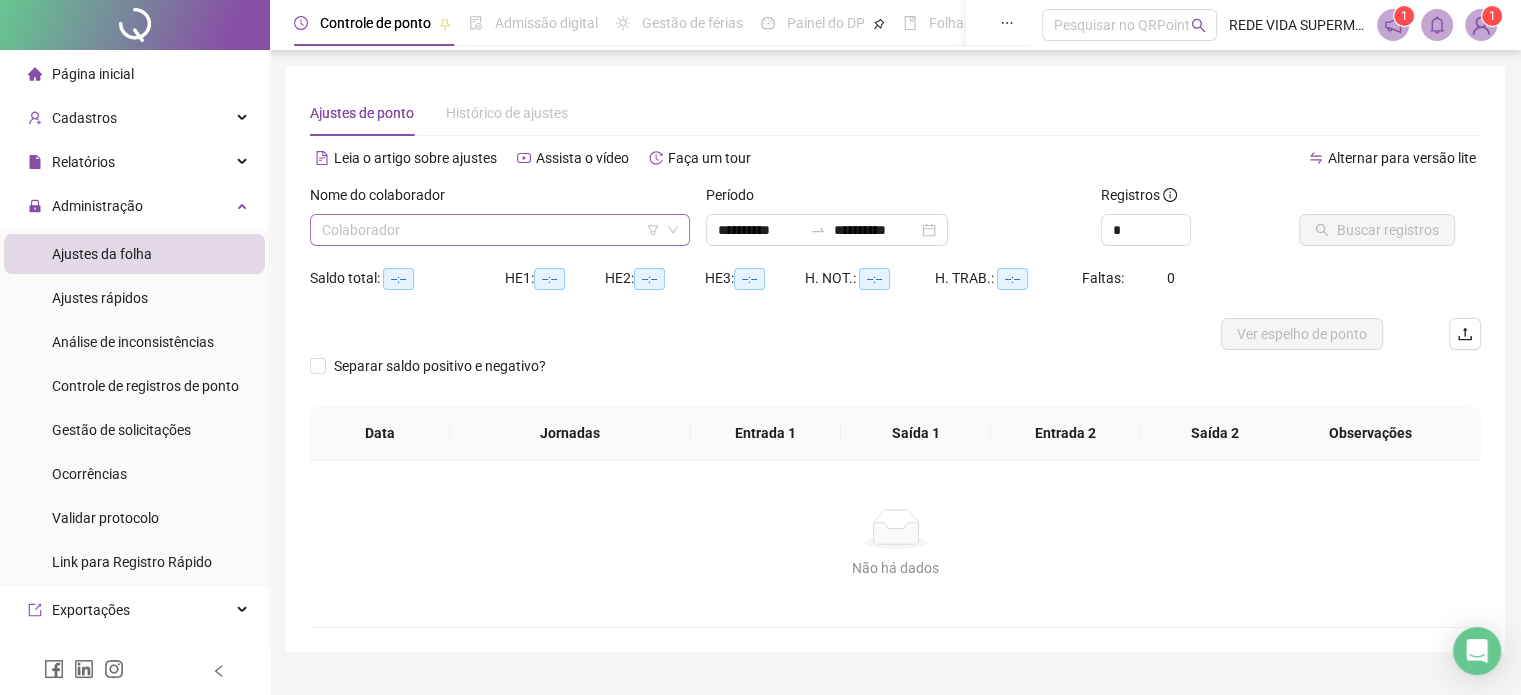 click at bounding box center [491, 230] 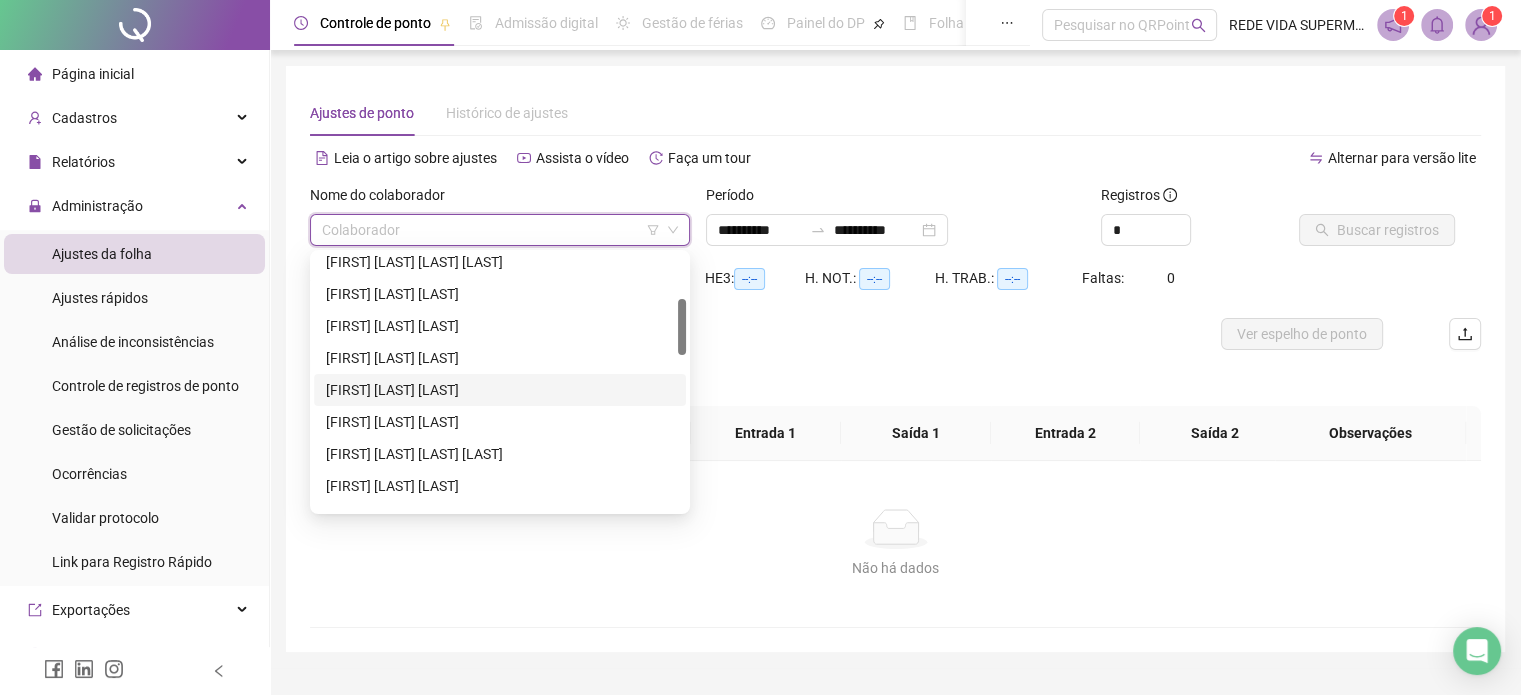 scroll, scrollTop: 300, scrollLeft: 0, axis: vertical 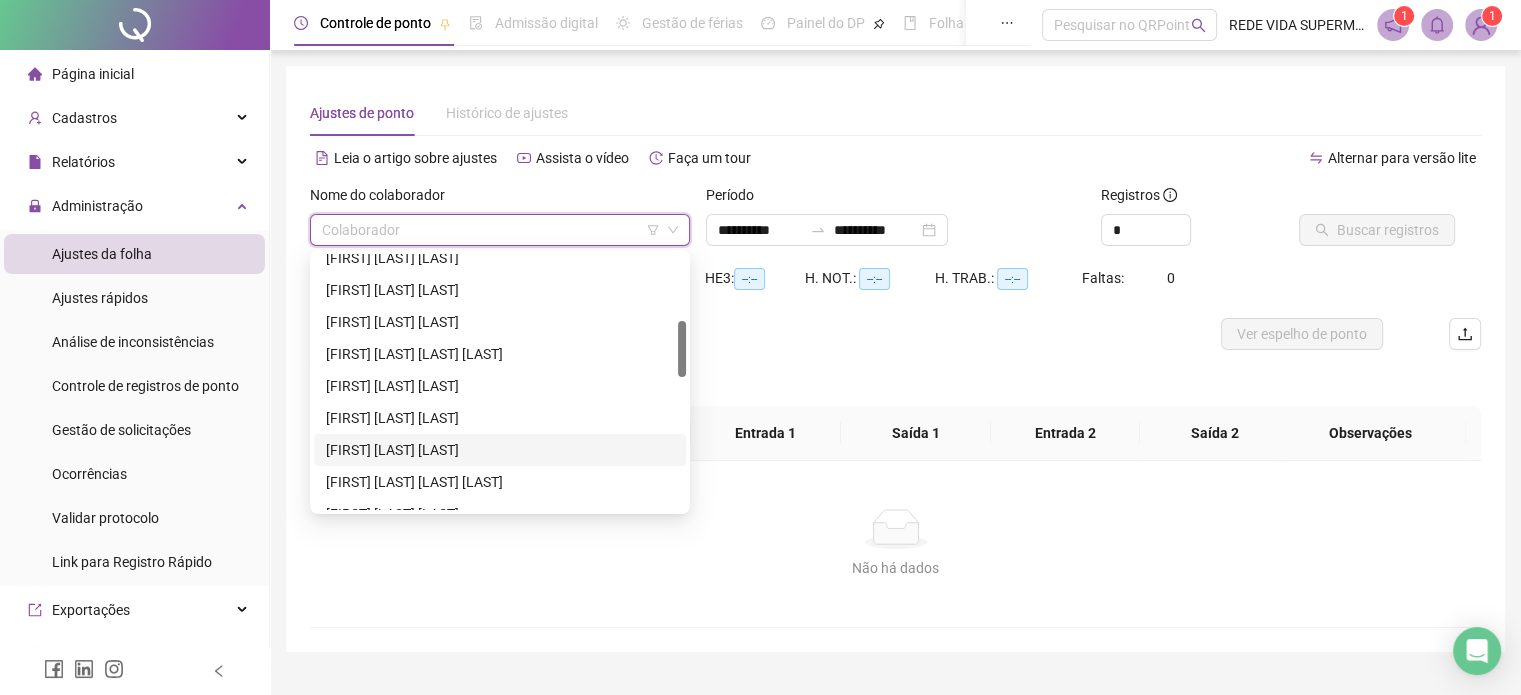 click on "[FIRST] [LAST] [LAST]" at bounding box center [500, 450] 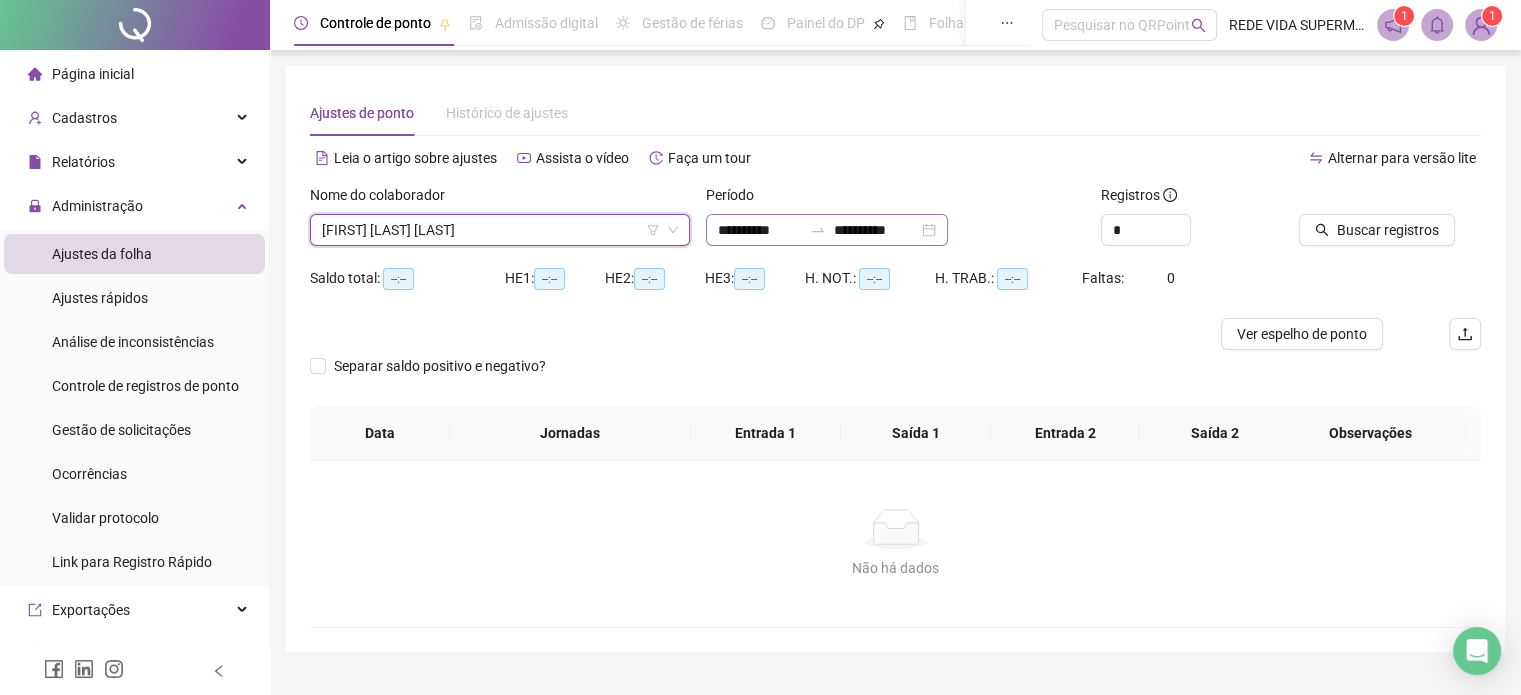 click on "**********" at bounding box center [827, 230] 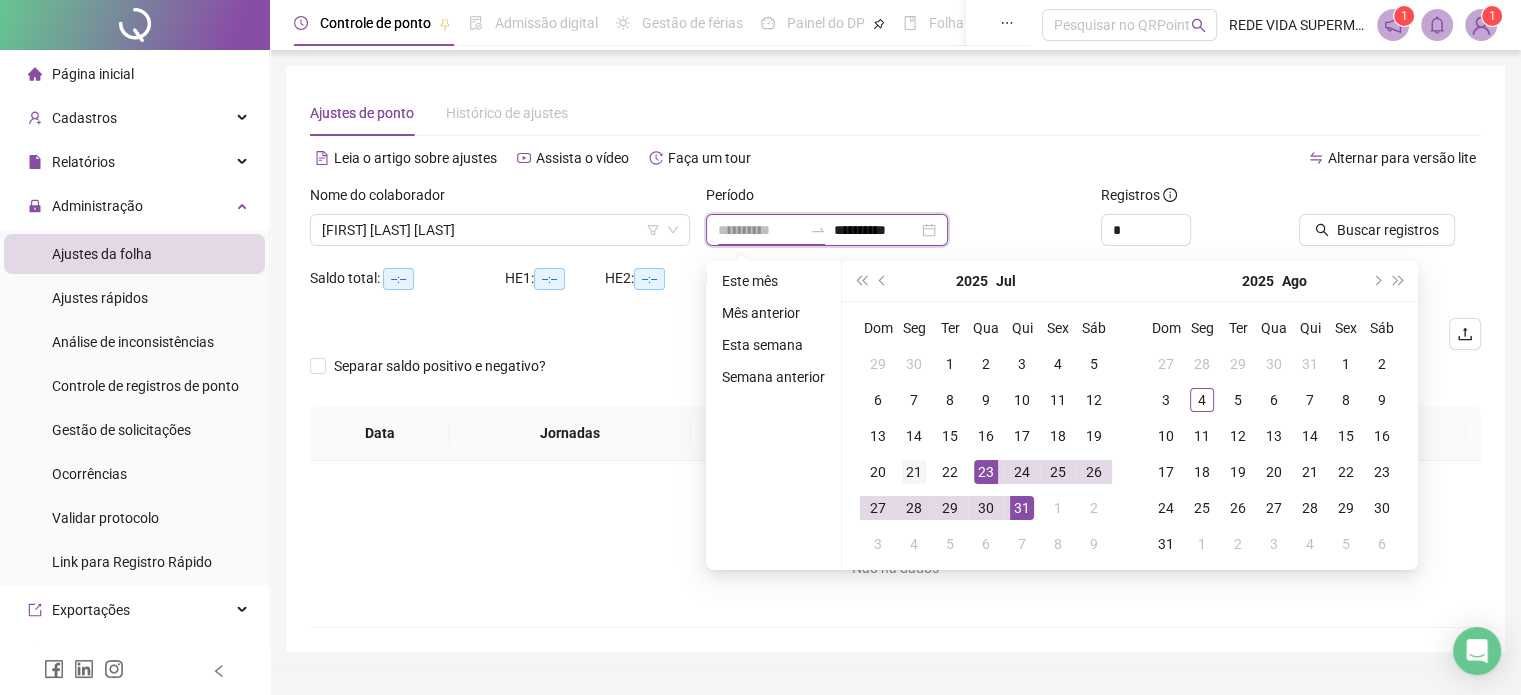 type on "**********" 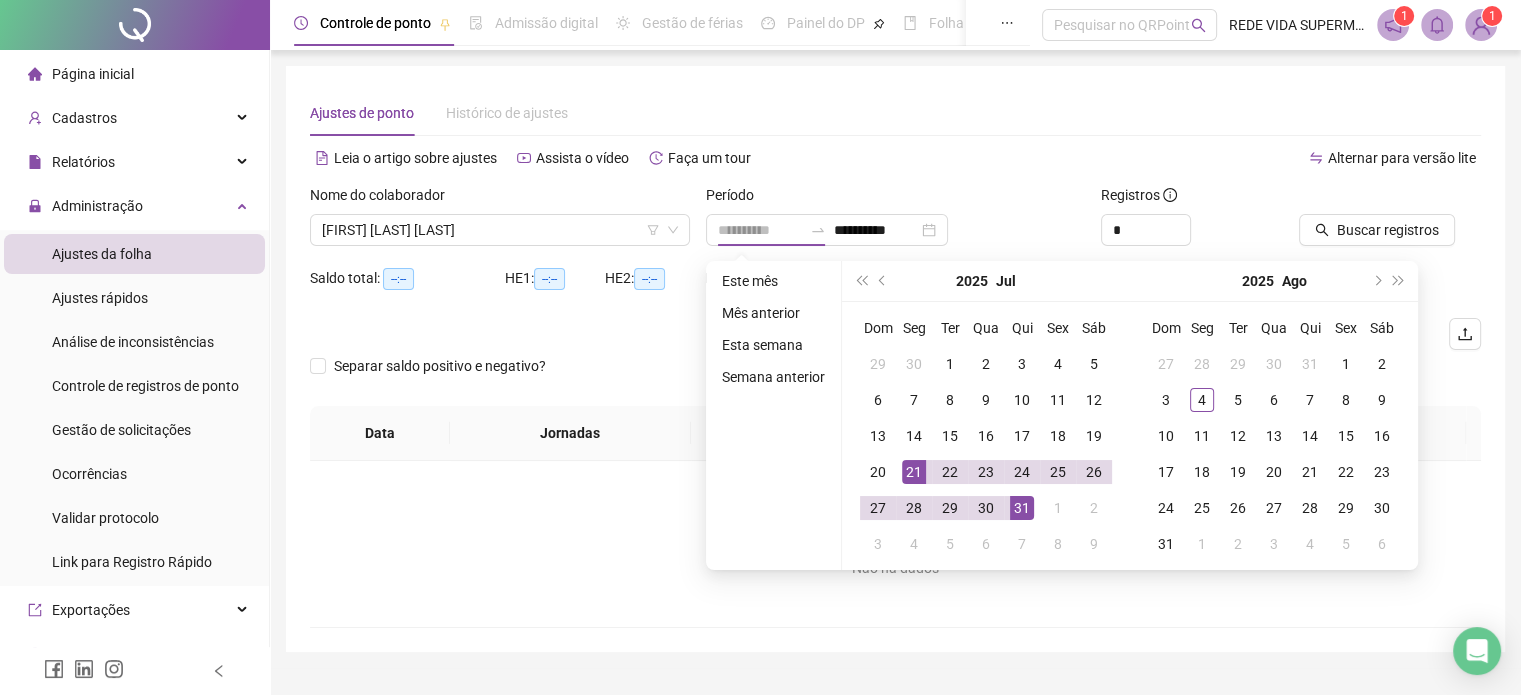 click on "21" at bounding box center [914, 472] 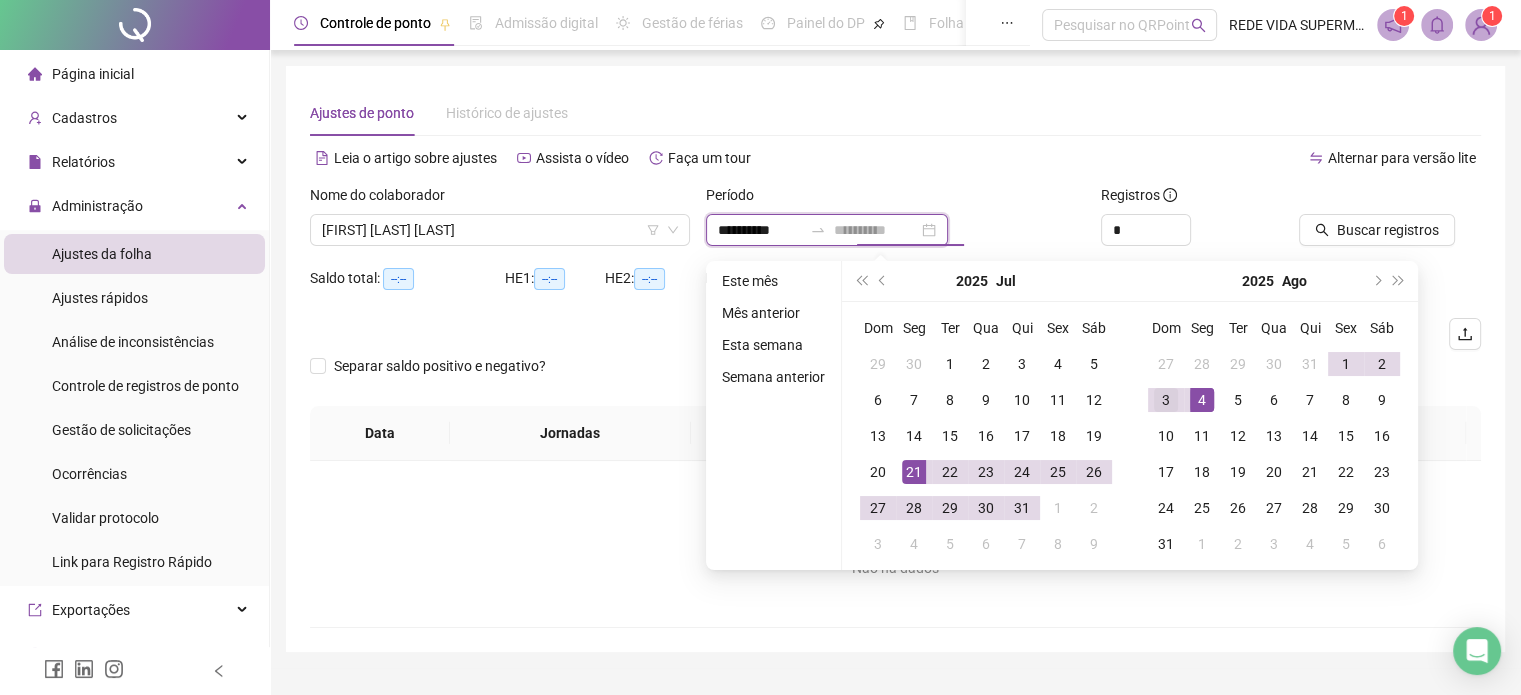 type on "**********" 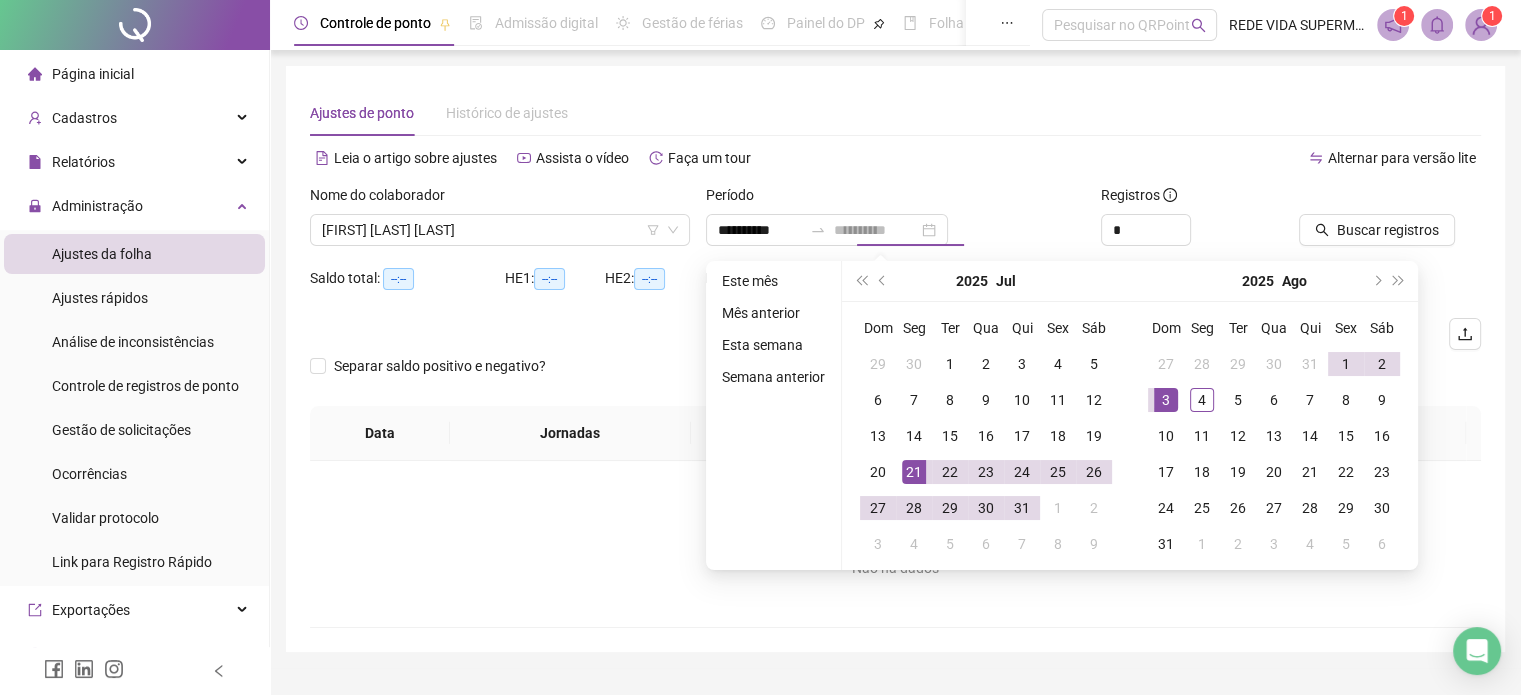 click on "3" at bounding box center (1166, 400) 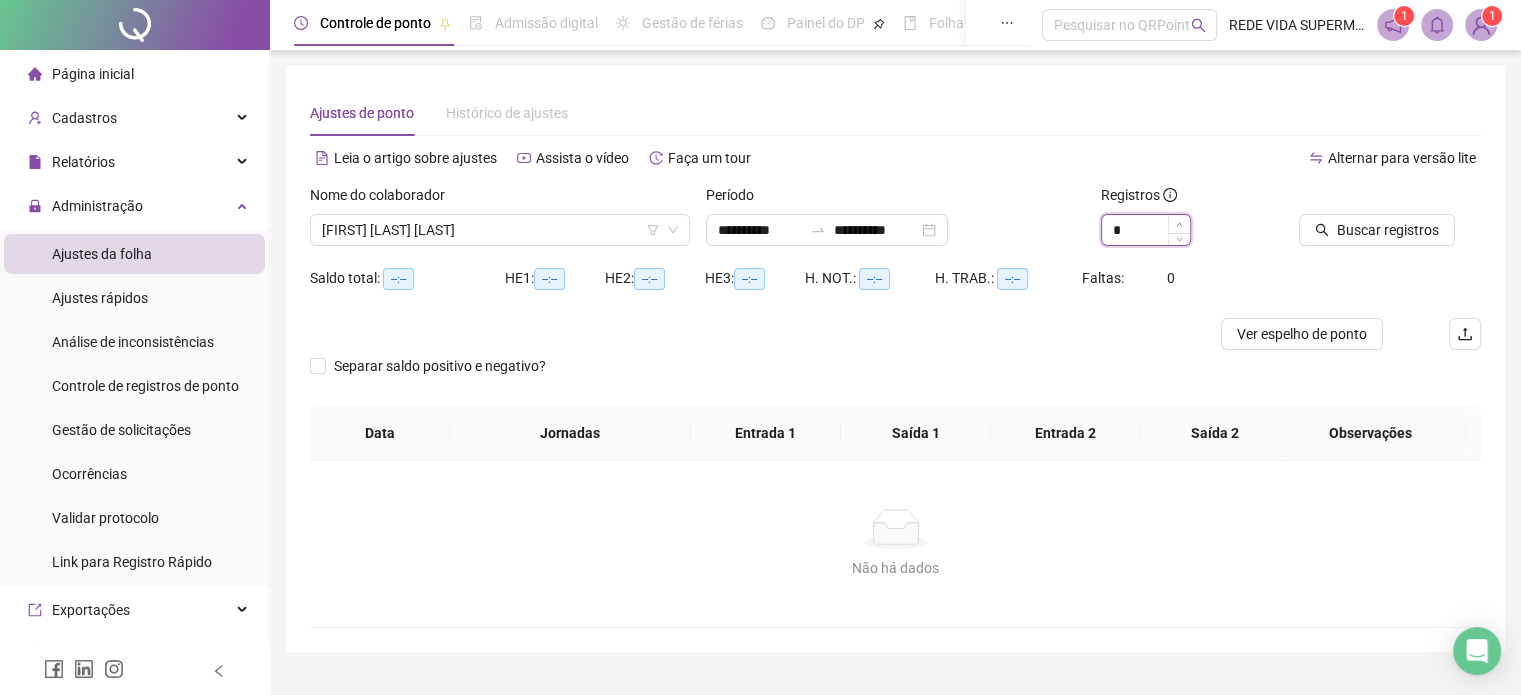type on "*" 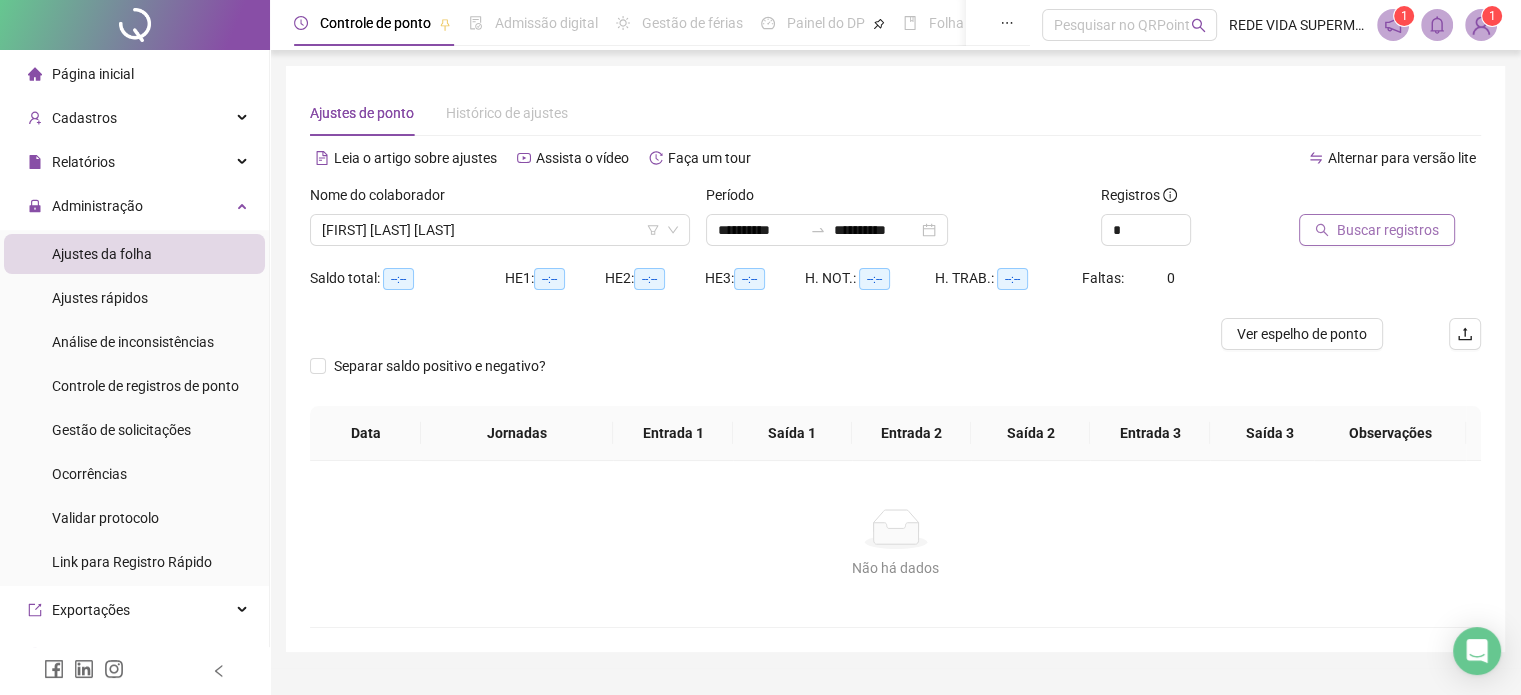 click on "Buscar registros" at bounding box center (1377, 230) 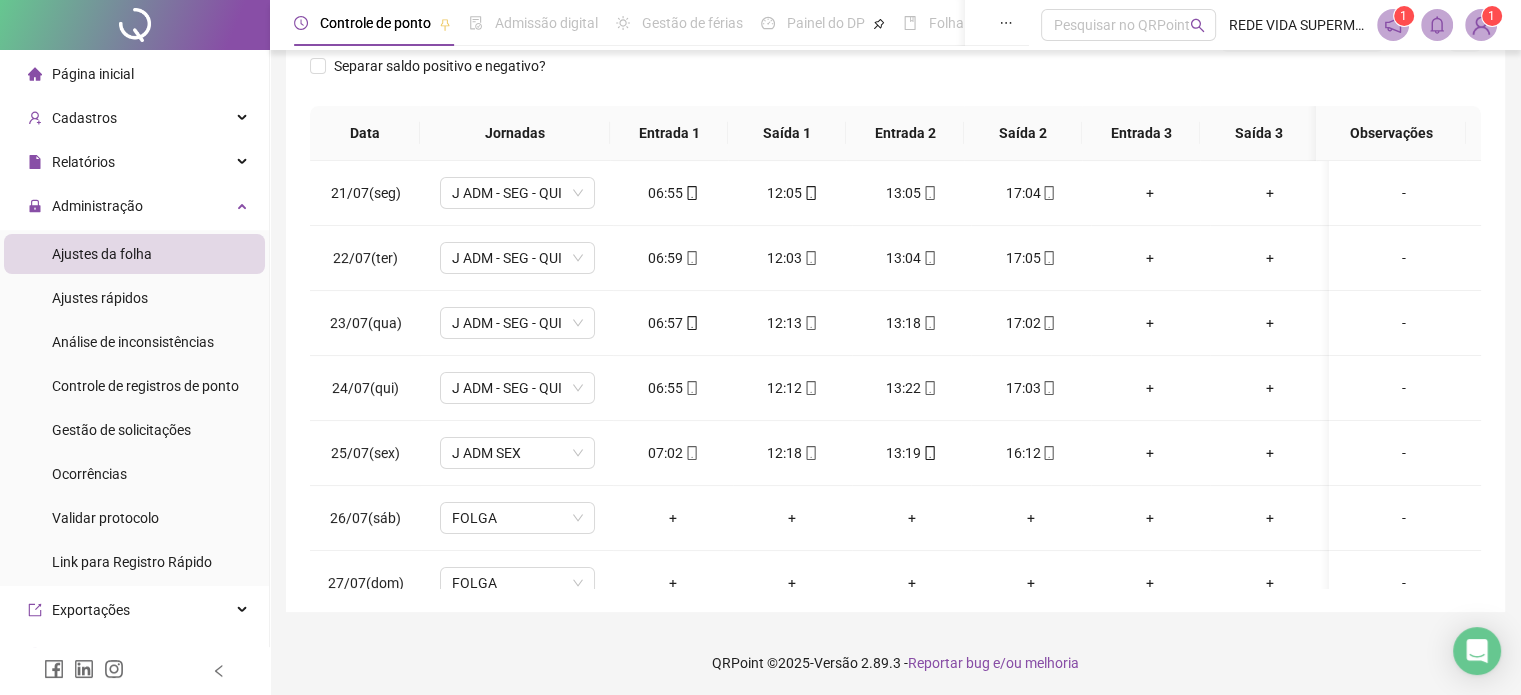 scroll, scrollTop: 302, scrollLeft: 0, axis: vertical 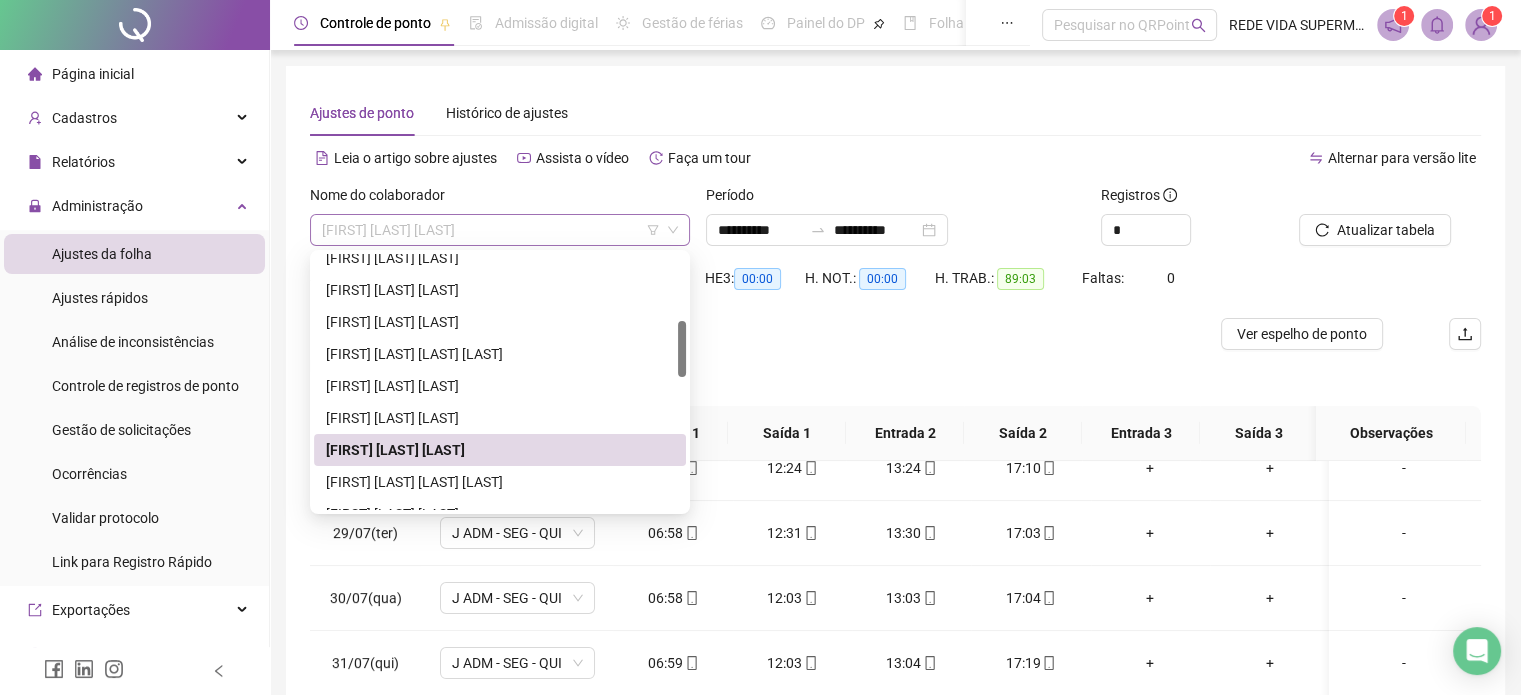 click on "[FIRST] [LAST] [LAST]" at bounding box center (500, 230) 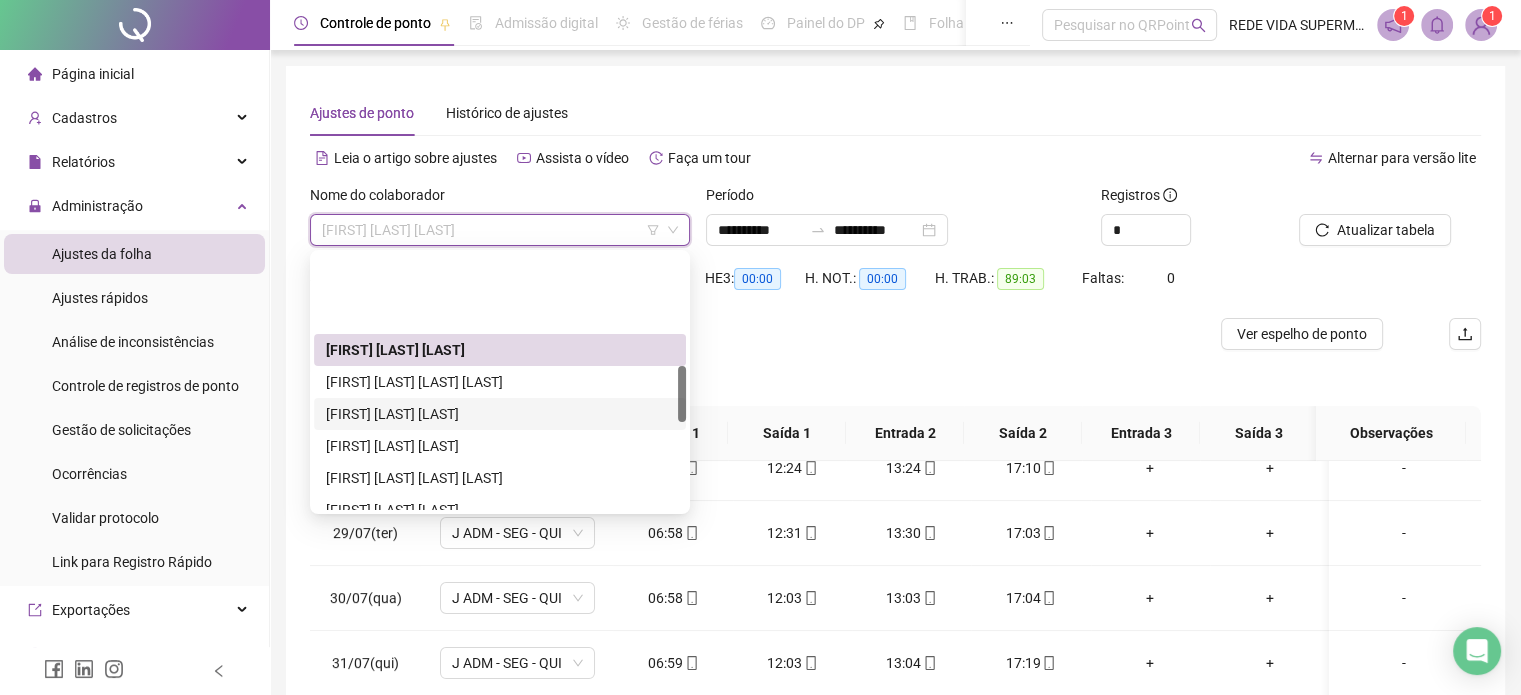 scroll, scrollTop: 500, scrollLeft: 0, axis: vertical 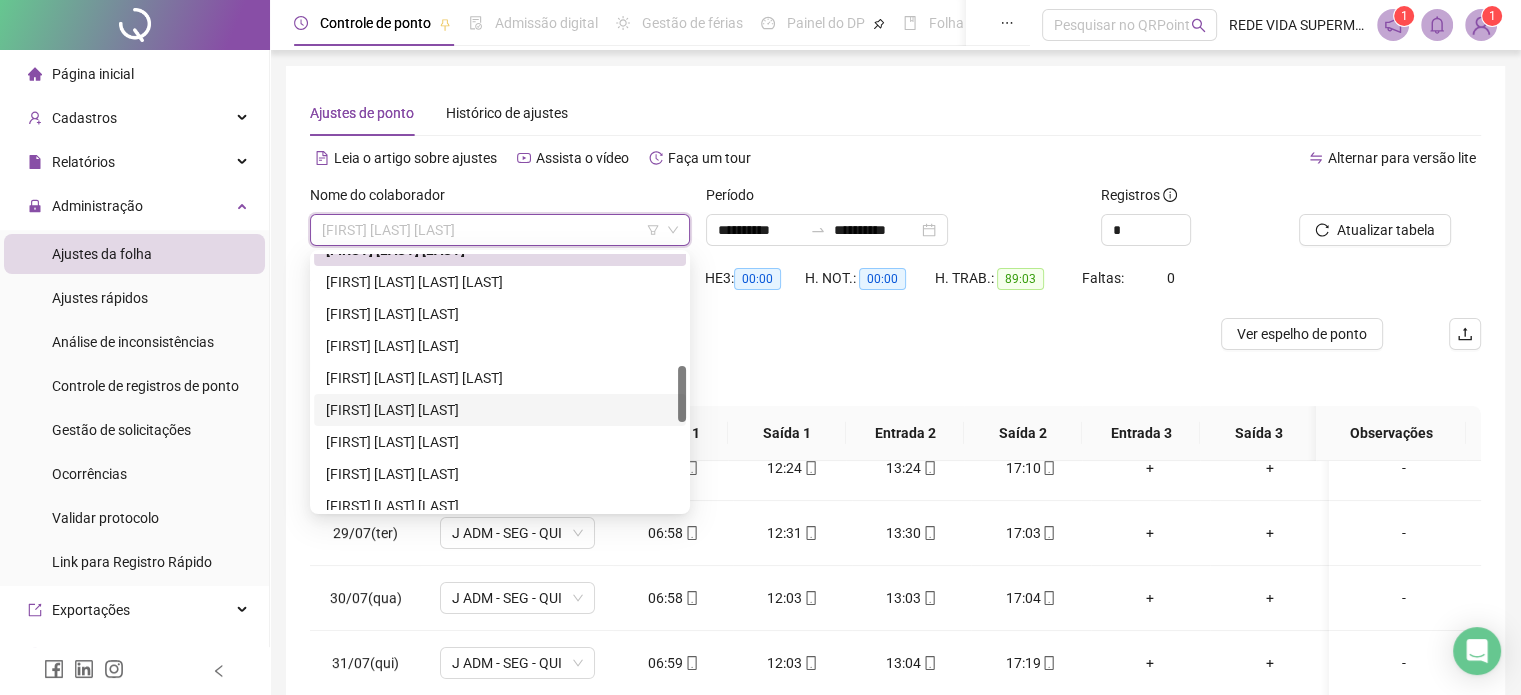 click on "[FIRST] [LAST] [LAST]" at bounding box center [500, 410] 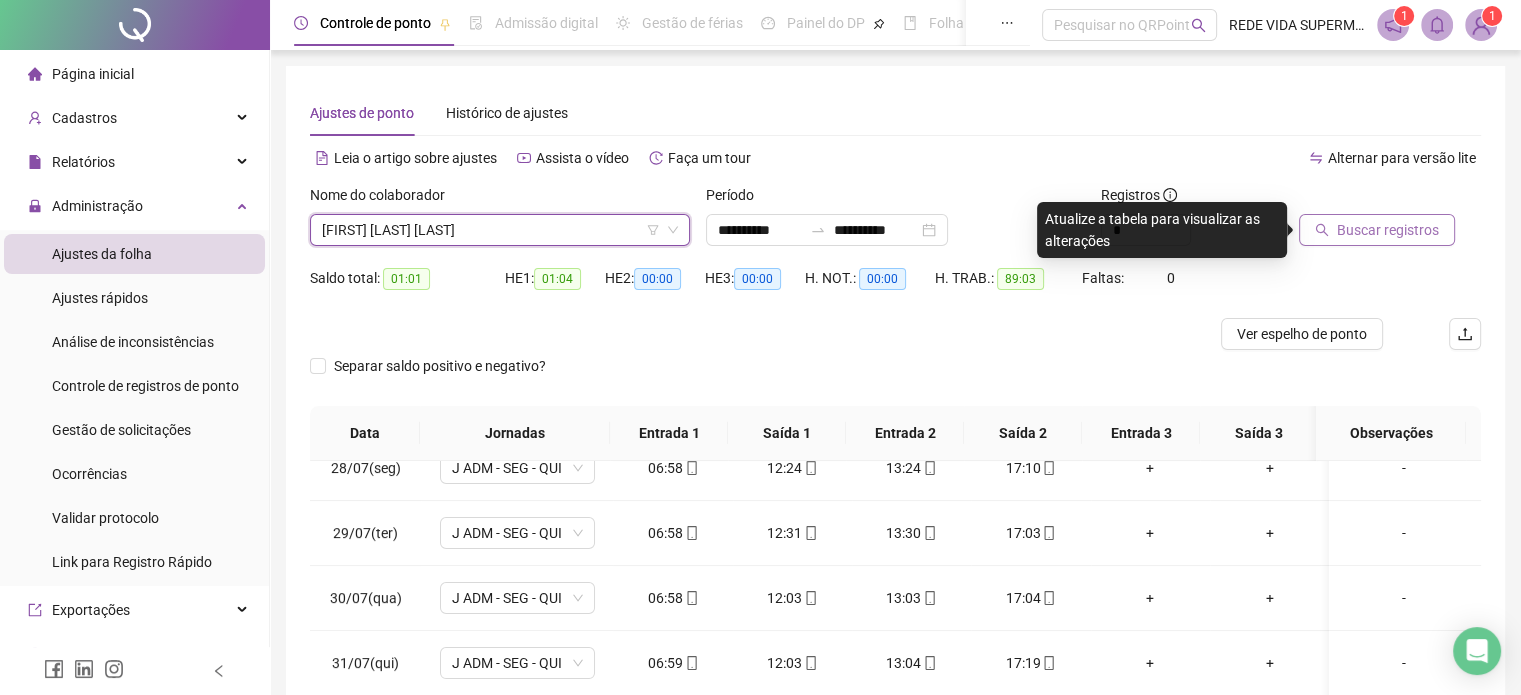 click on "Buscar registros" at bounding box center [1388, 230] 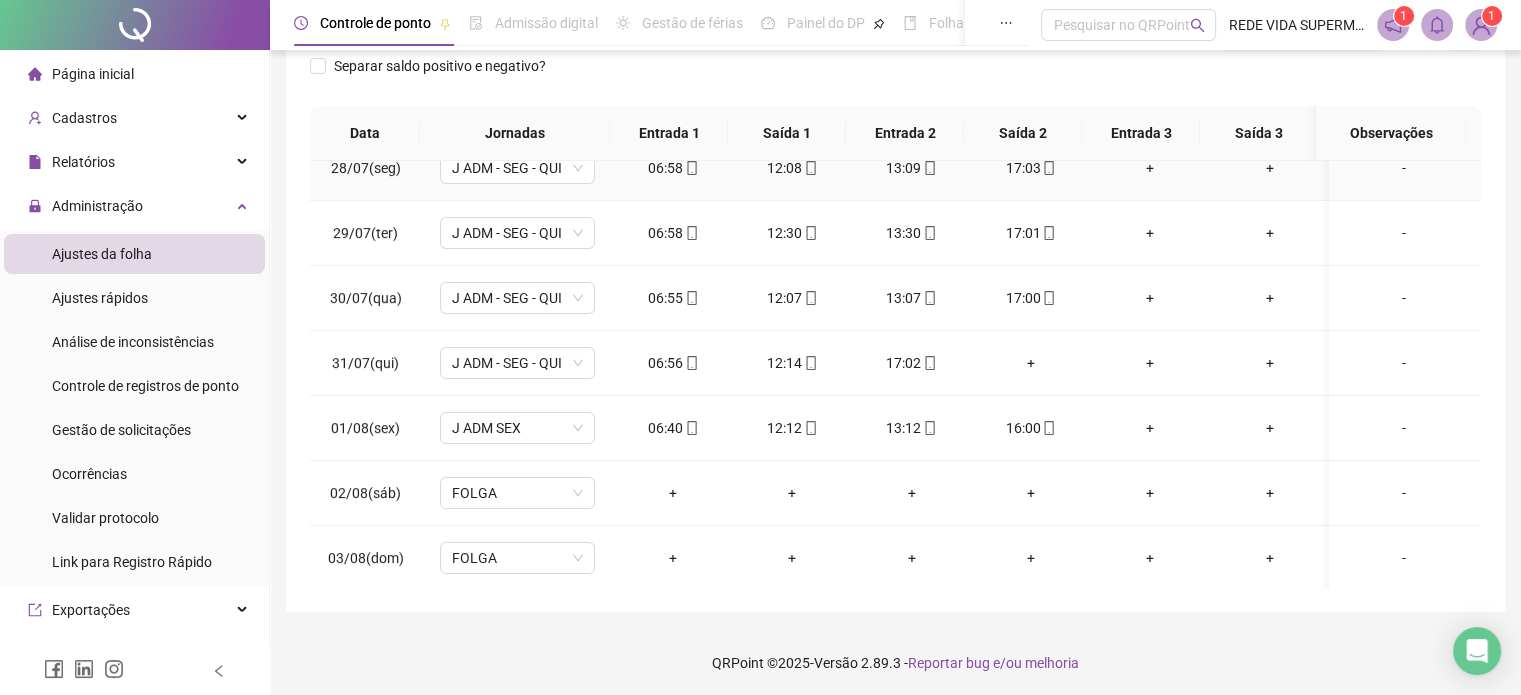 scroll, scrollTop: 302, scrollLeft: 0, axis: vertical 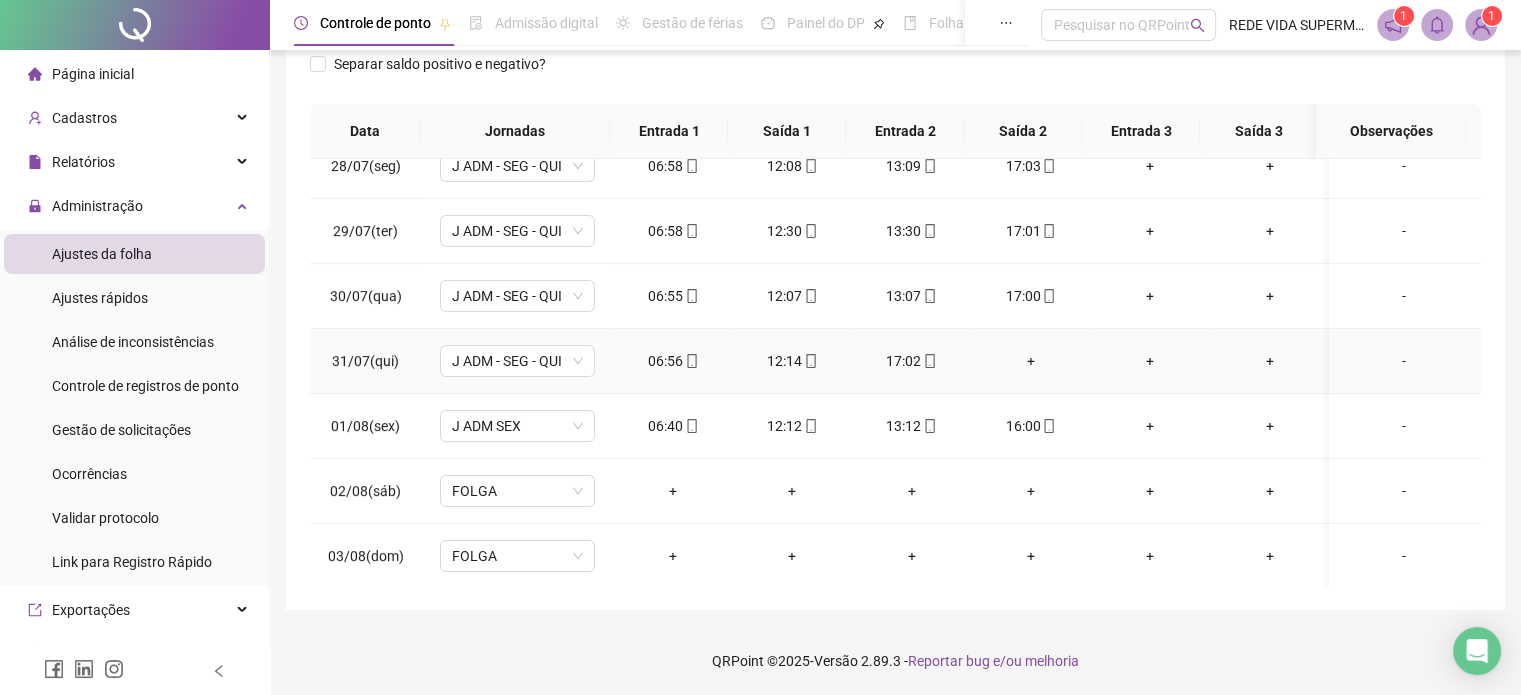click on "+" at bounding box center (1030, 361) 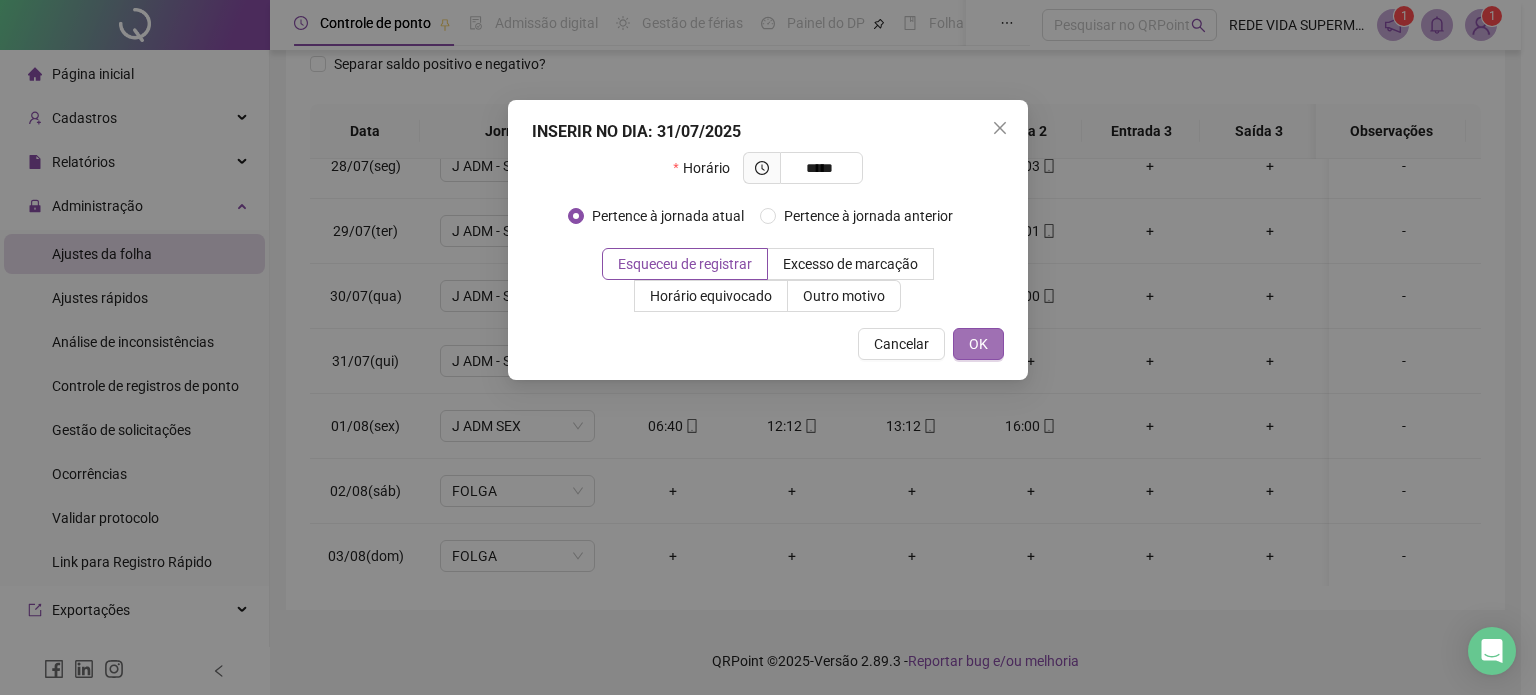 type on "*****" 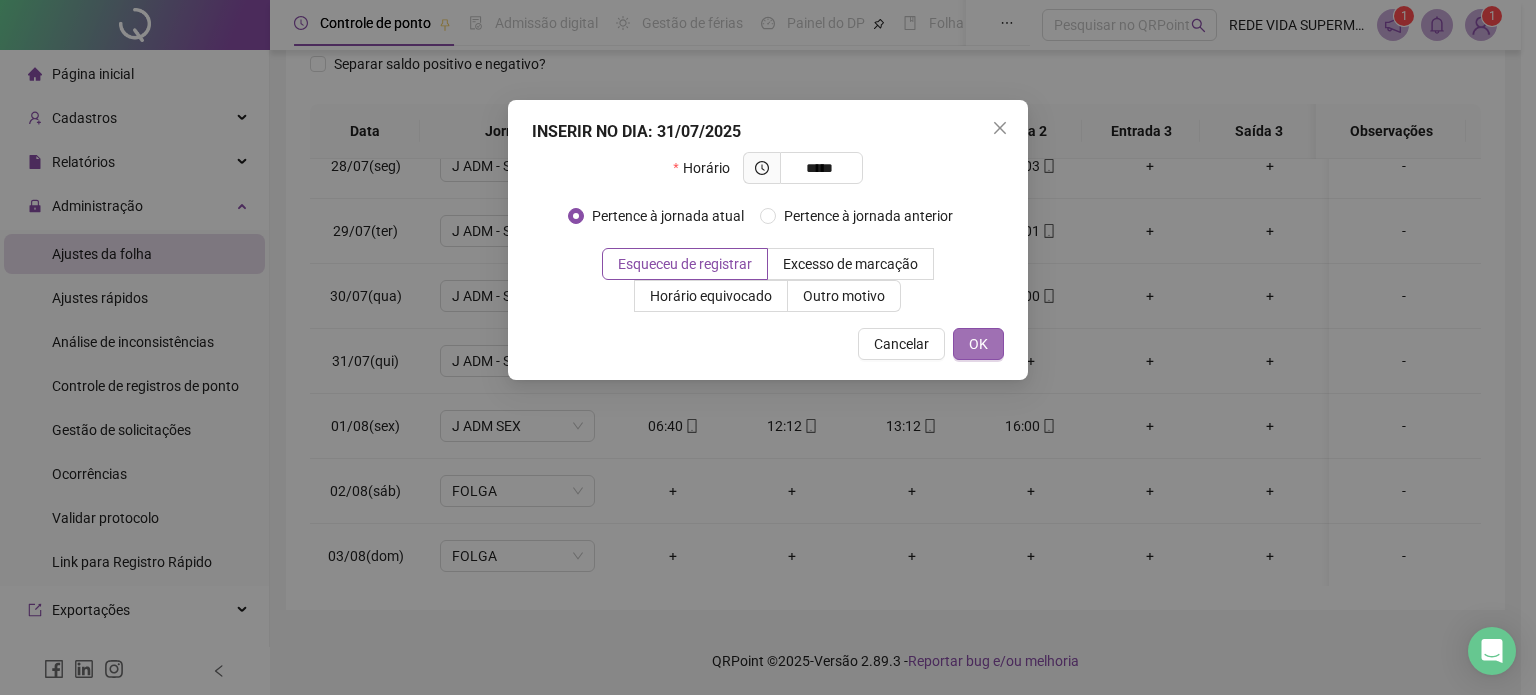 click on "OK" at bounding box center (978, 344) 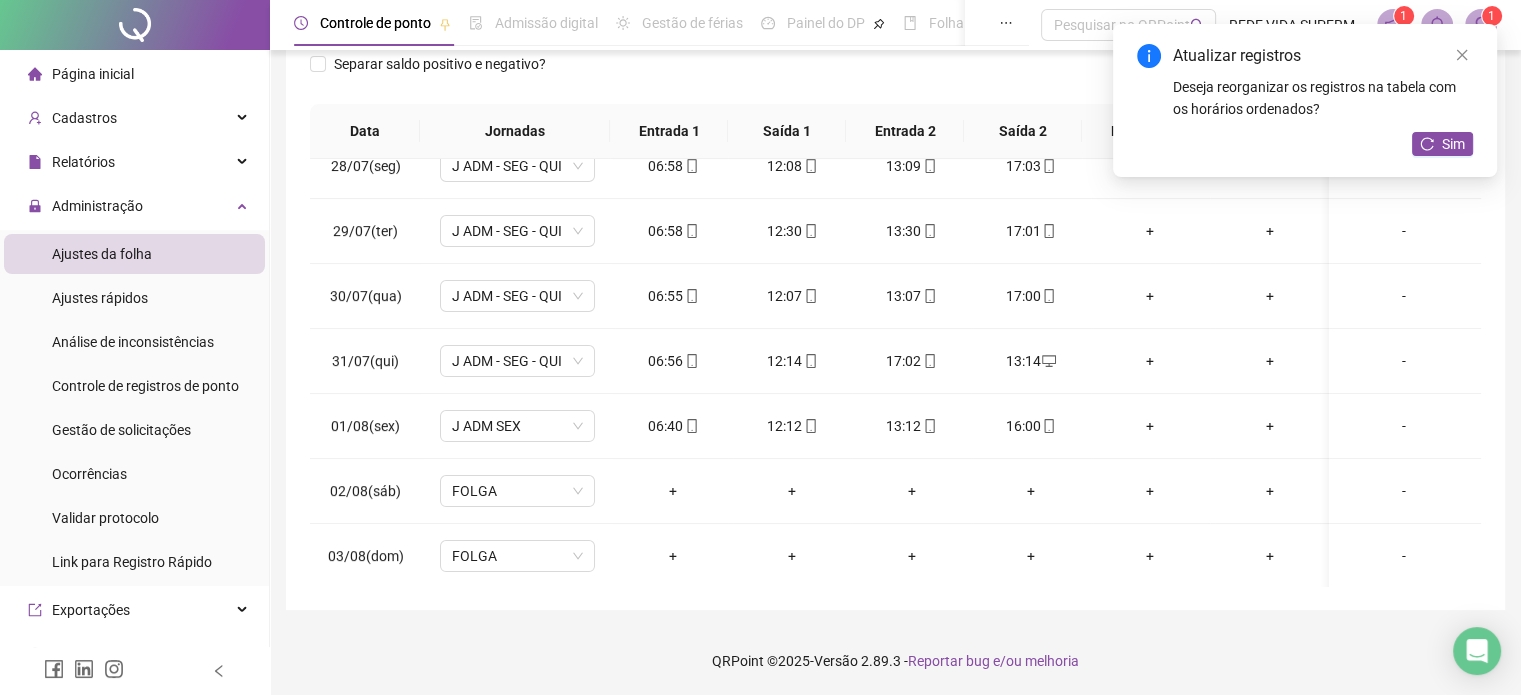 scroll, scrollTop: 0, scrollLeft: 0, axis: both 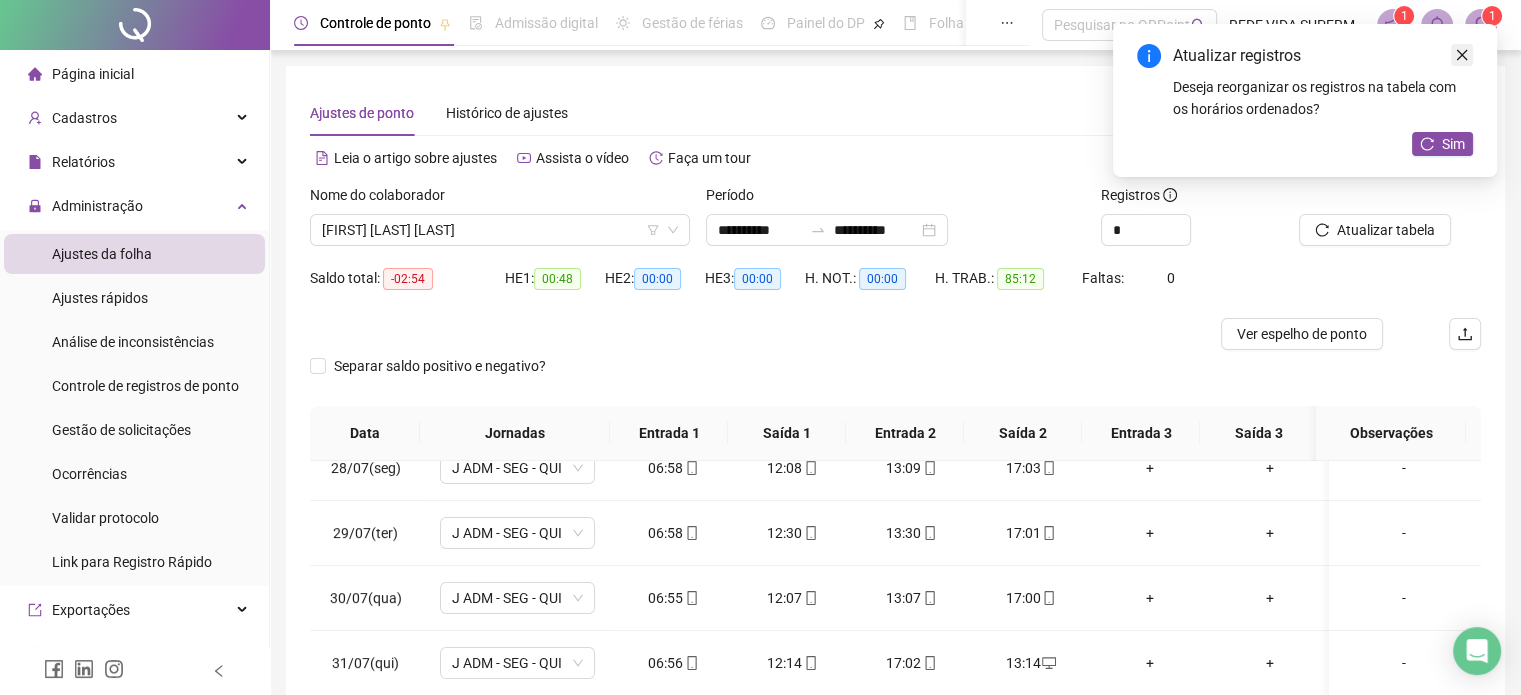 click 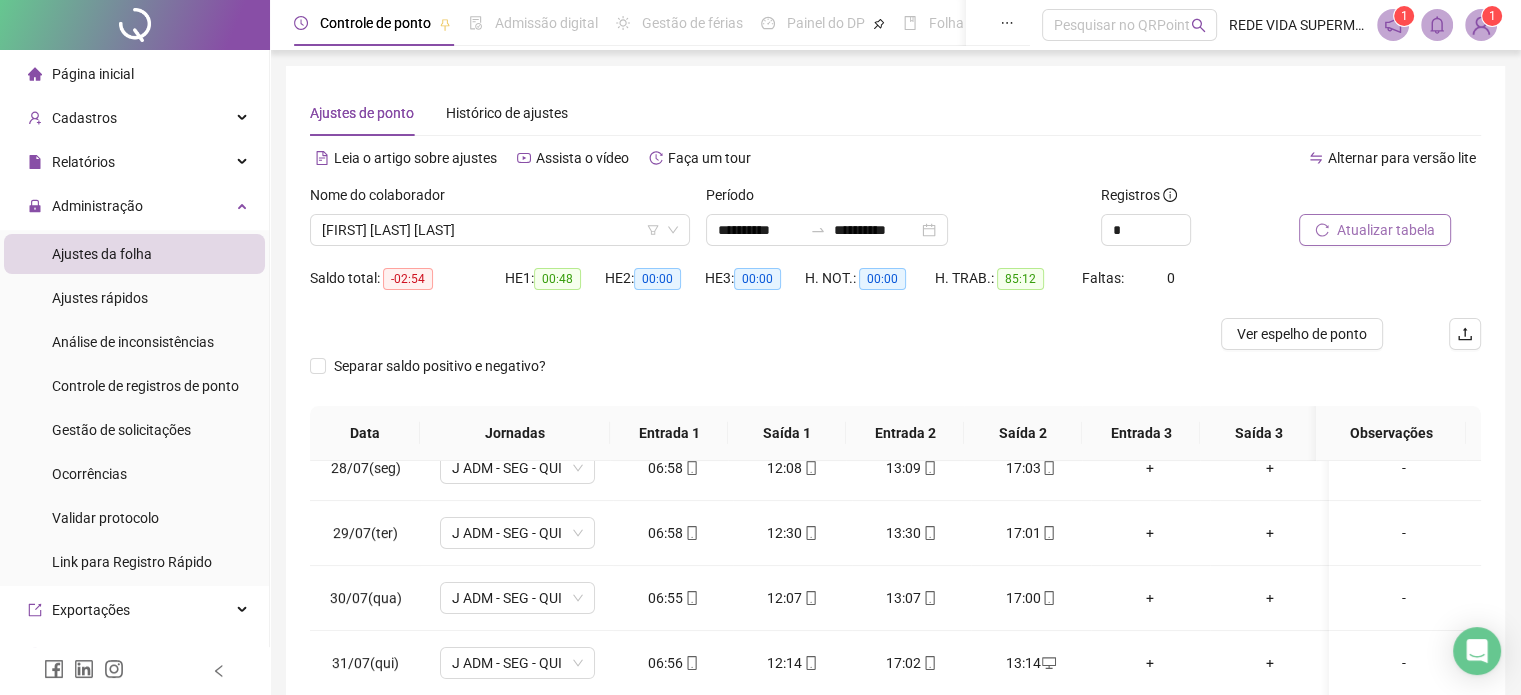 click on "Atualizar tabela" at bounding box center (1386, 230) 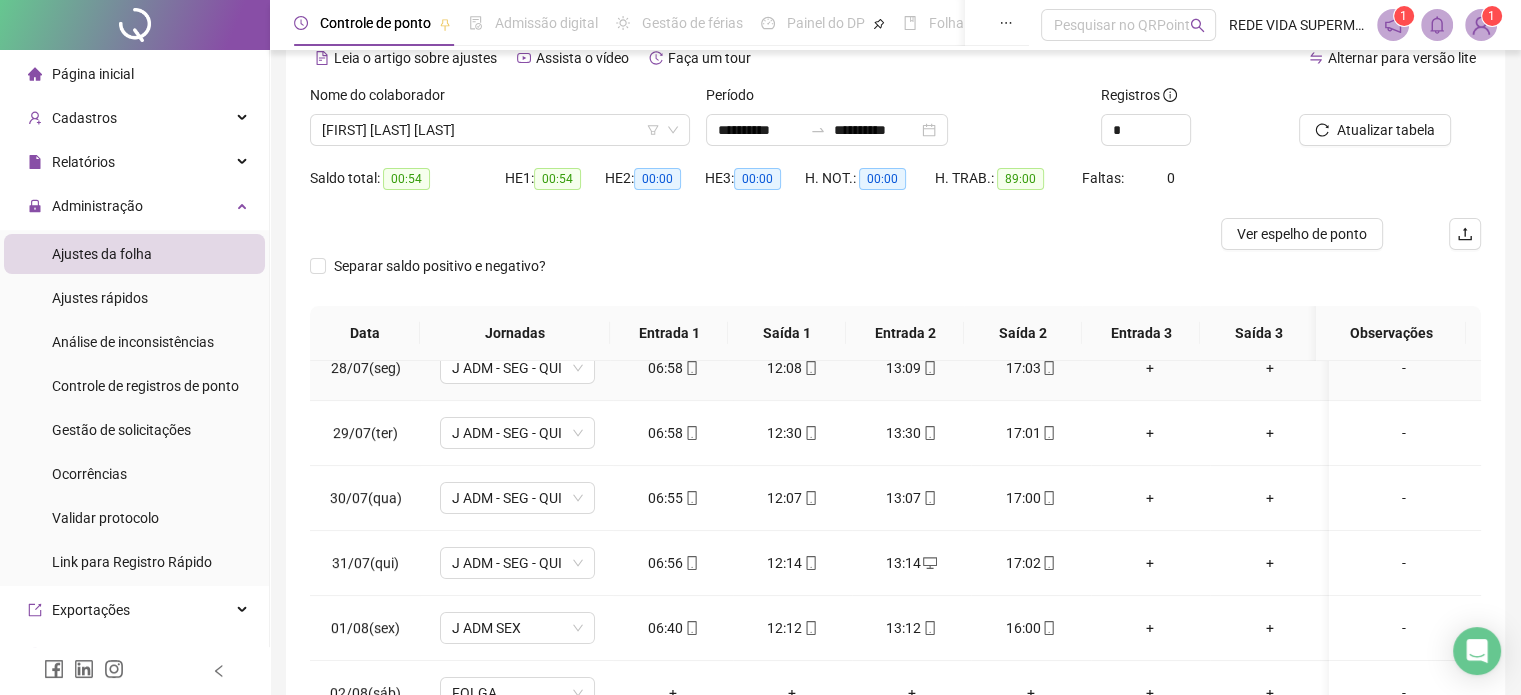 scroll, scrollTop: 302, scrollLeft: 0, axis: vertical 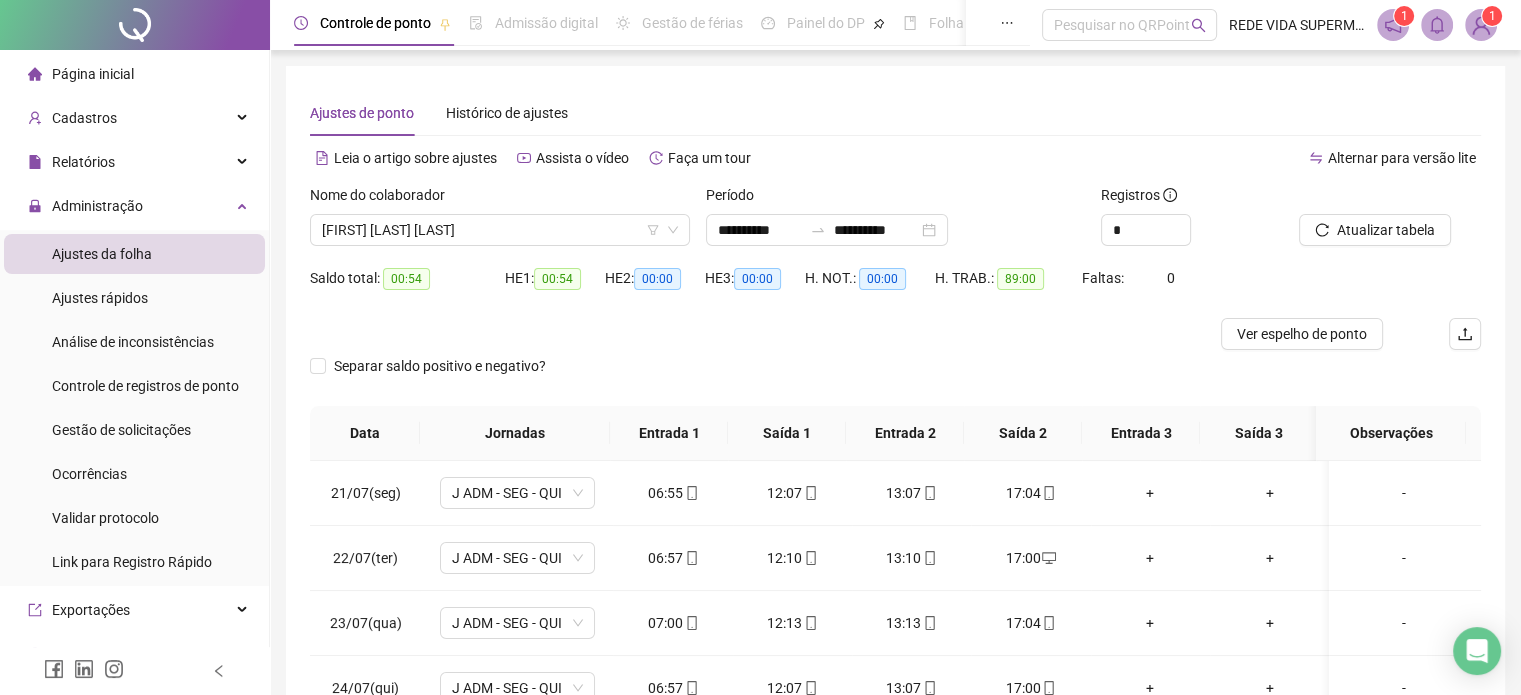 click on "Página inicial" at bounding box center [81, 74] 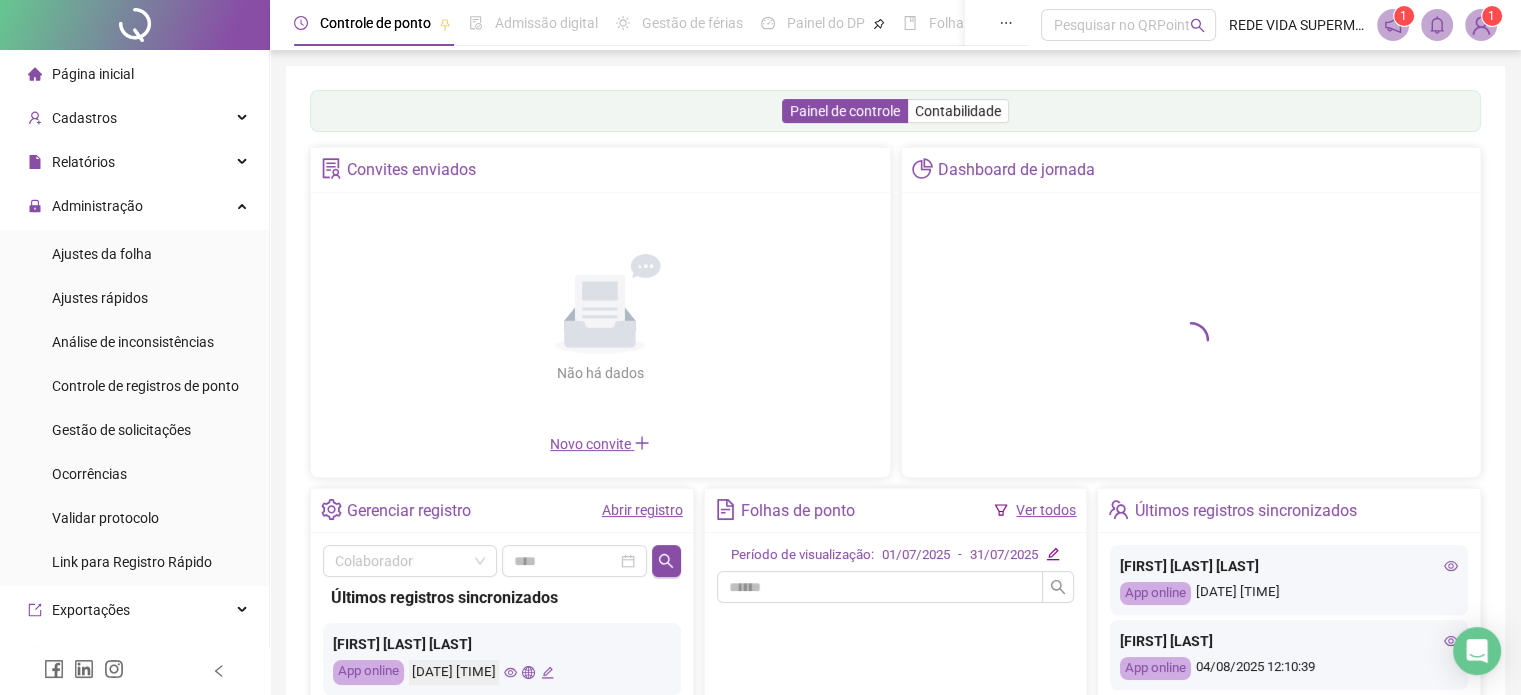 scroll, scrollTop: 267, scrollLeft: 0, axis: vertical 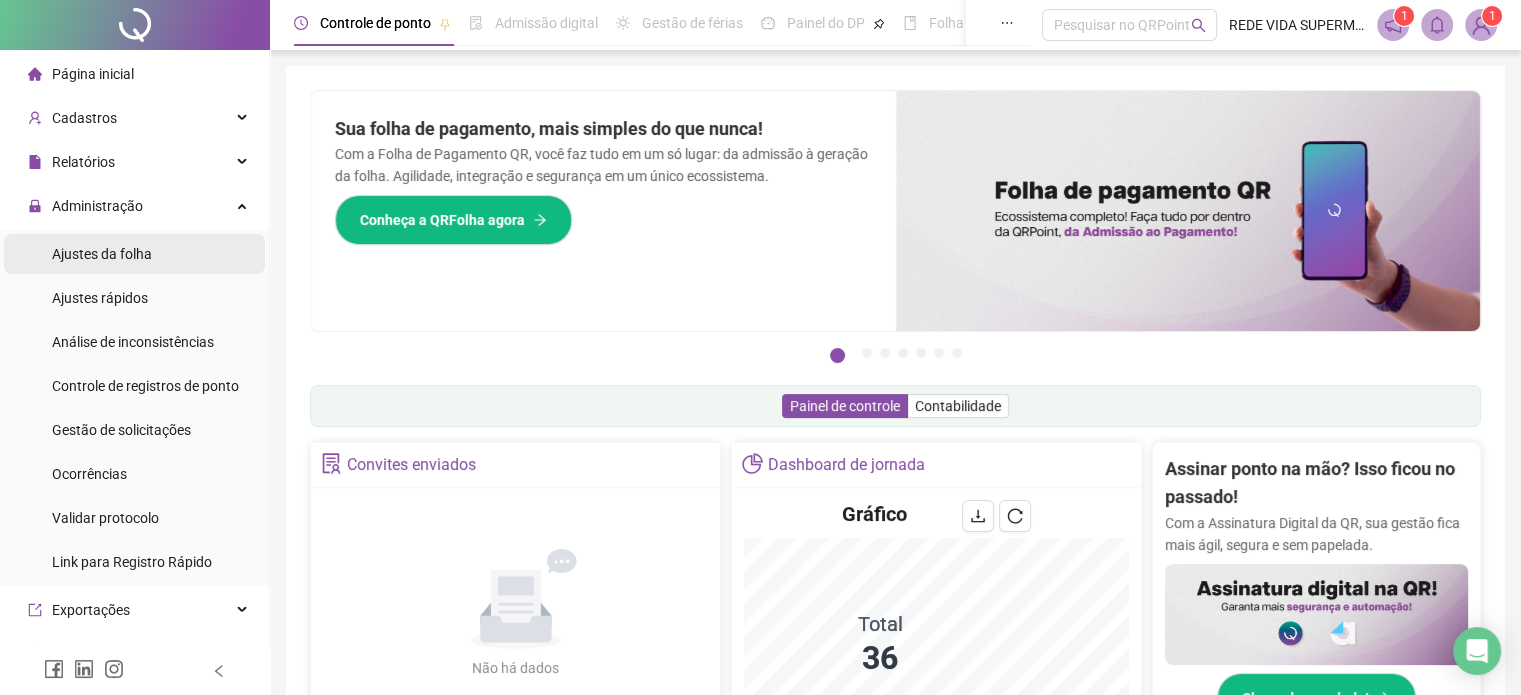 click on "Ajustes da folha" at bounding box center [134, 254] 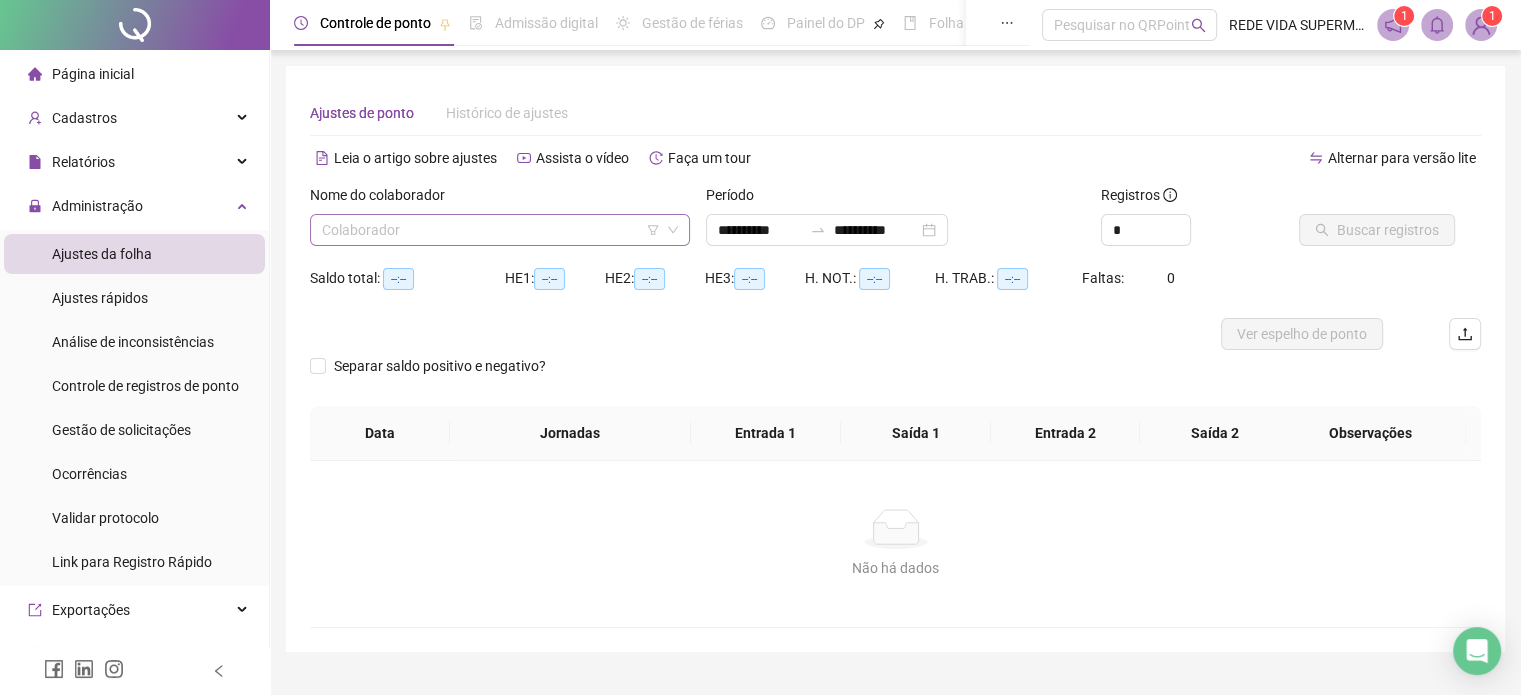click at bounding box center [491, 230] 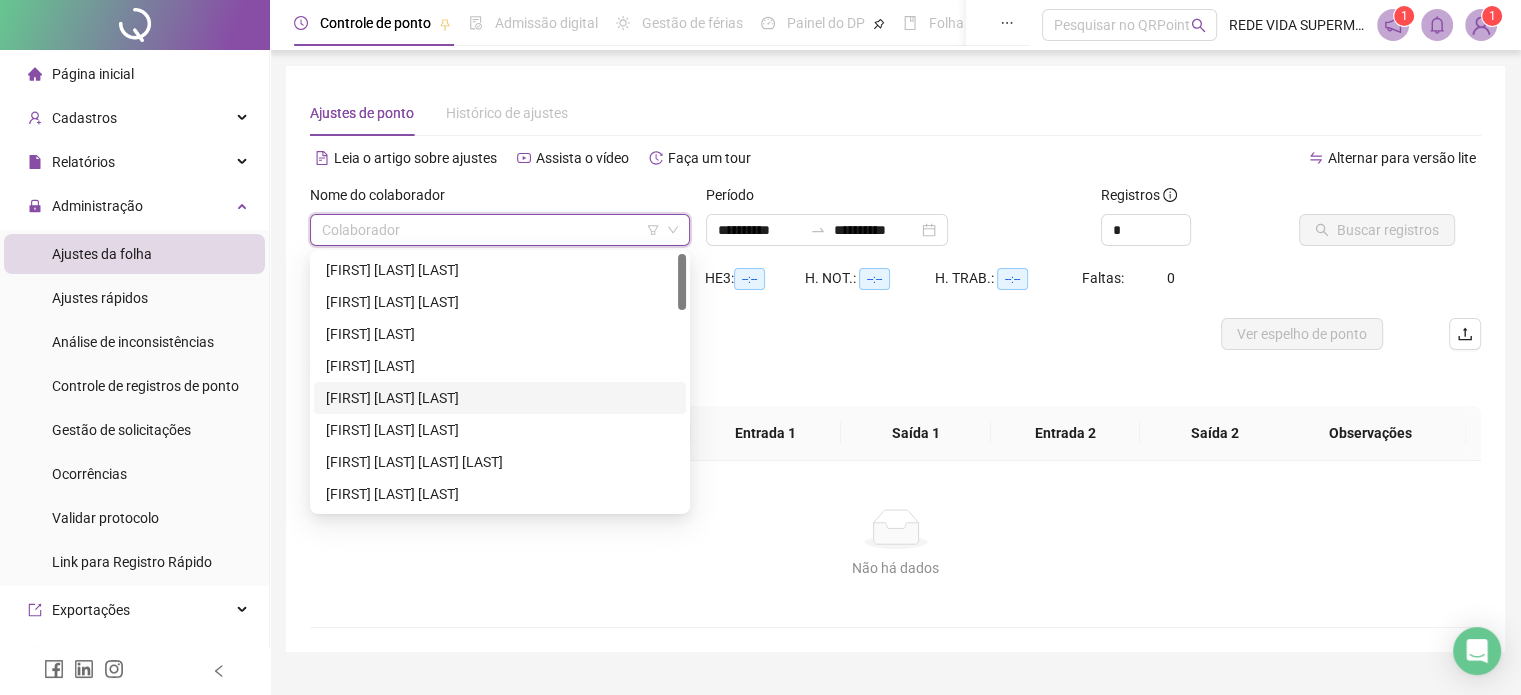 click on "[FIRST] [LAST] [LAST]" at bounding box center (500, 398) 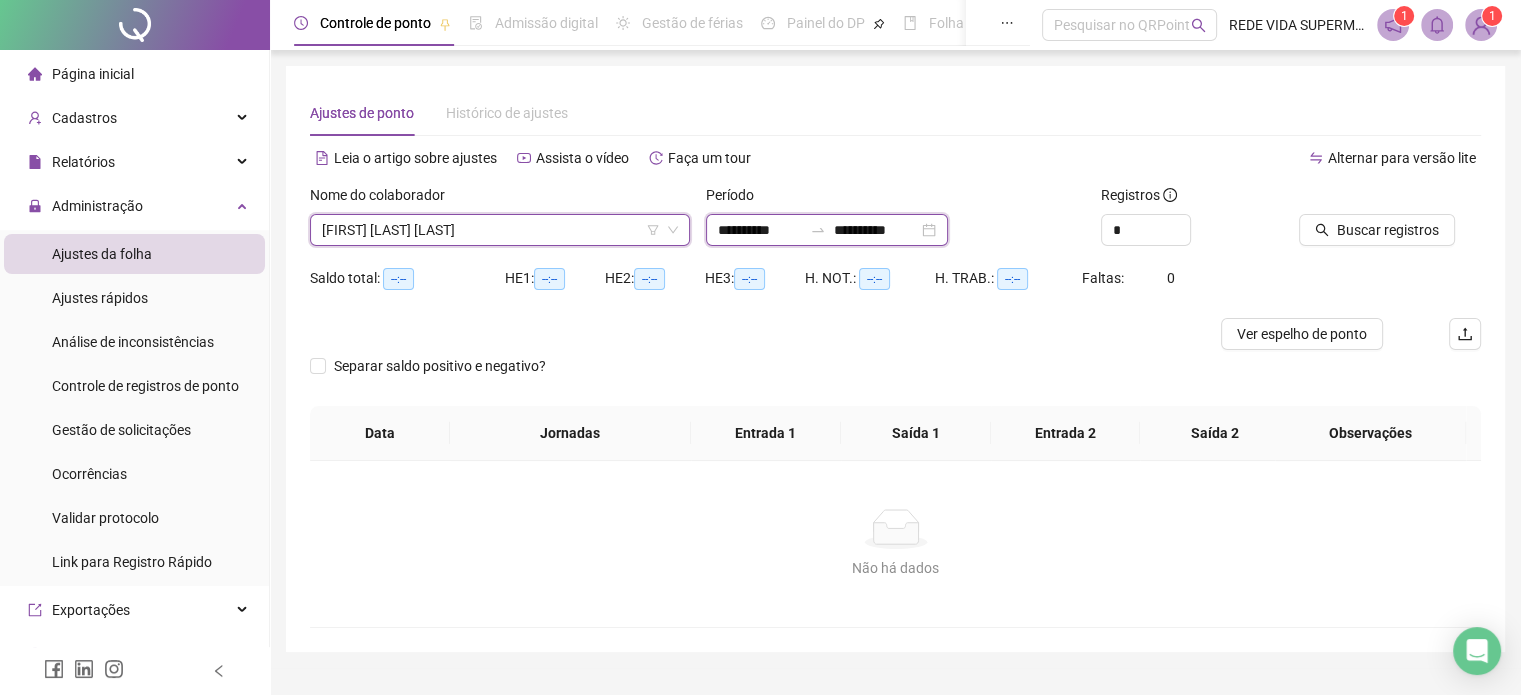 click on "**********" at bounding box center (760, 230) 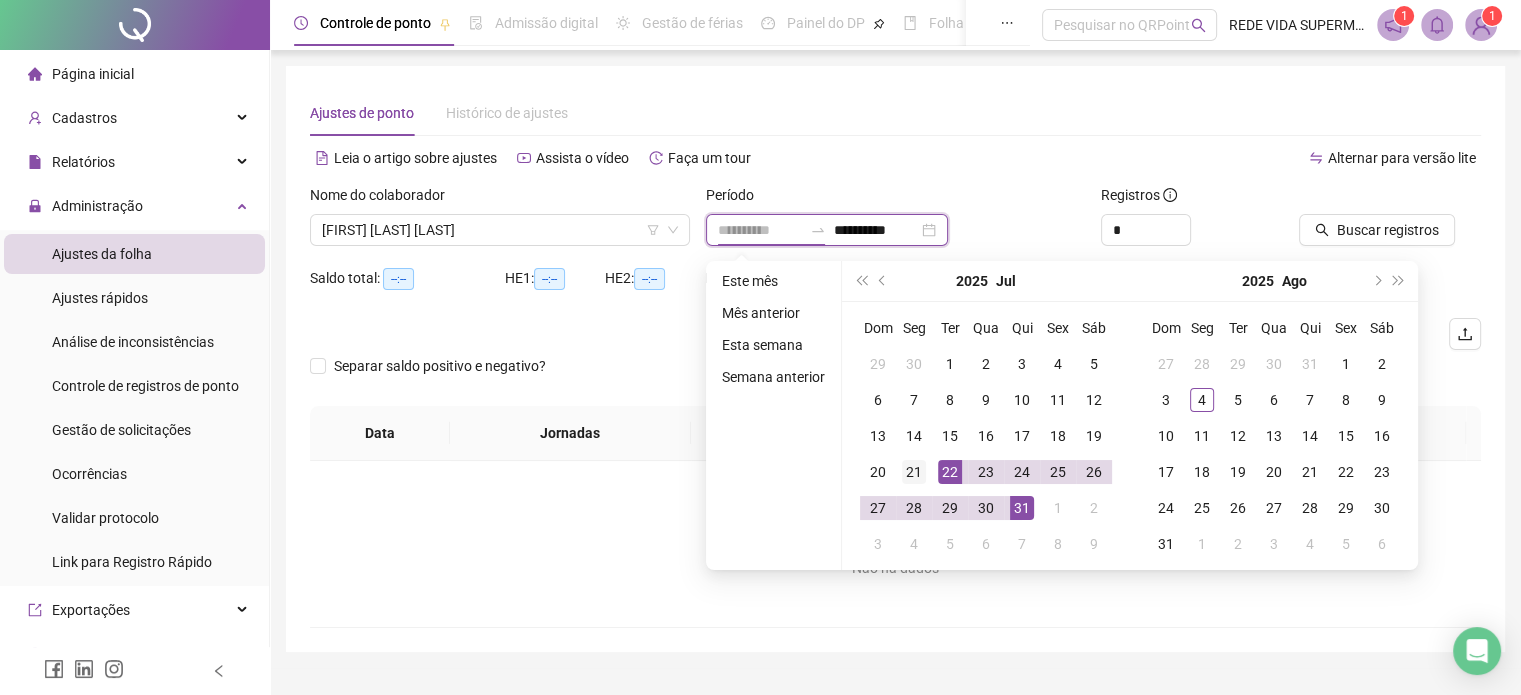 type on "**********" 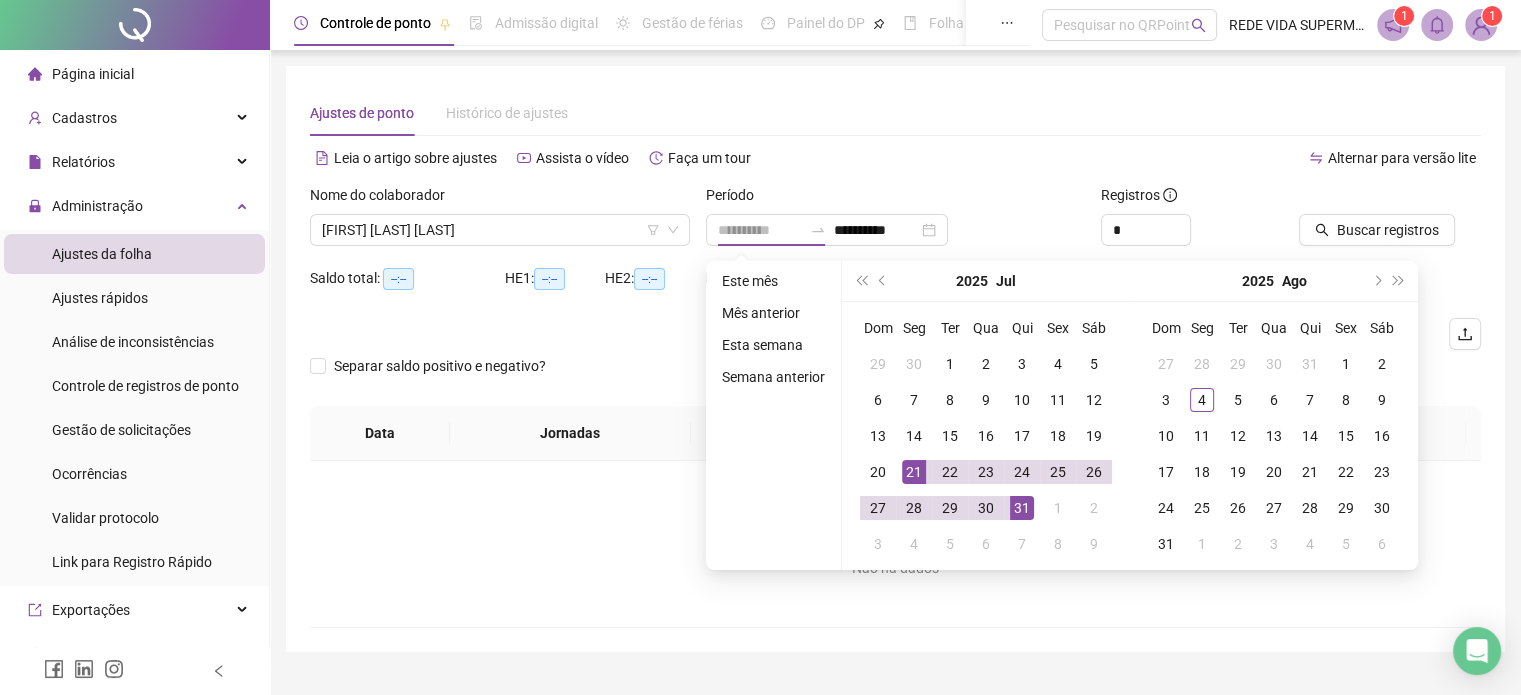 click on "21" at bounding box center (914, 472) 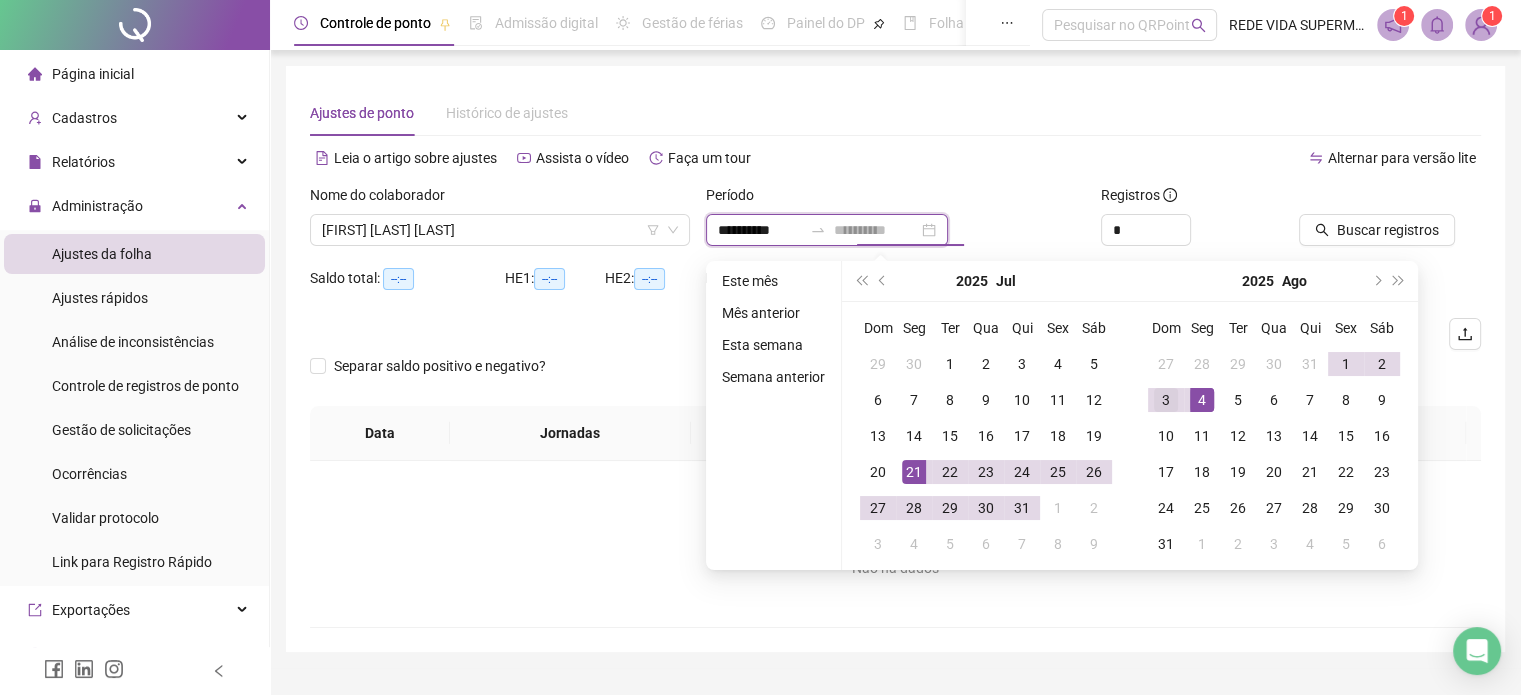 type on "**********" 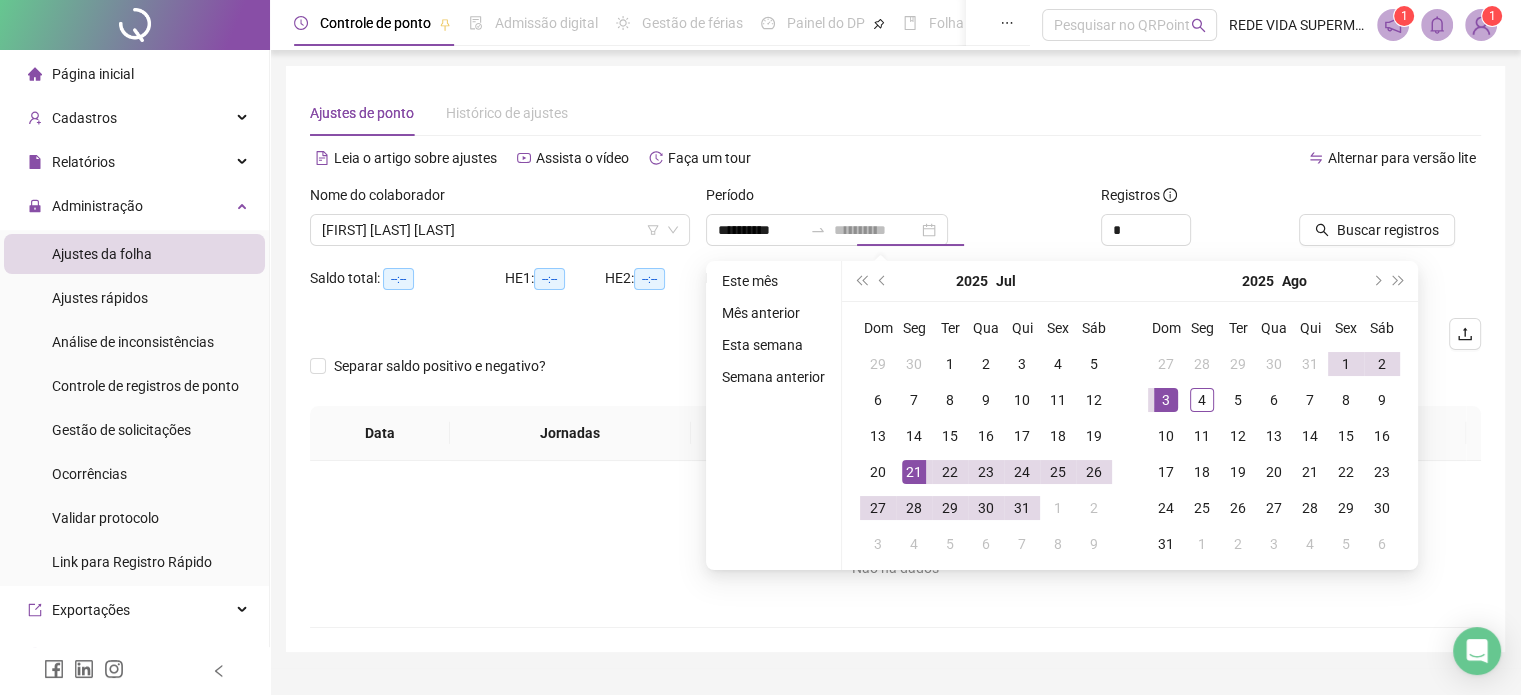 click on "3" at bounding box center [1166, 400] 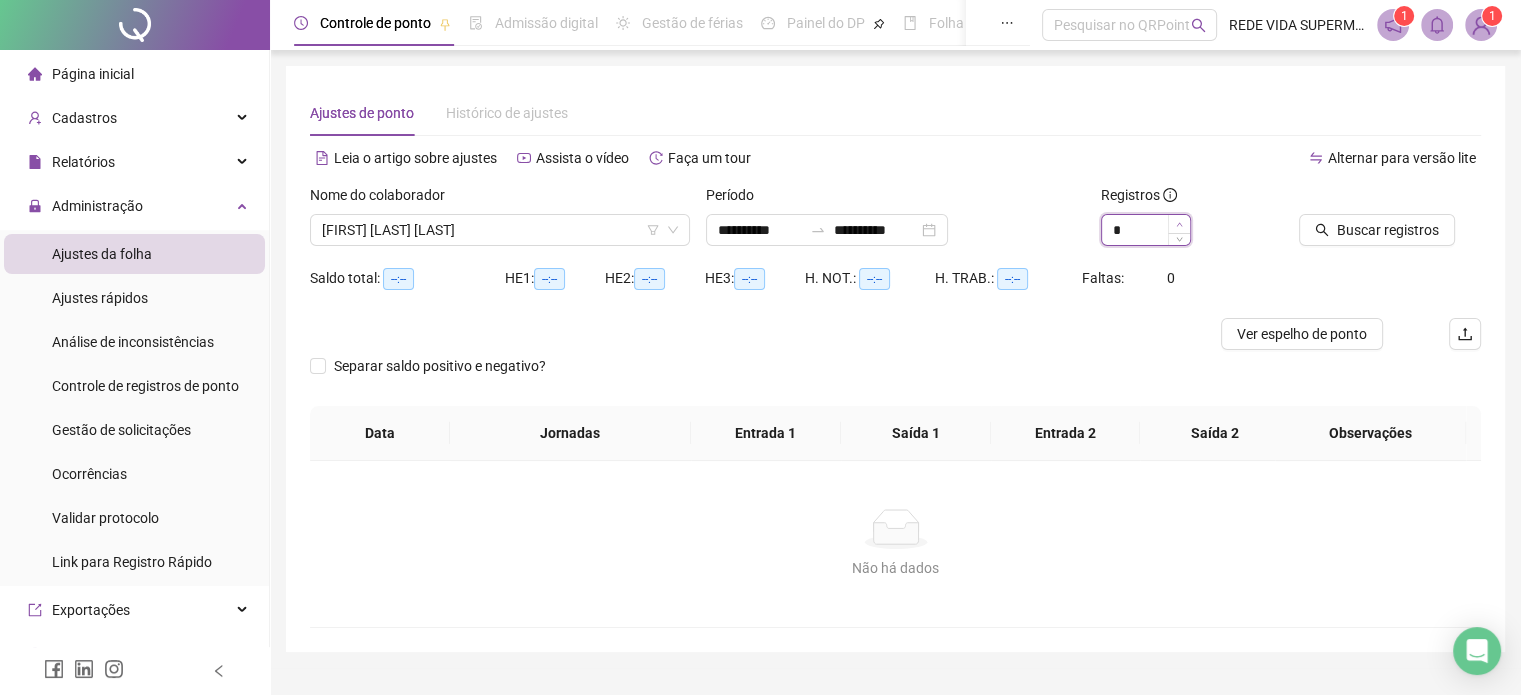 type on "*" 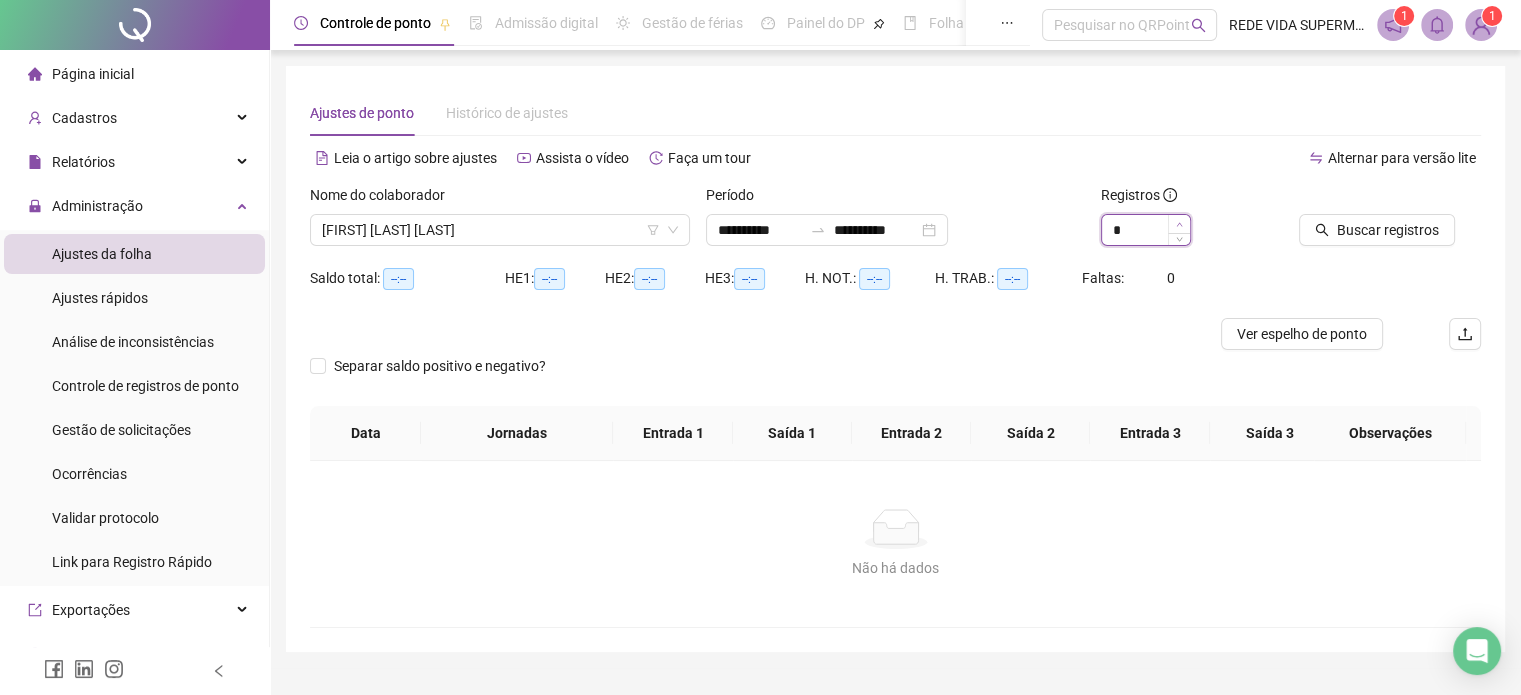 click at bounding box center (1179, 224) 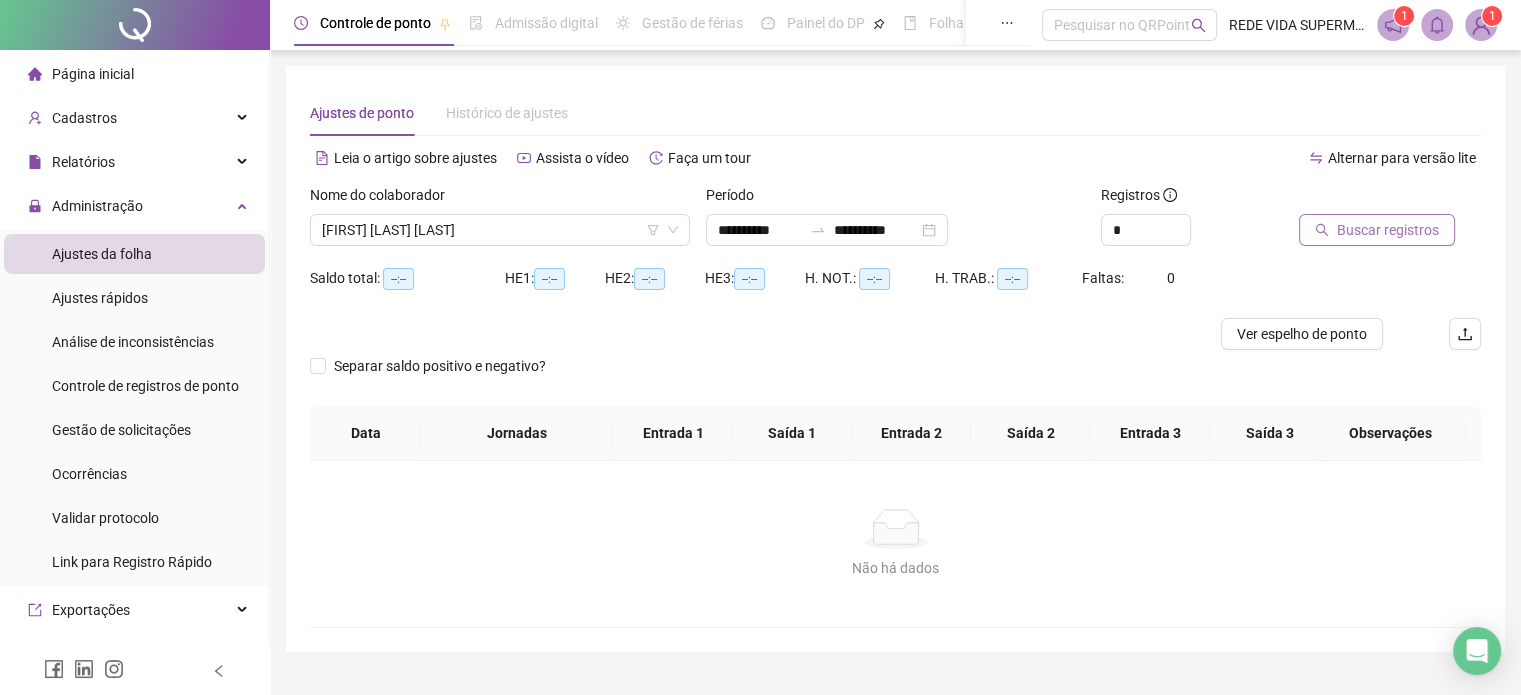 click on "Buscar registros" at bounding box center (1388, 230) 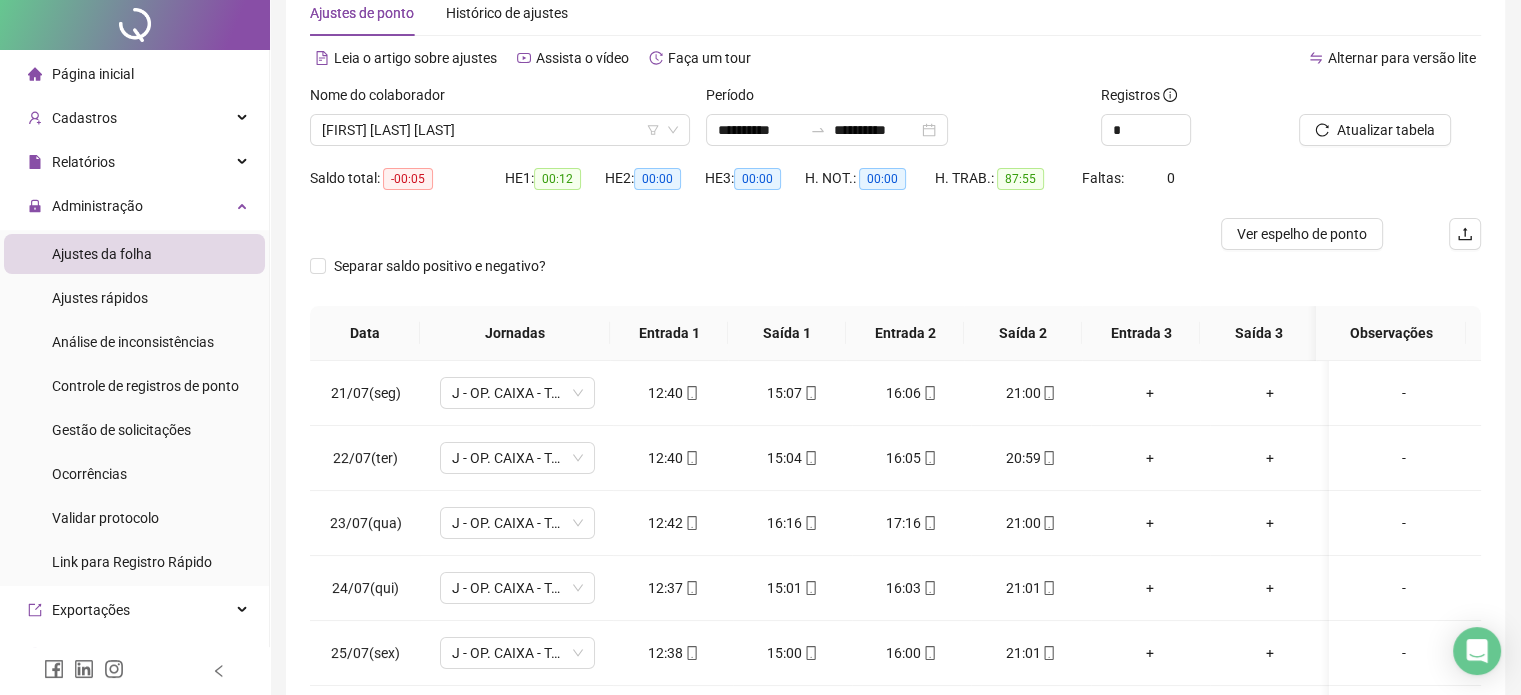 scroll, scrollTop: 302, scrollLeft: 0, axis: vertical 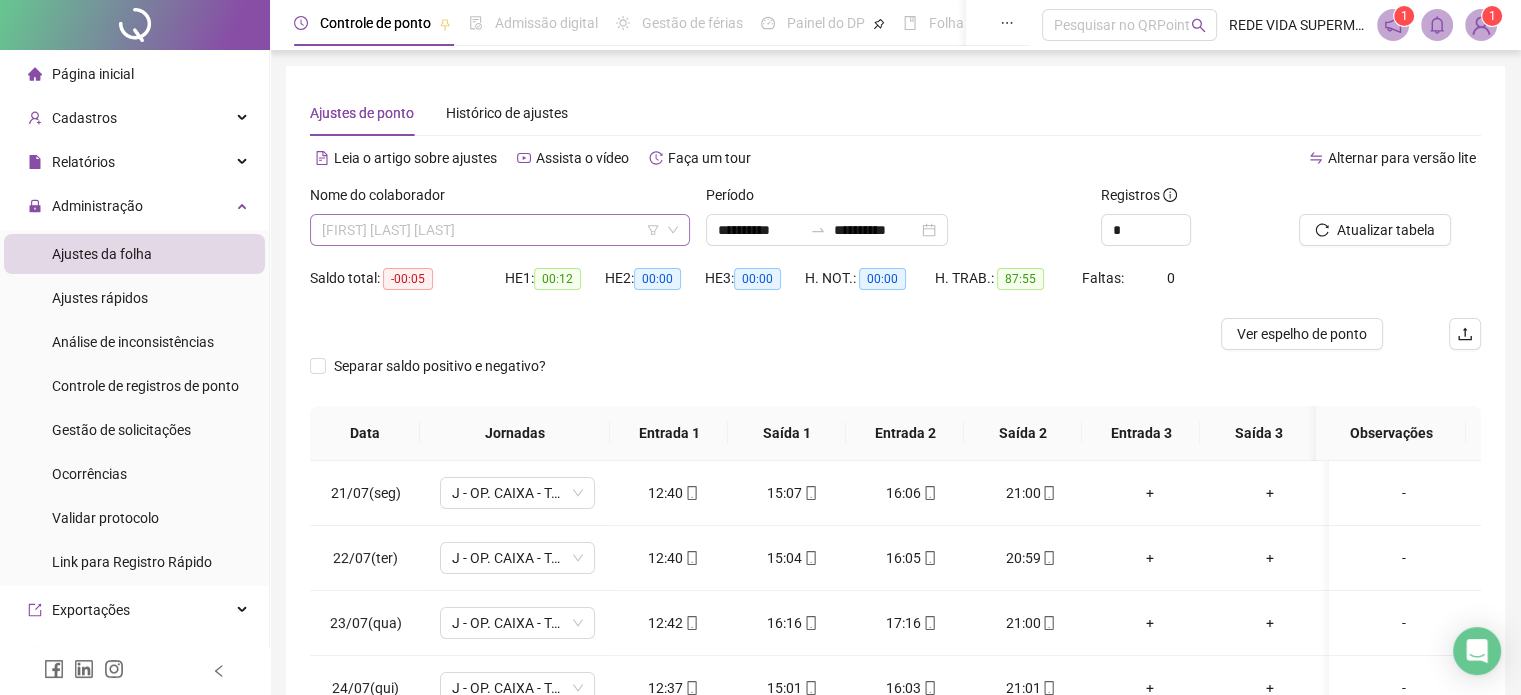 click on "[FIRST] [LAST] [LAST]" at bounding box center [500, 230] 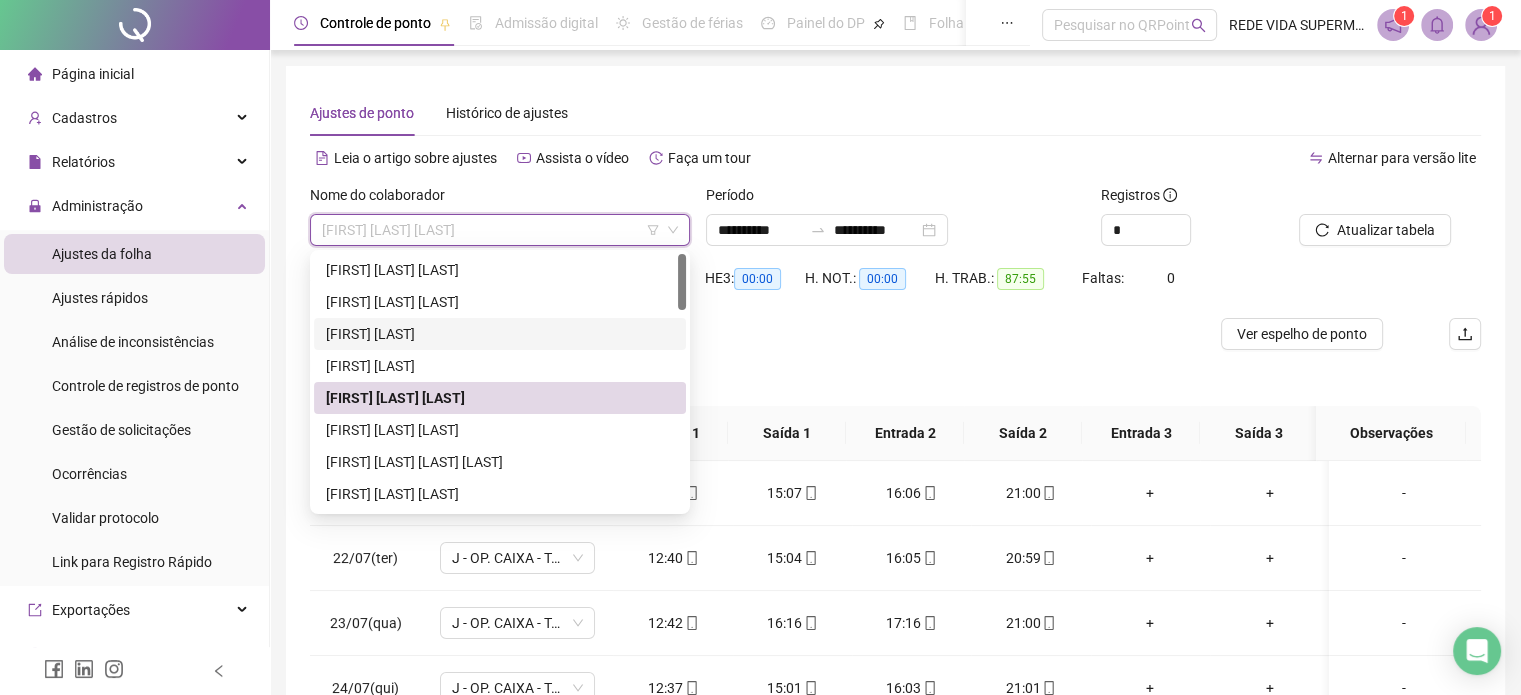 click on "[FIRST] [LAST]" at bounding box center [500, 334] 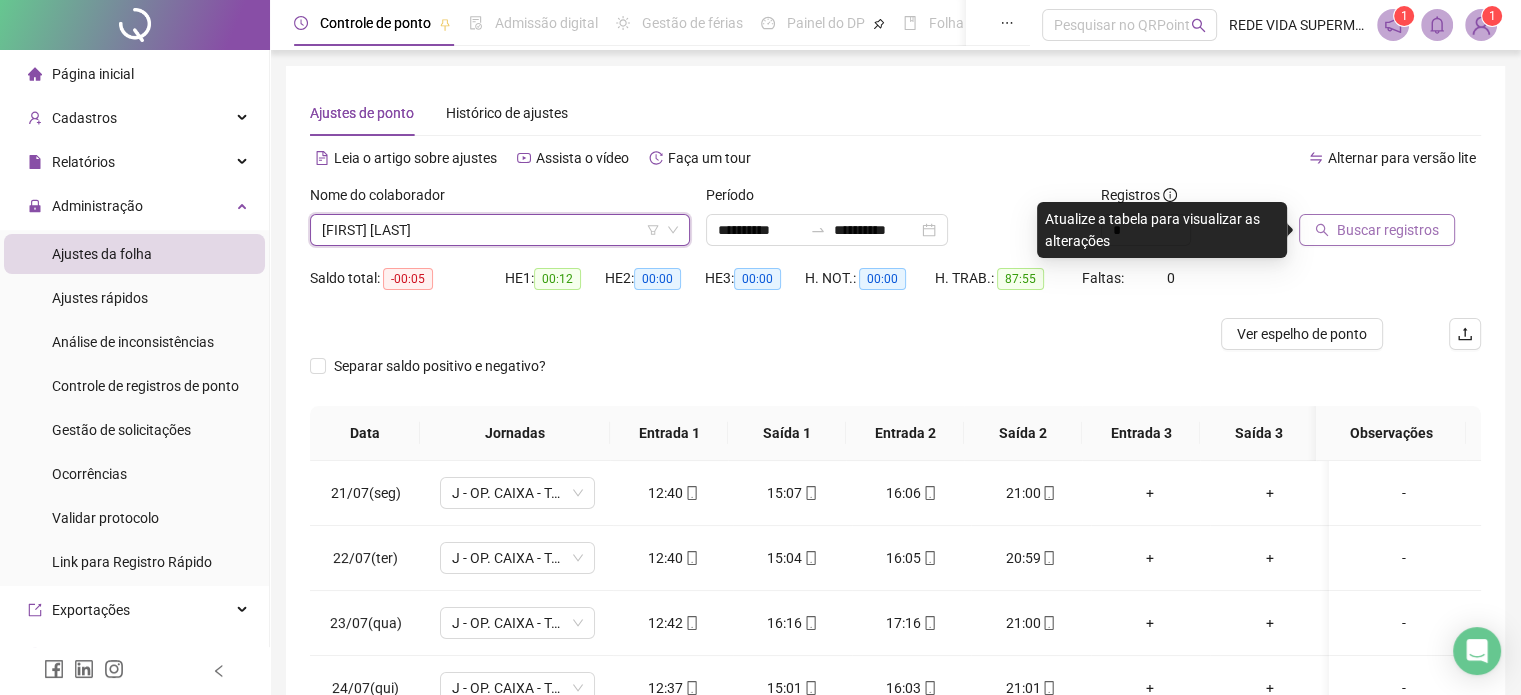 click on "Buscar registros" at bounding box center [1388, 230] 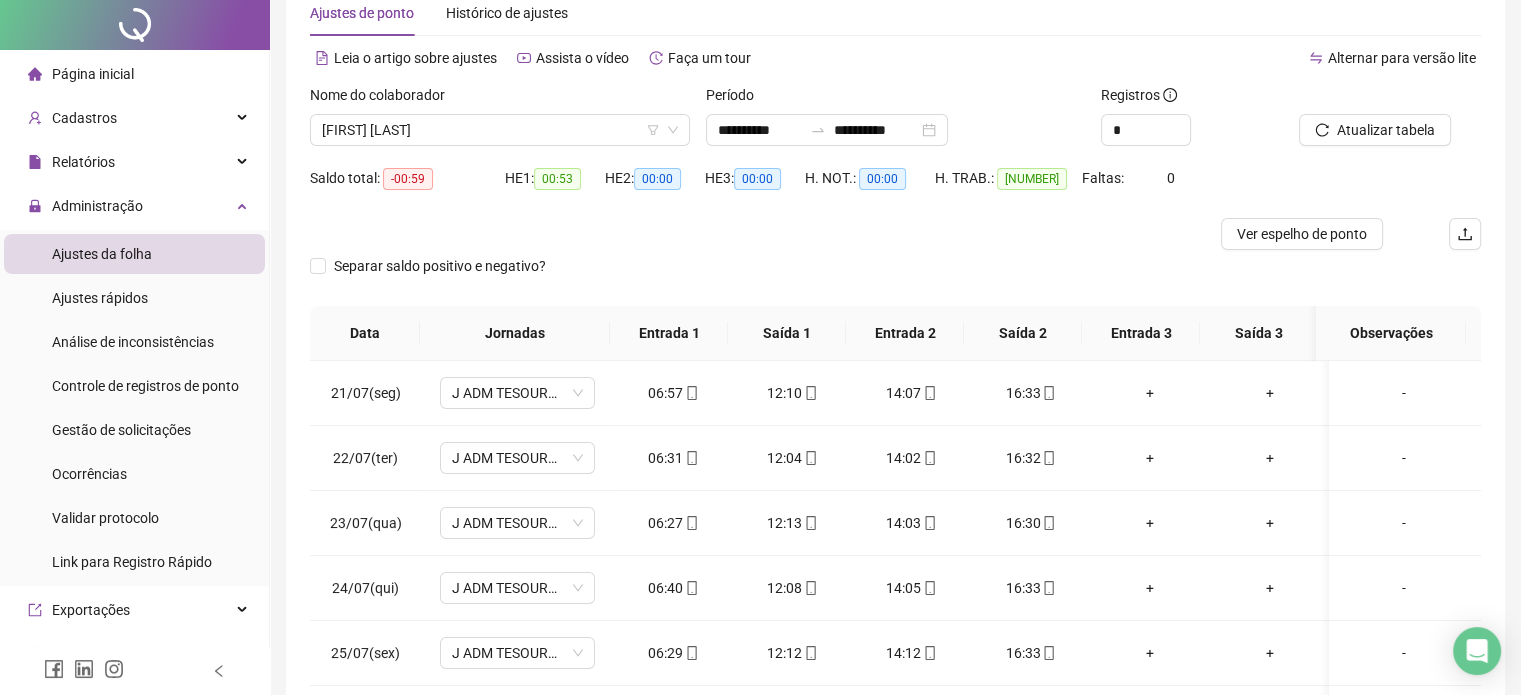 scroll, scrollTop: 302, scrollLeft: 0, axis: vertical 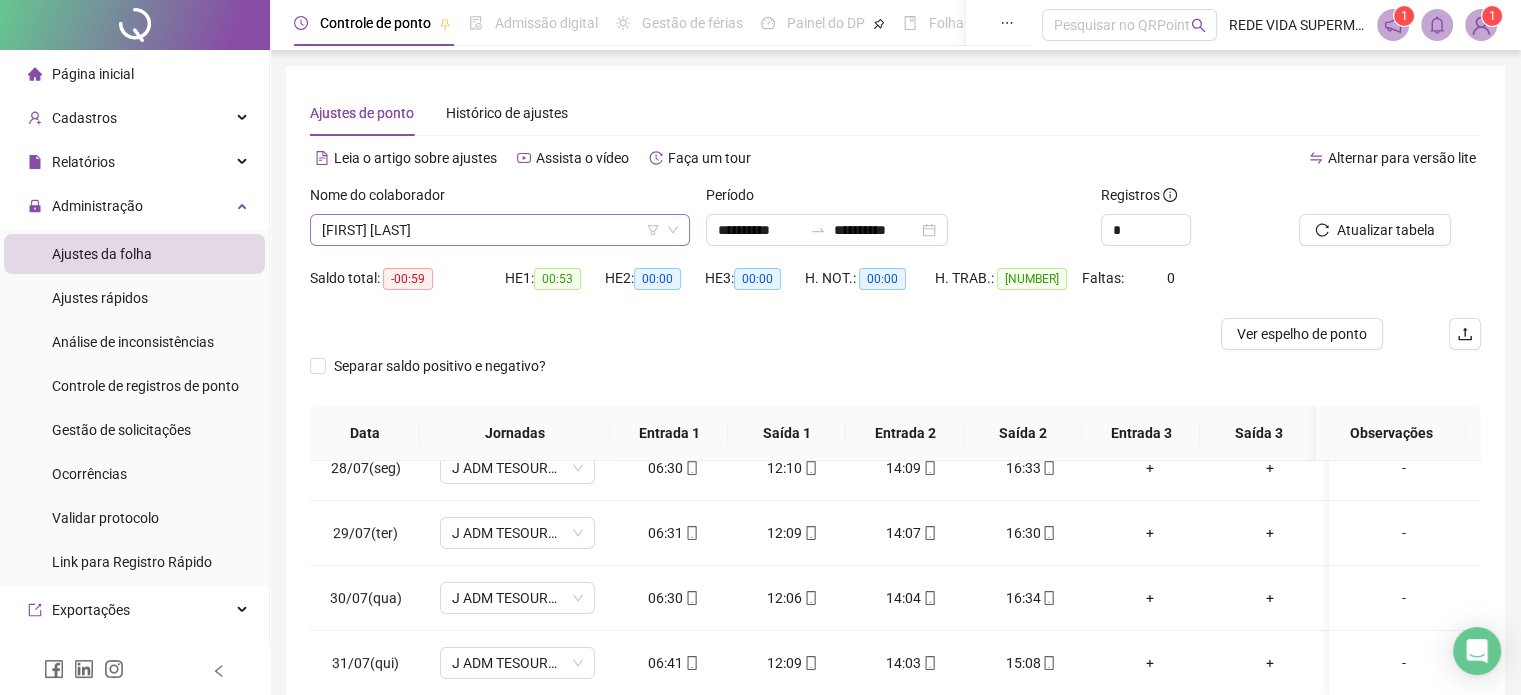 click on "[FIRST] [LAST]" at bounding box center (500, 230) 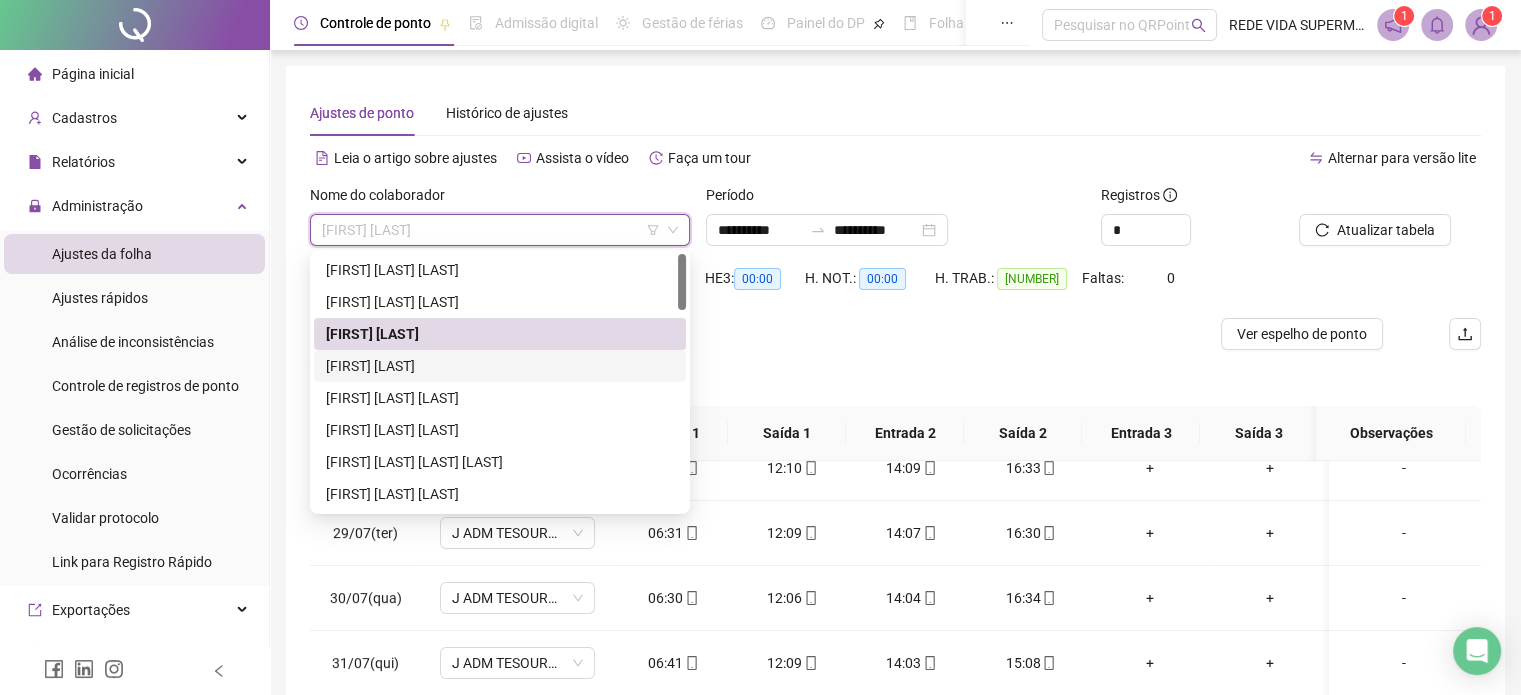 click on "[FIRST] [LAST]" at bounding box center [500, 366] 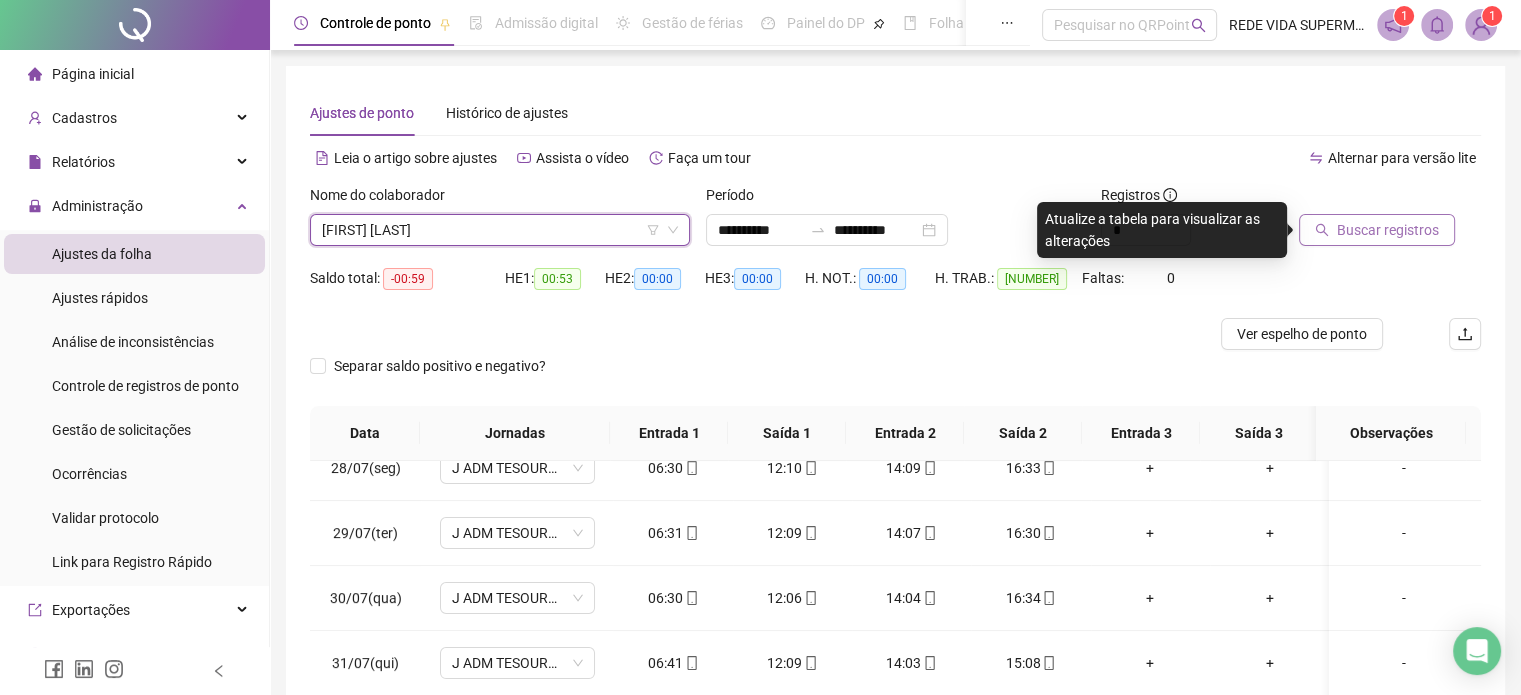 click on "Buscar registros" at bounding box center [1388, 230] 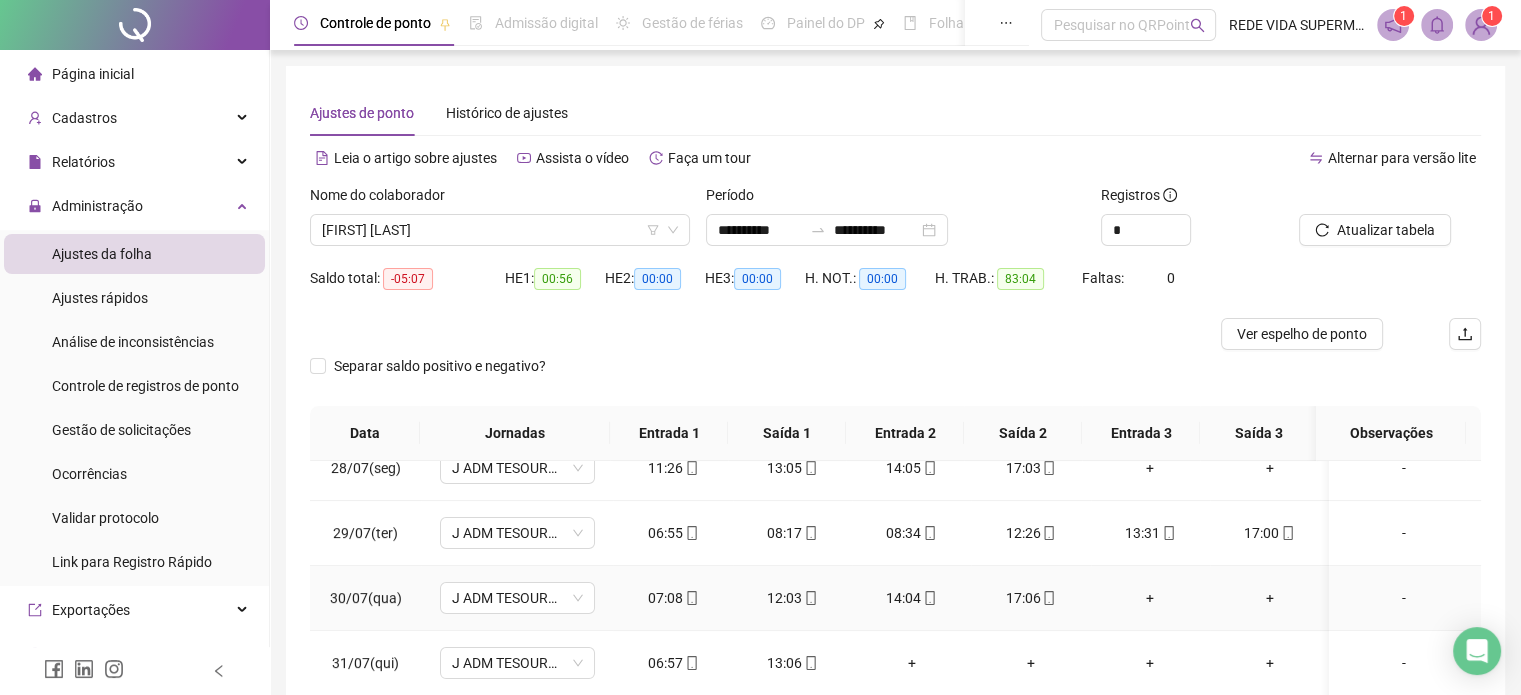 scroll, scrollTop: 302, scrollLeft: 0, axis: vertical 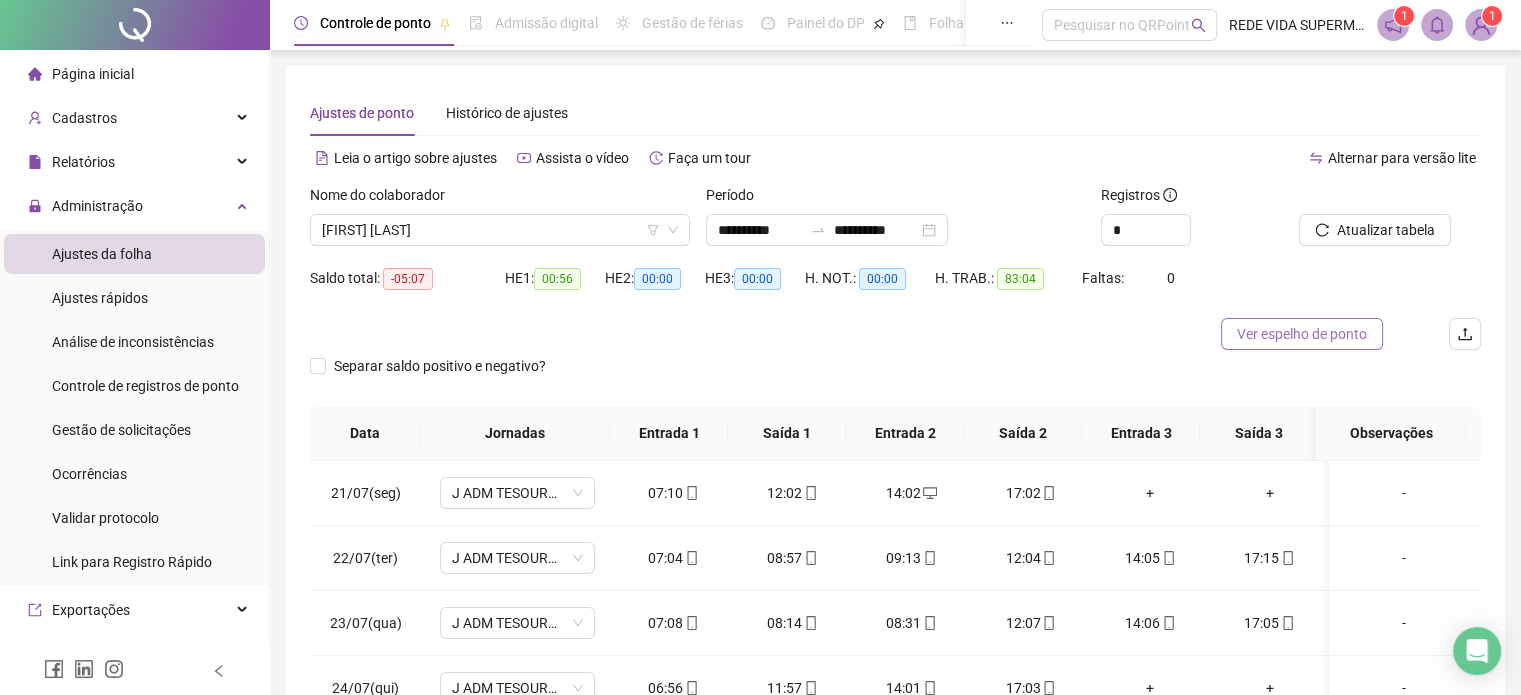 click on "Ver espelho de ponto" at bounding box center (1302, 334) 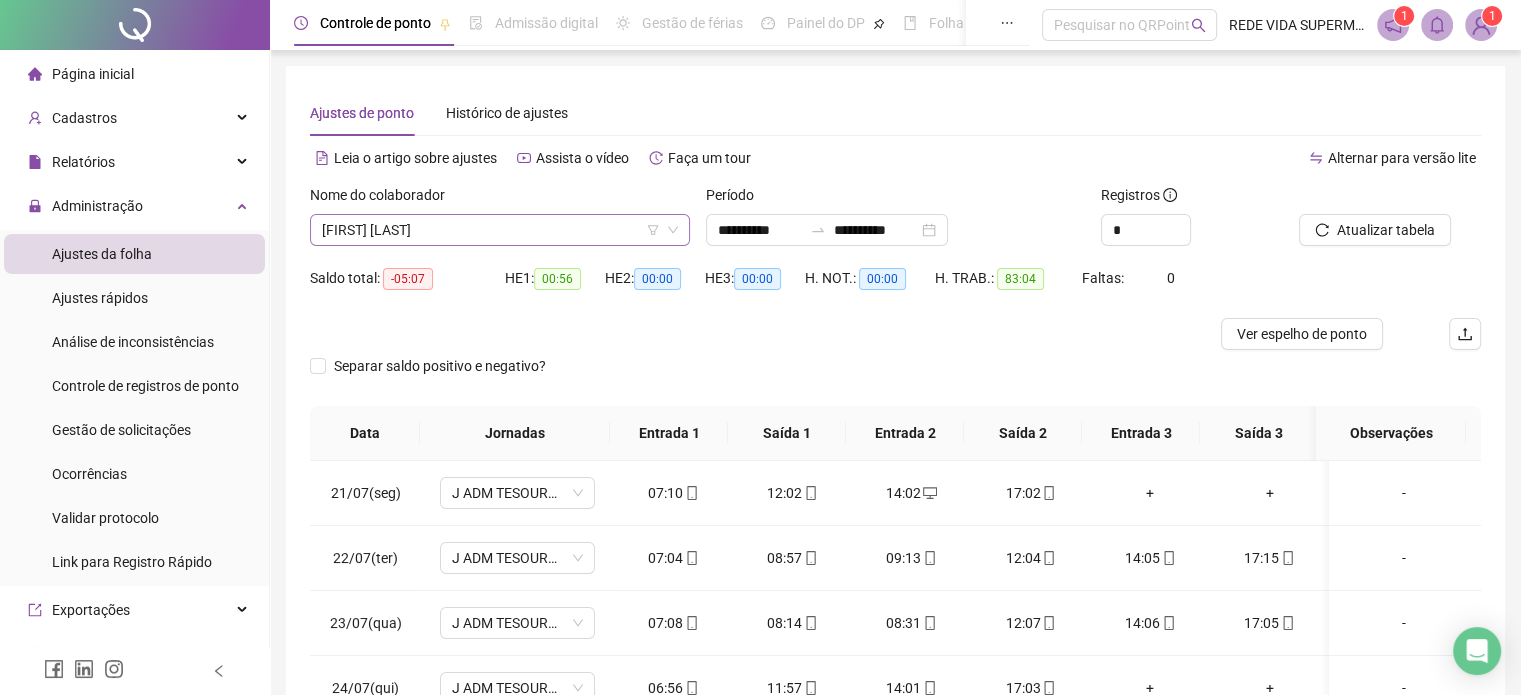 click on "[FIRST] [LAST]" at bounding box center [500, 230] 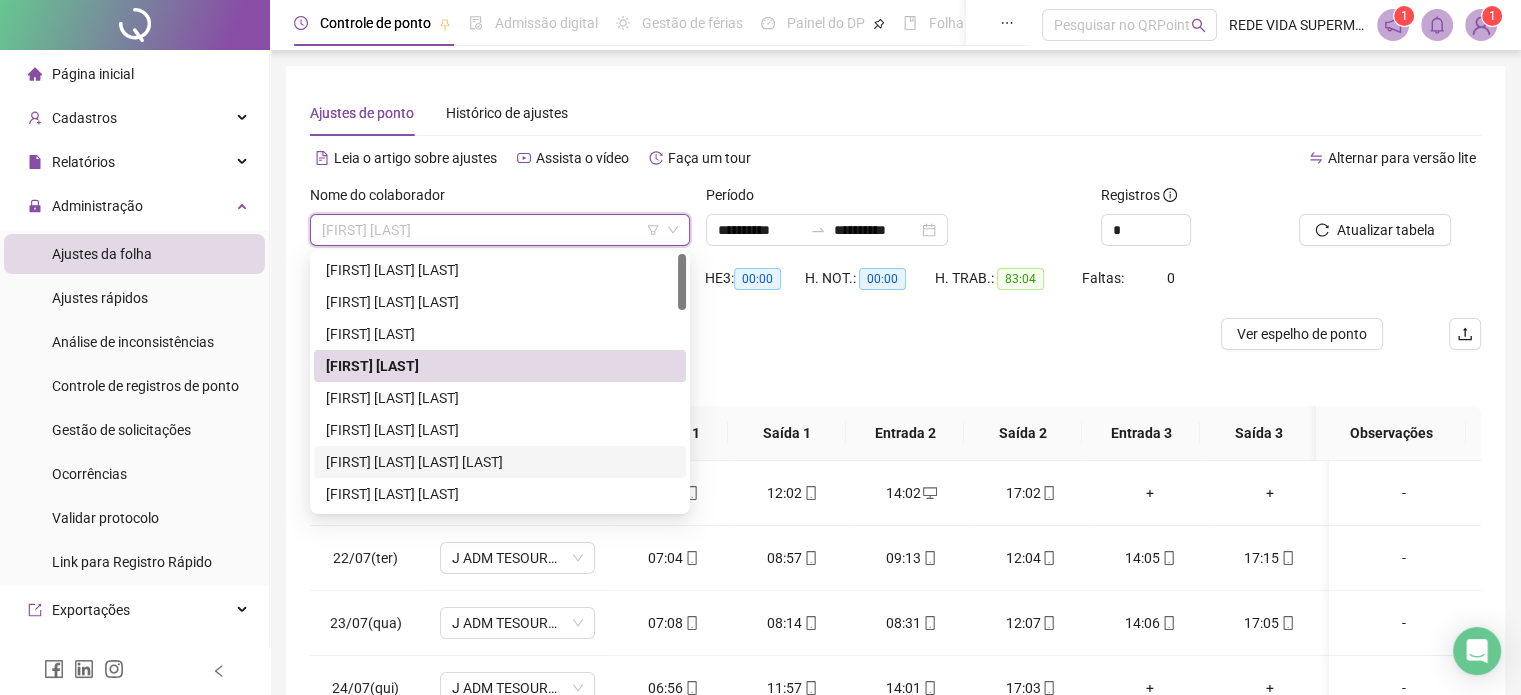 click on "[FIRST] [LAST] [LAST] [LAST]" at bounding box center (500, 462) 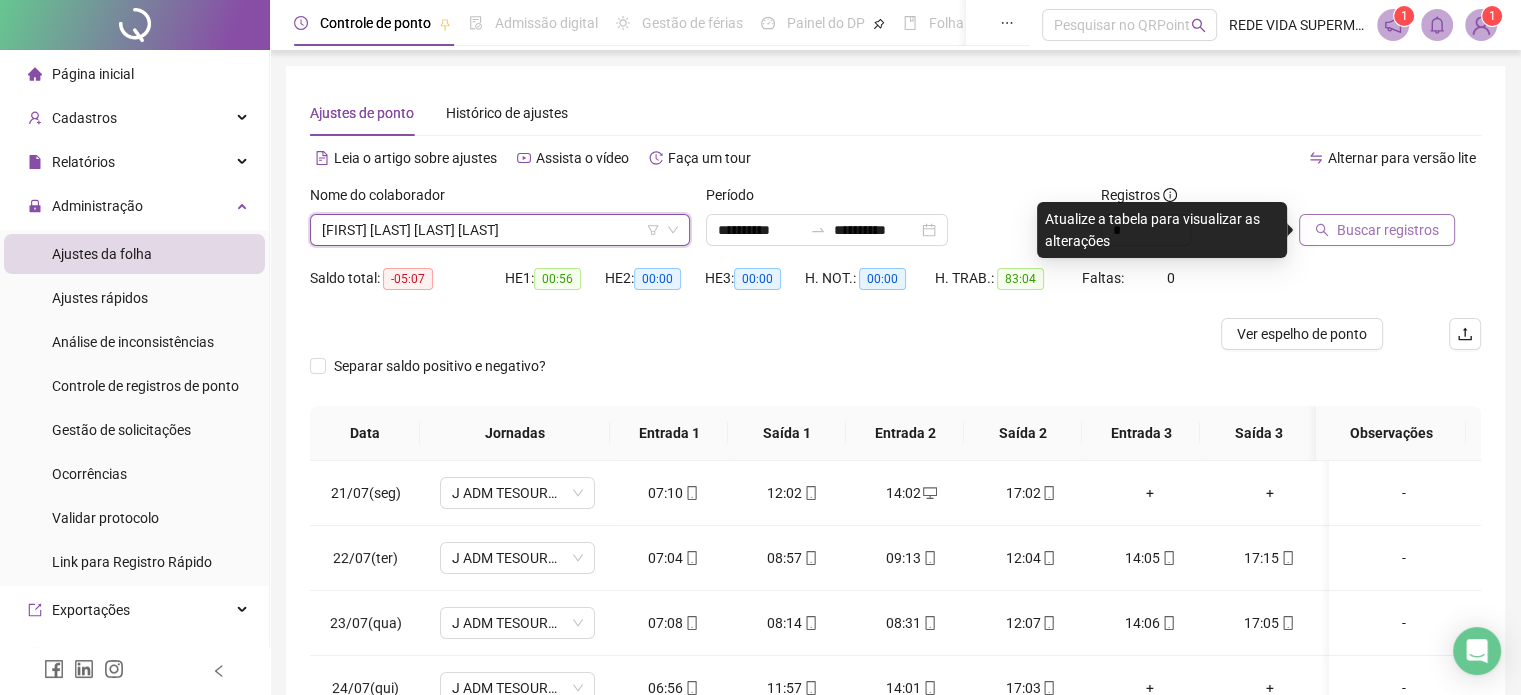 click on "Buscar registros" at bounding box center [1377, 230] 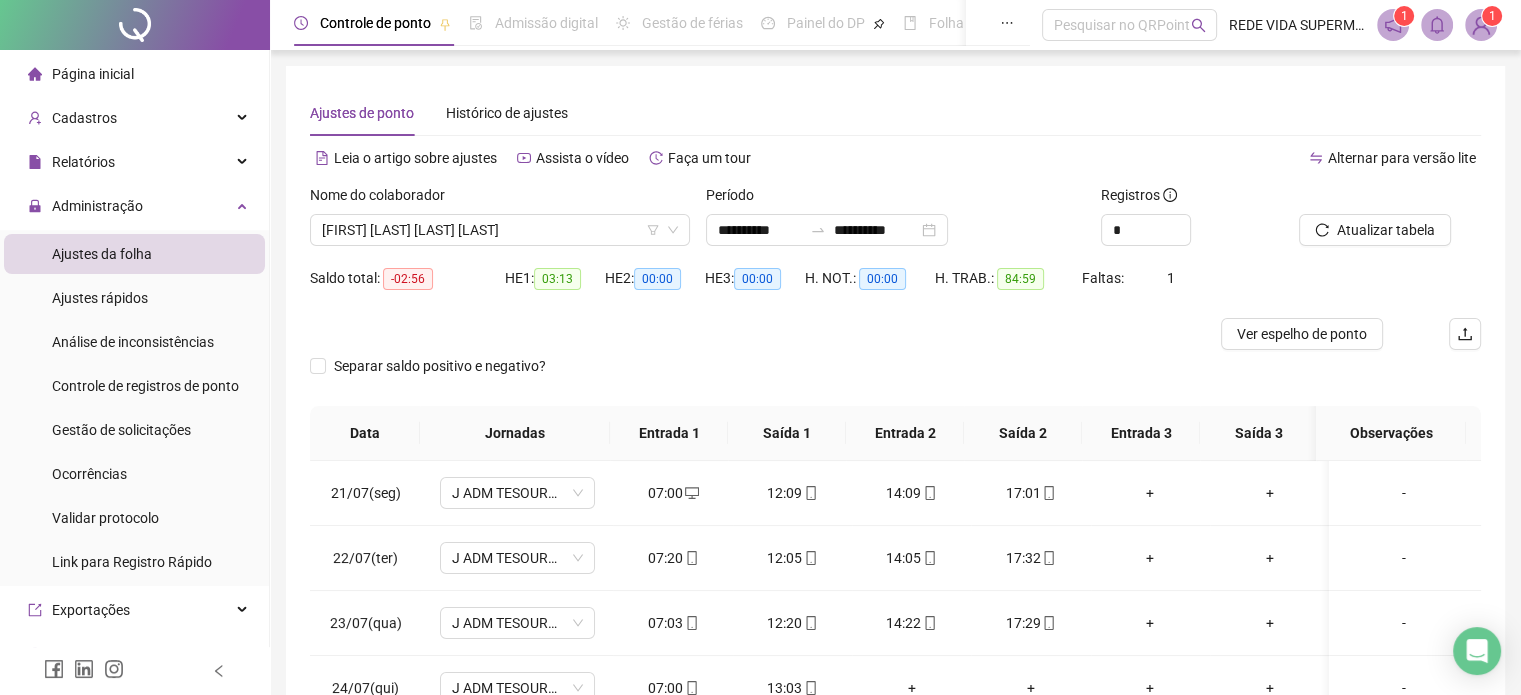 scroll, scrollTop: 302, scrollLeft: 0, axis: vertical 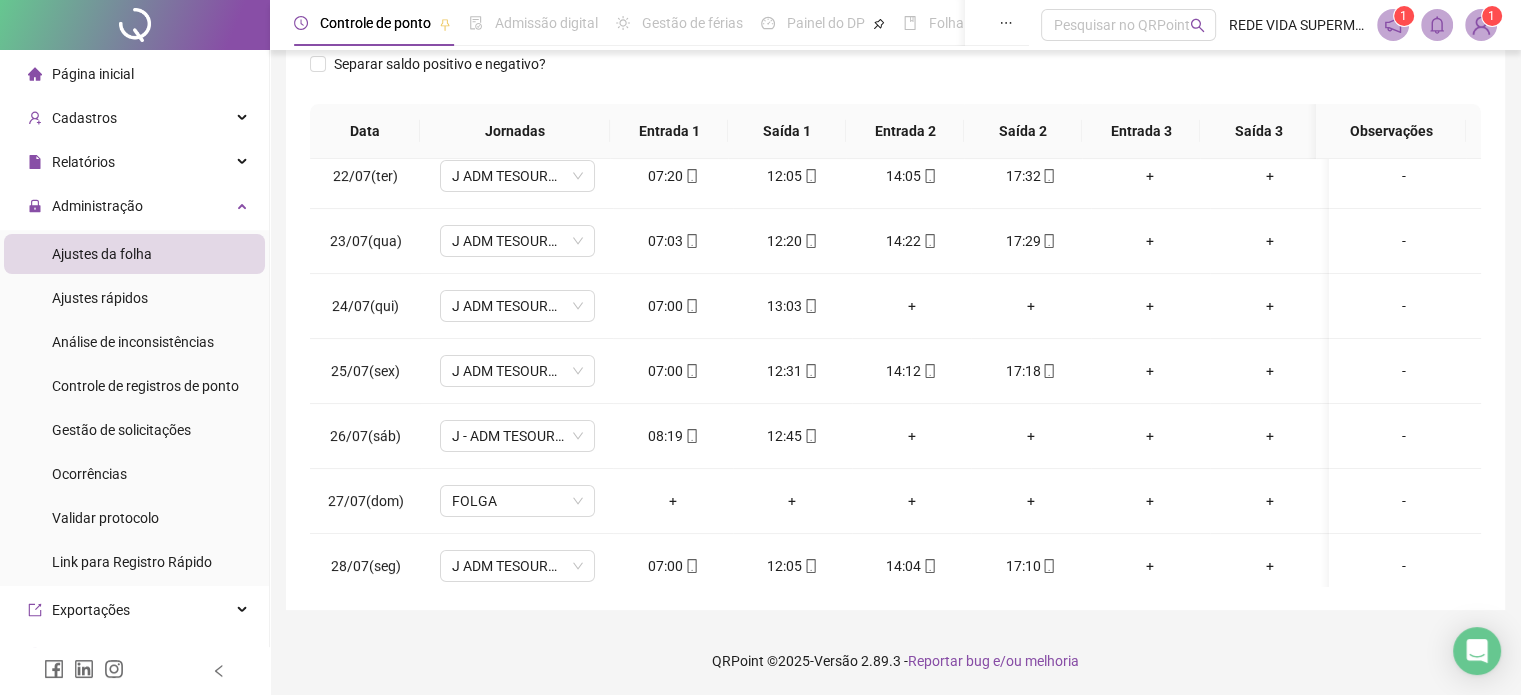 click on "Página inicial" at bounding box center [81, 74] 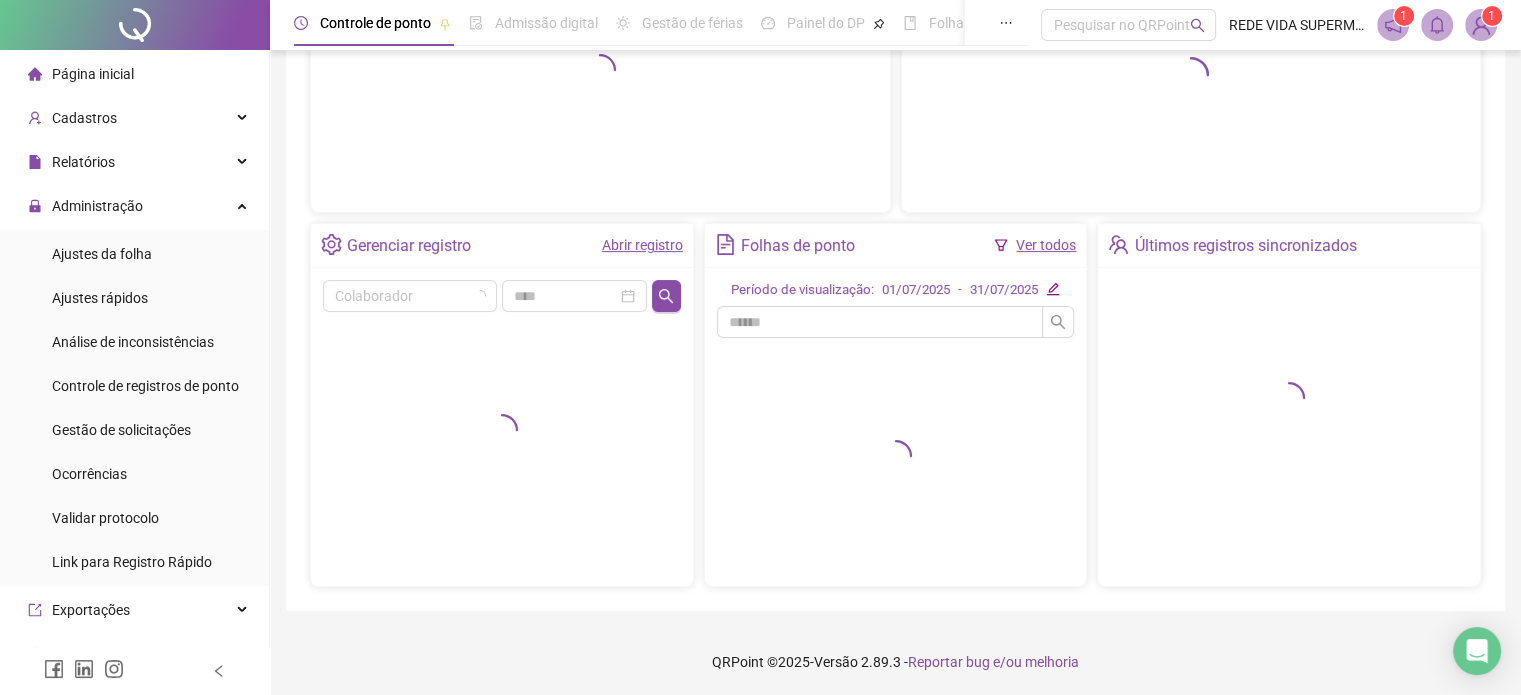 click on "Abrir registro" at bounding box center [642, 245] 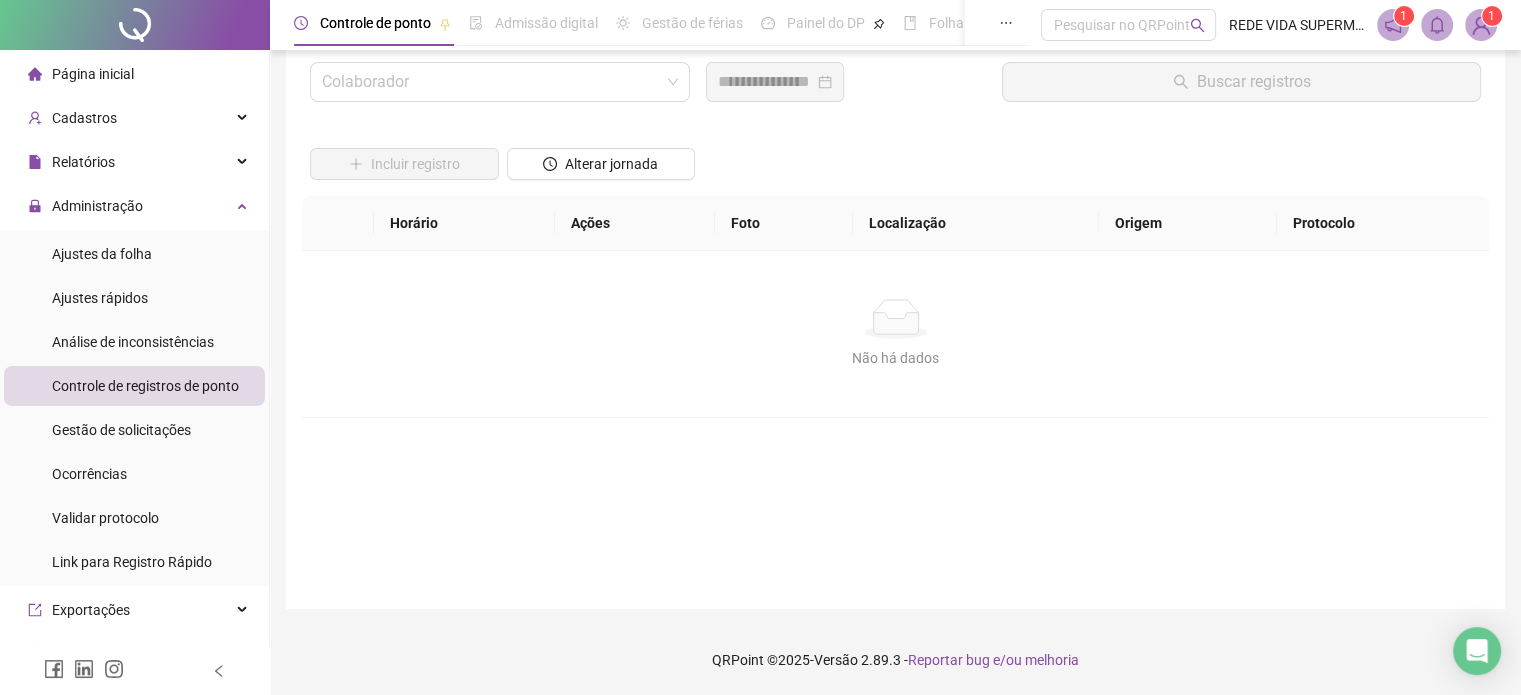 scroll, scrollTop: 57, scrollLeft: 0, axis: vertical 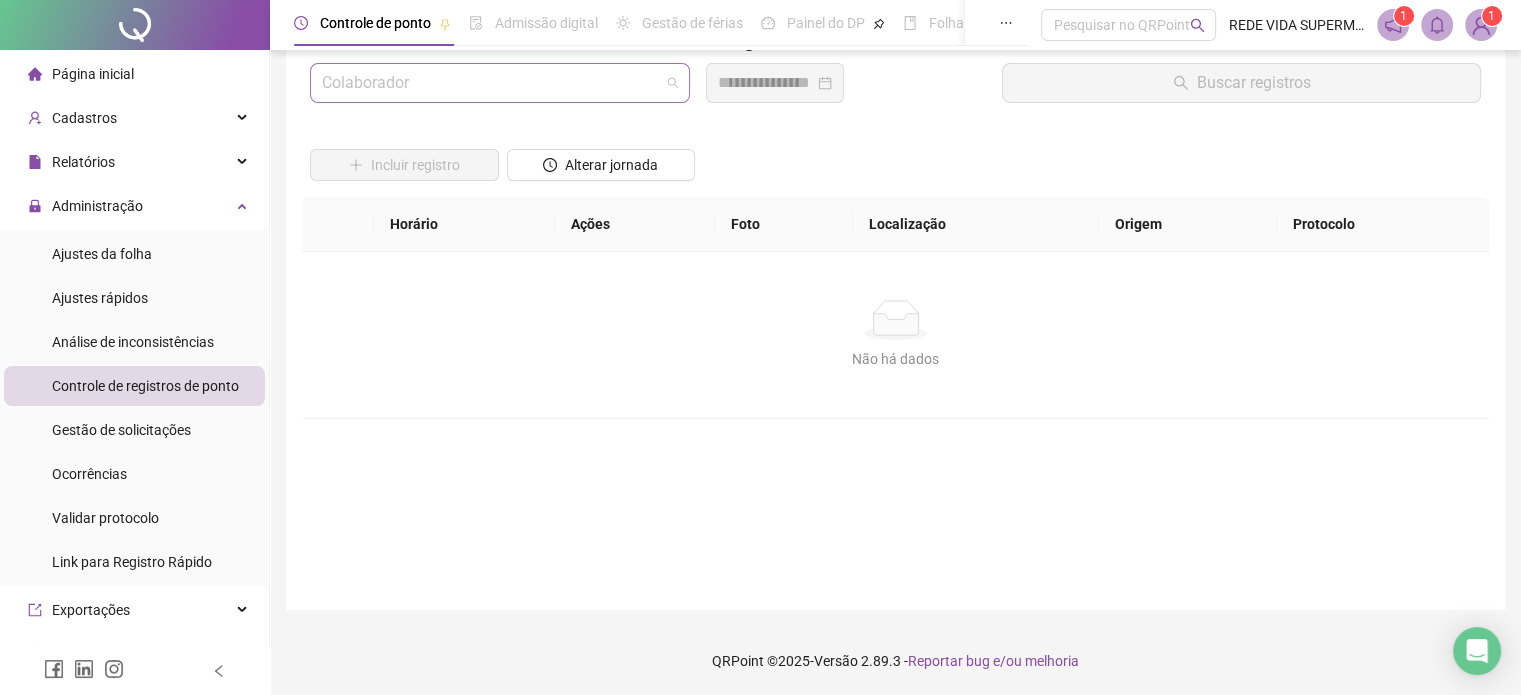 click at bounding box center [491, 83] 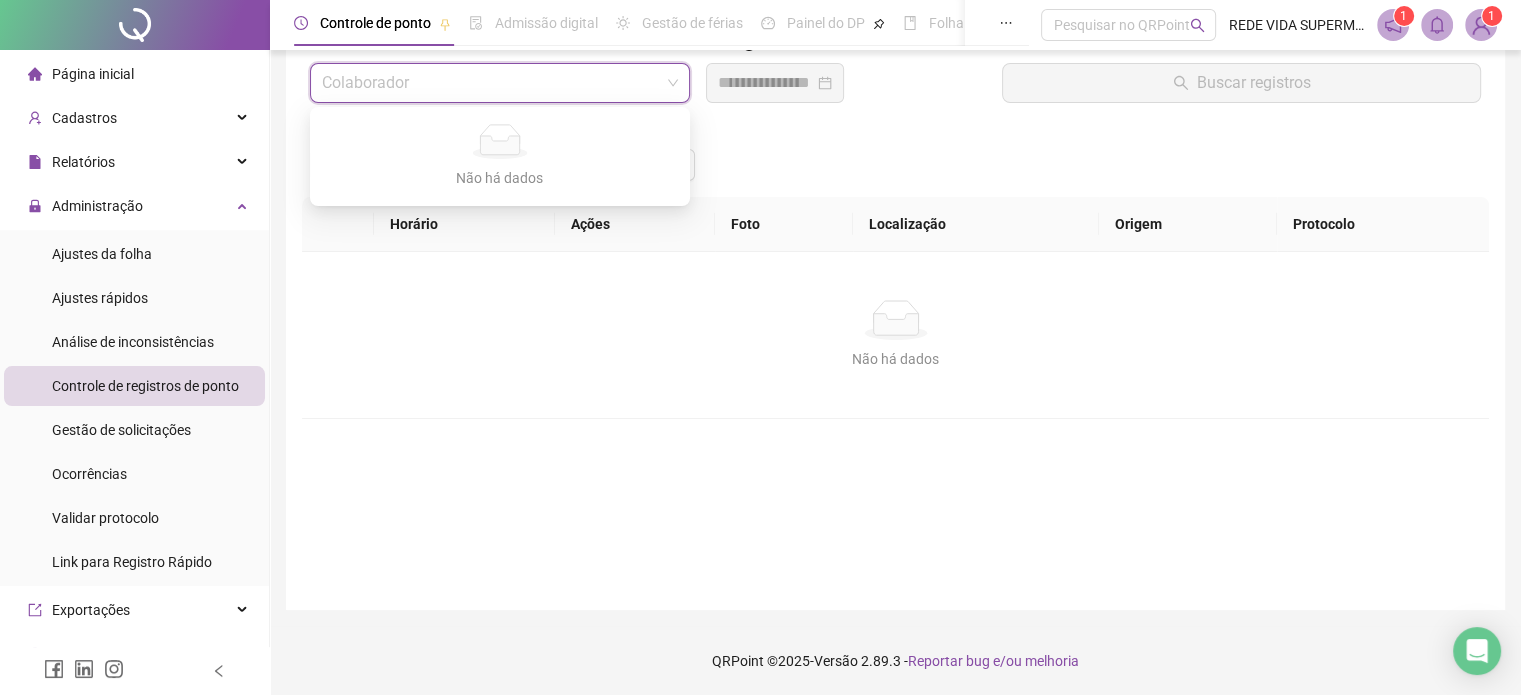 drag, startPoint x: 828, startPoint y: 166, endPoint x: 786, endPoint y: 105, distance: 74.06078 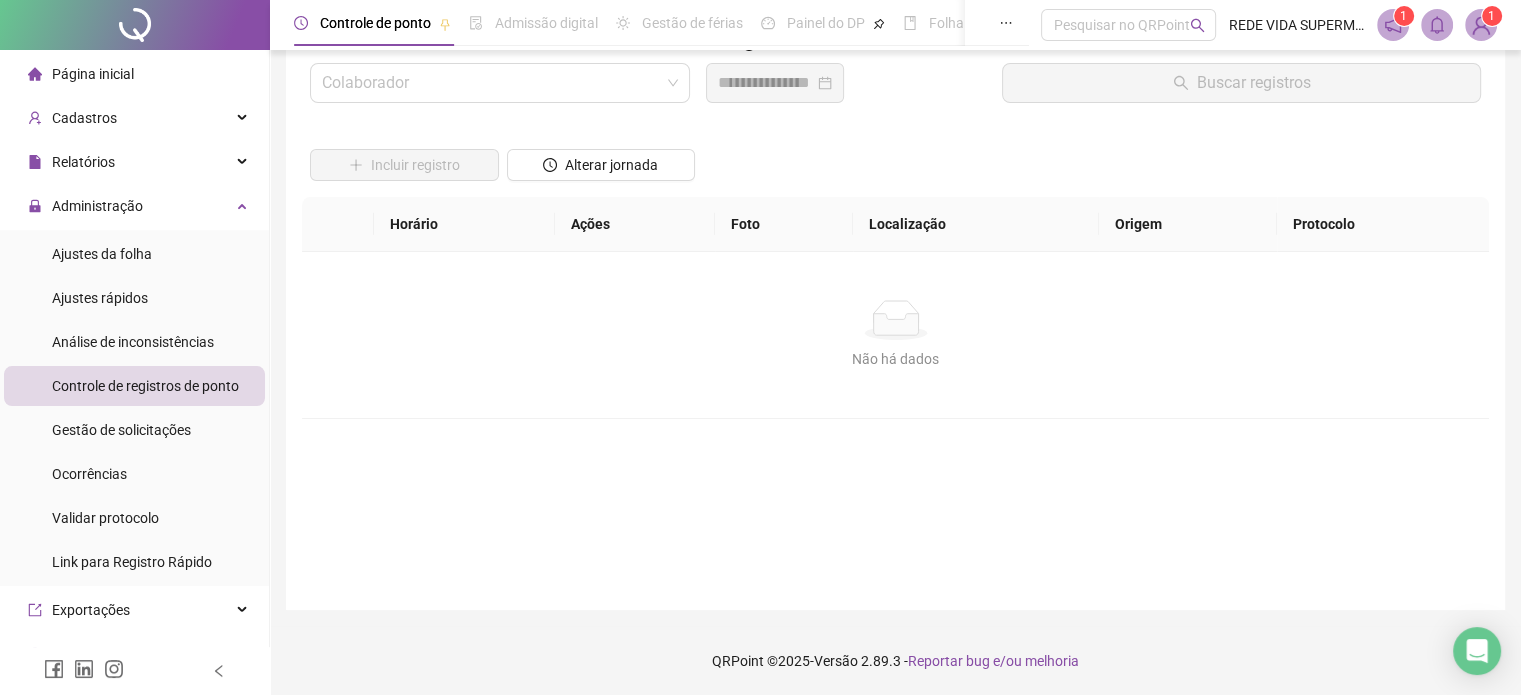 click at bounding box center (775, 83) 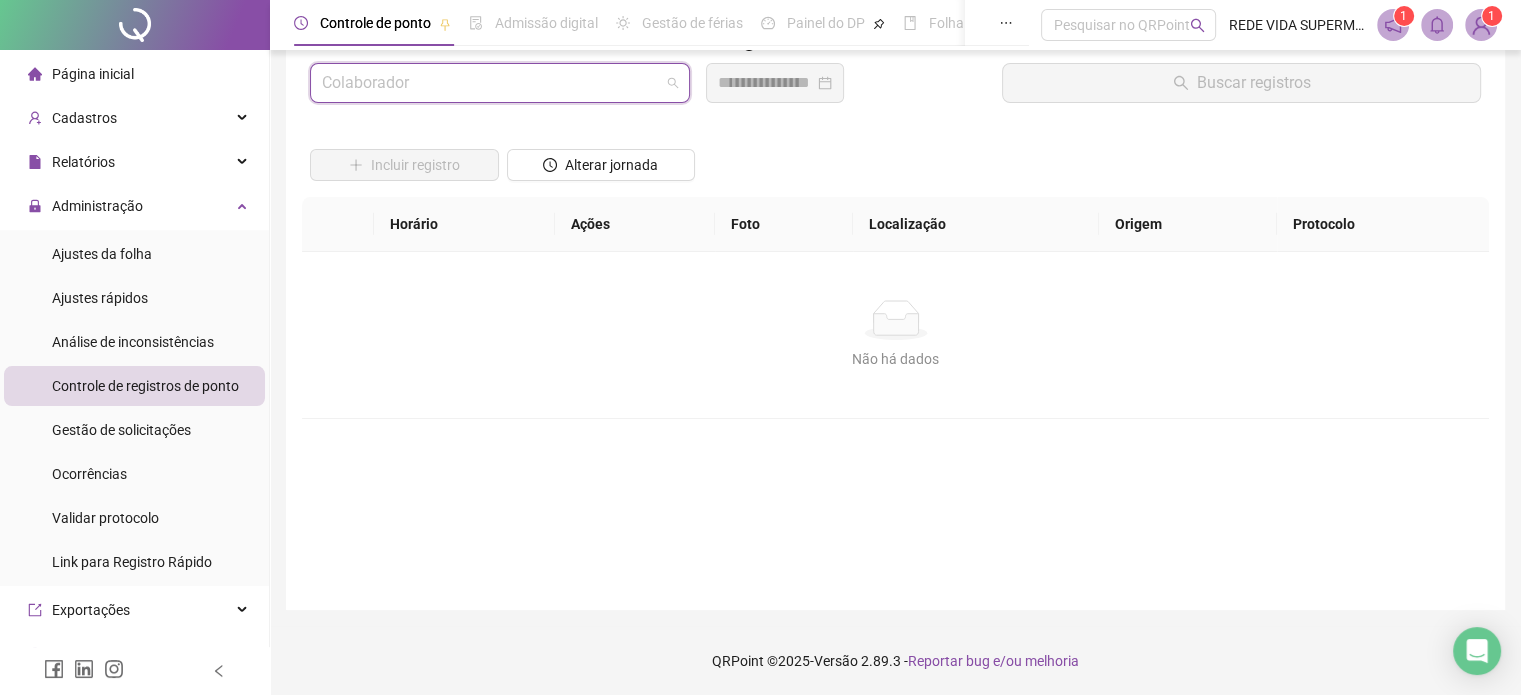 click at bounding box center [491, 83] 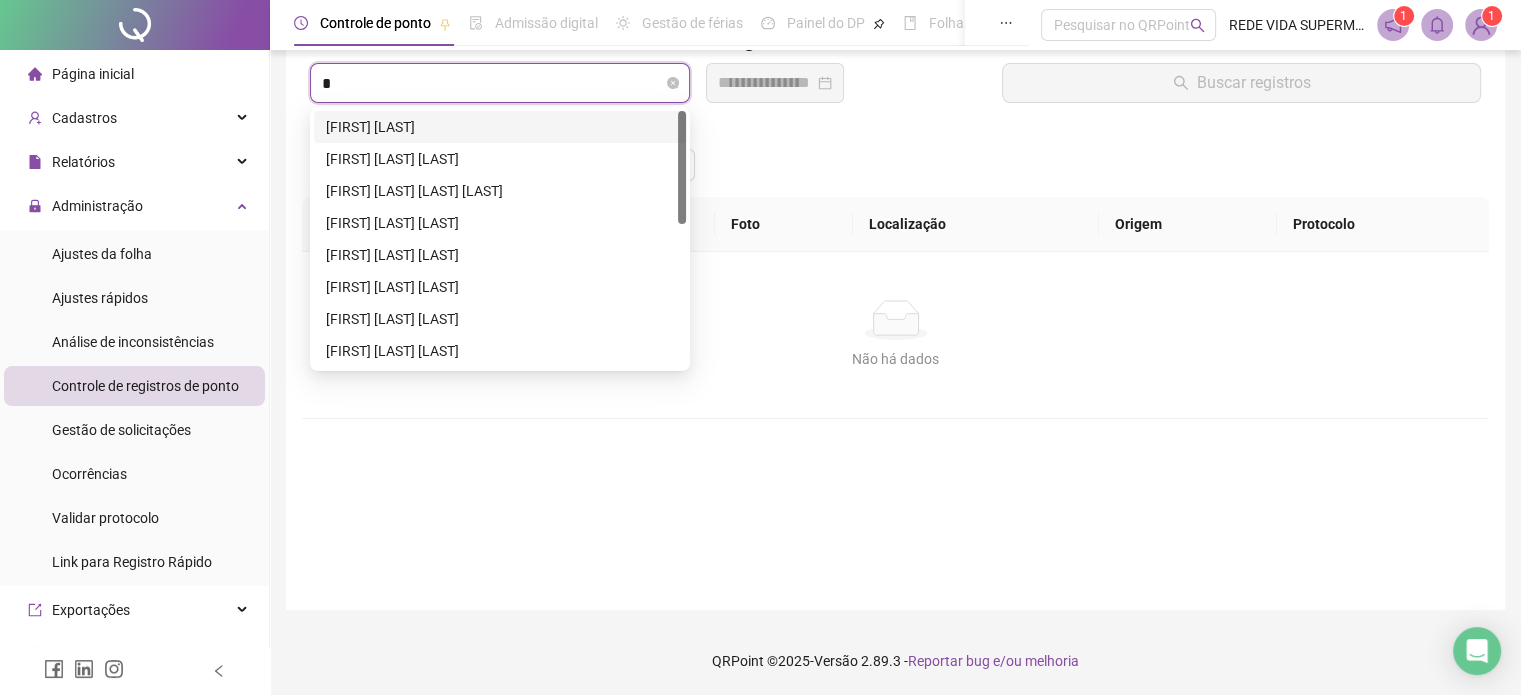 type on "**" 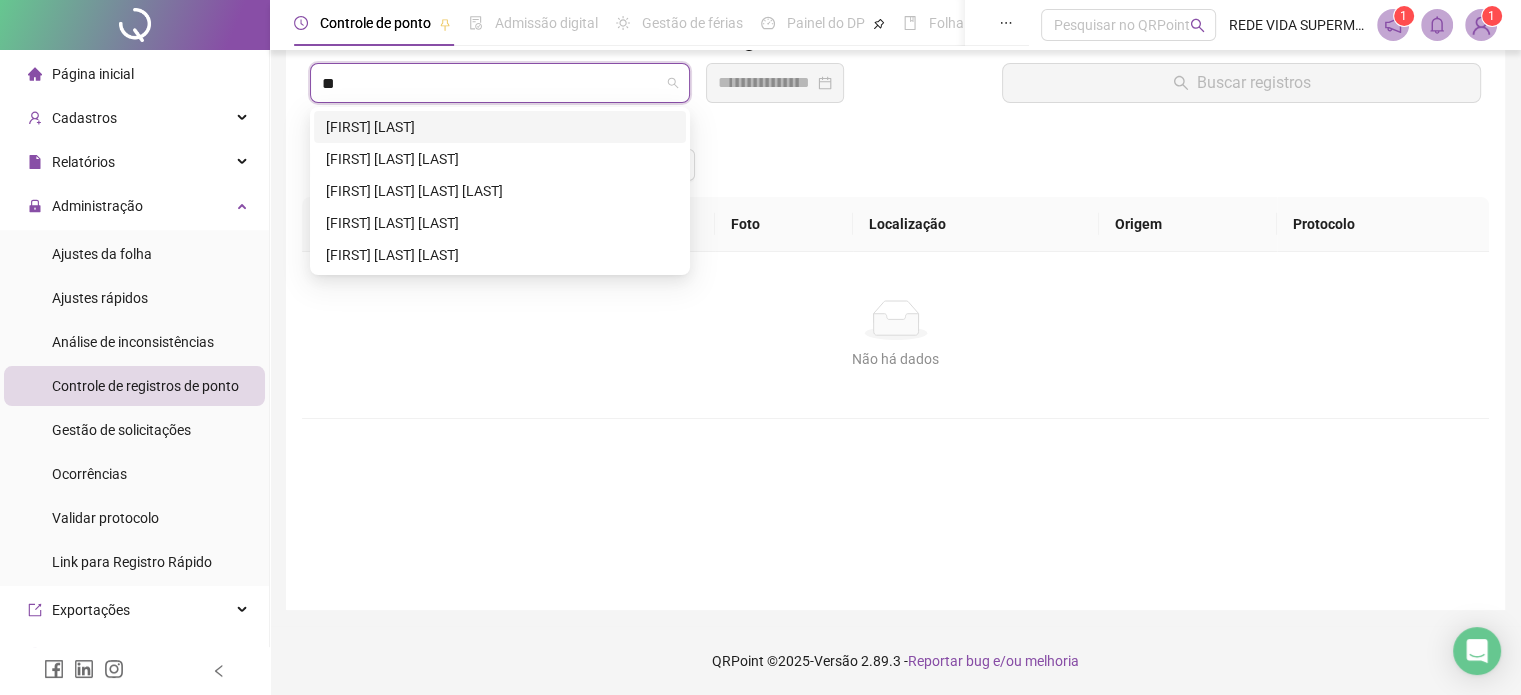 click on "[FIRST] [LAST] [LAST] [LAST]" at bounding box center [500, 191] 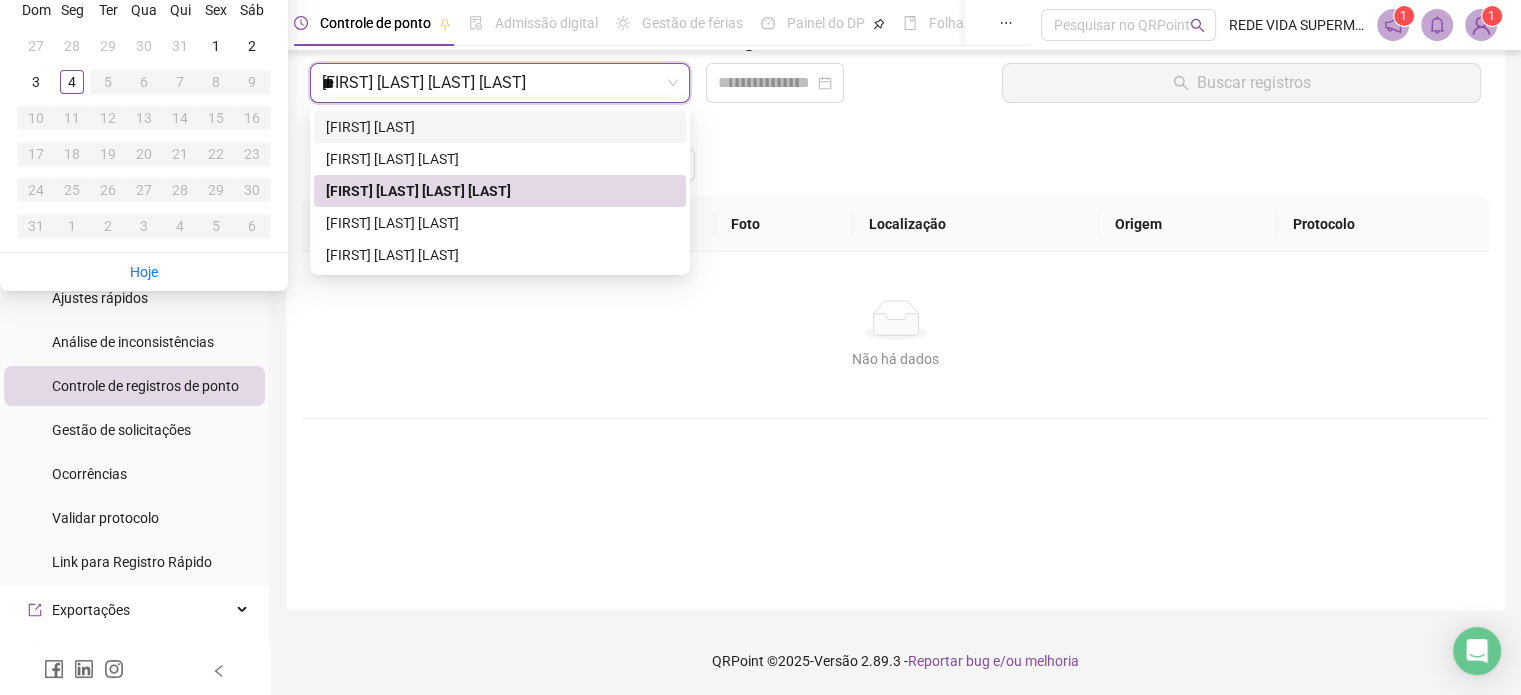 type 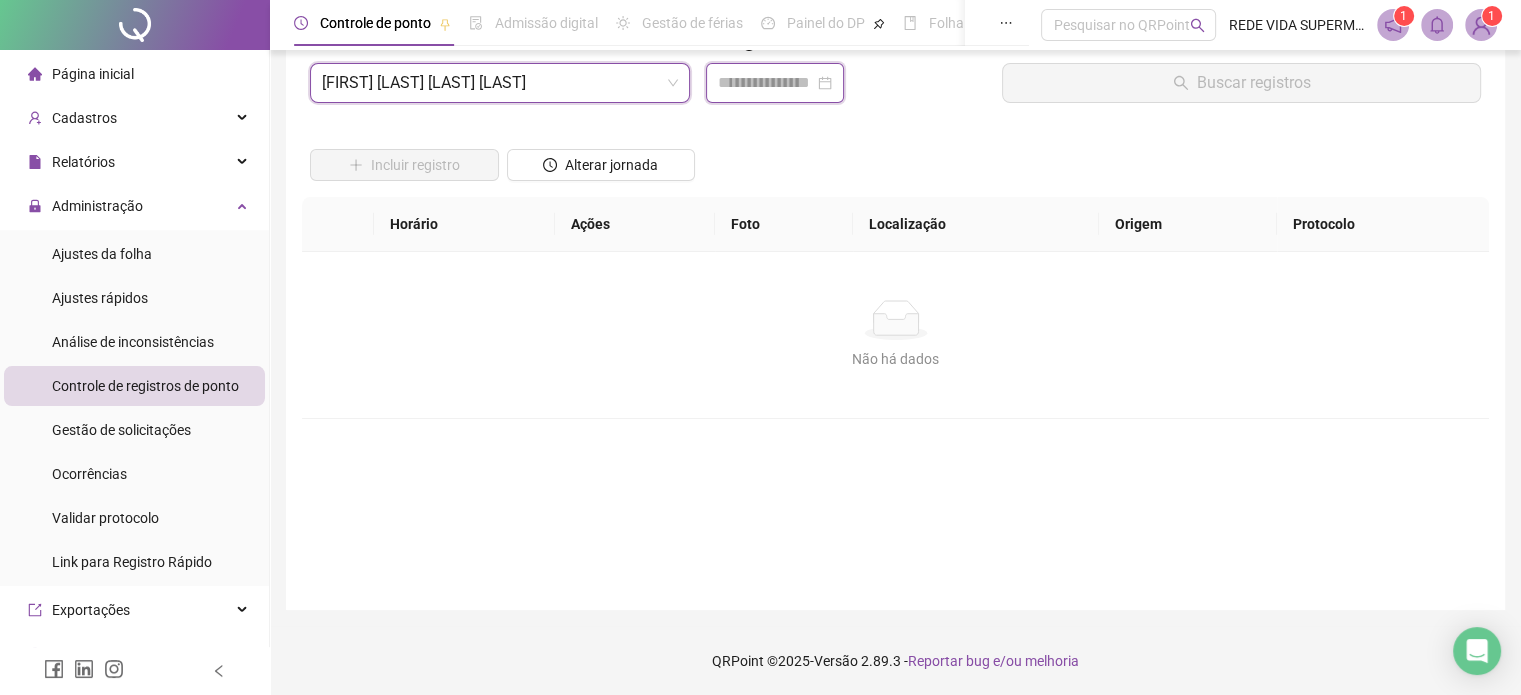 click at bounding box center (766, 83) 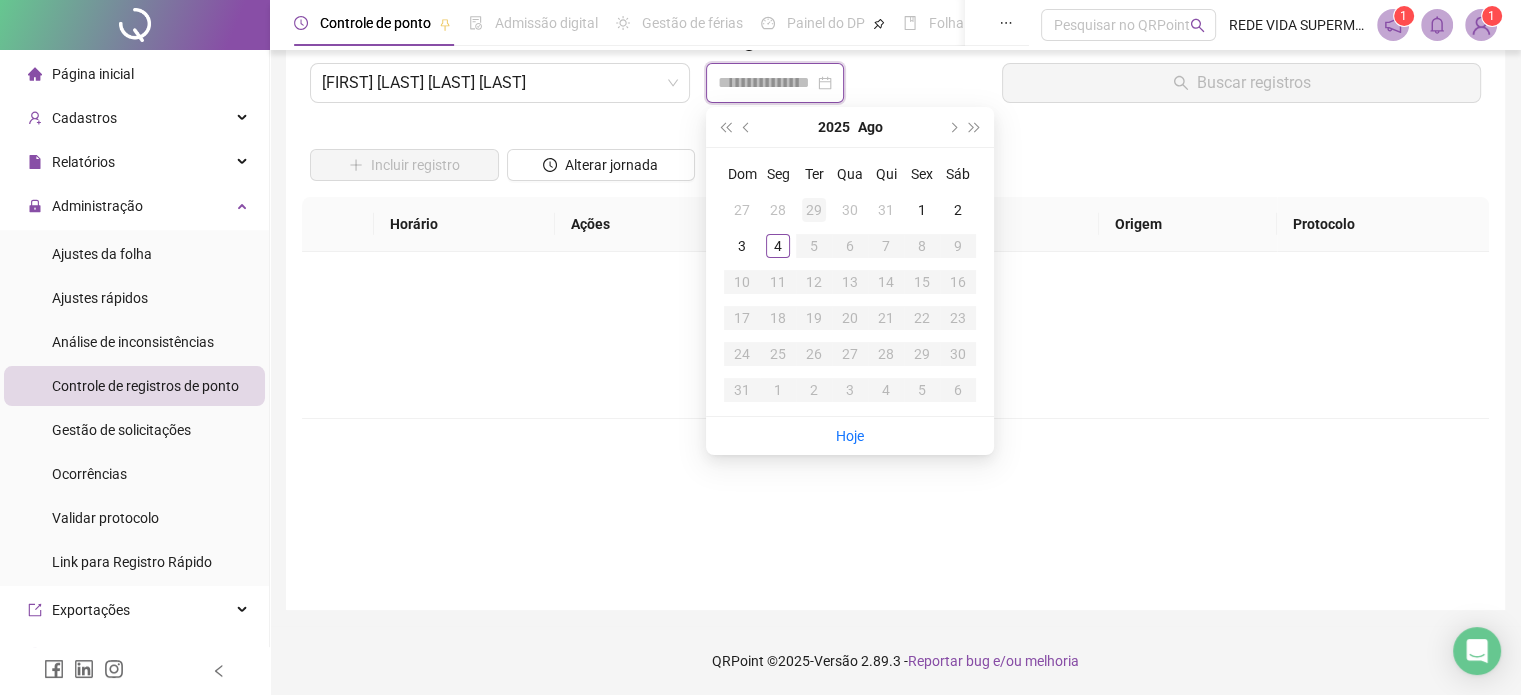 type on "**********" 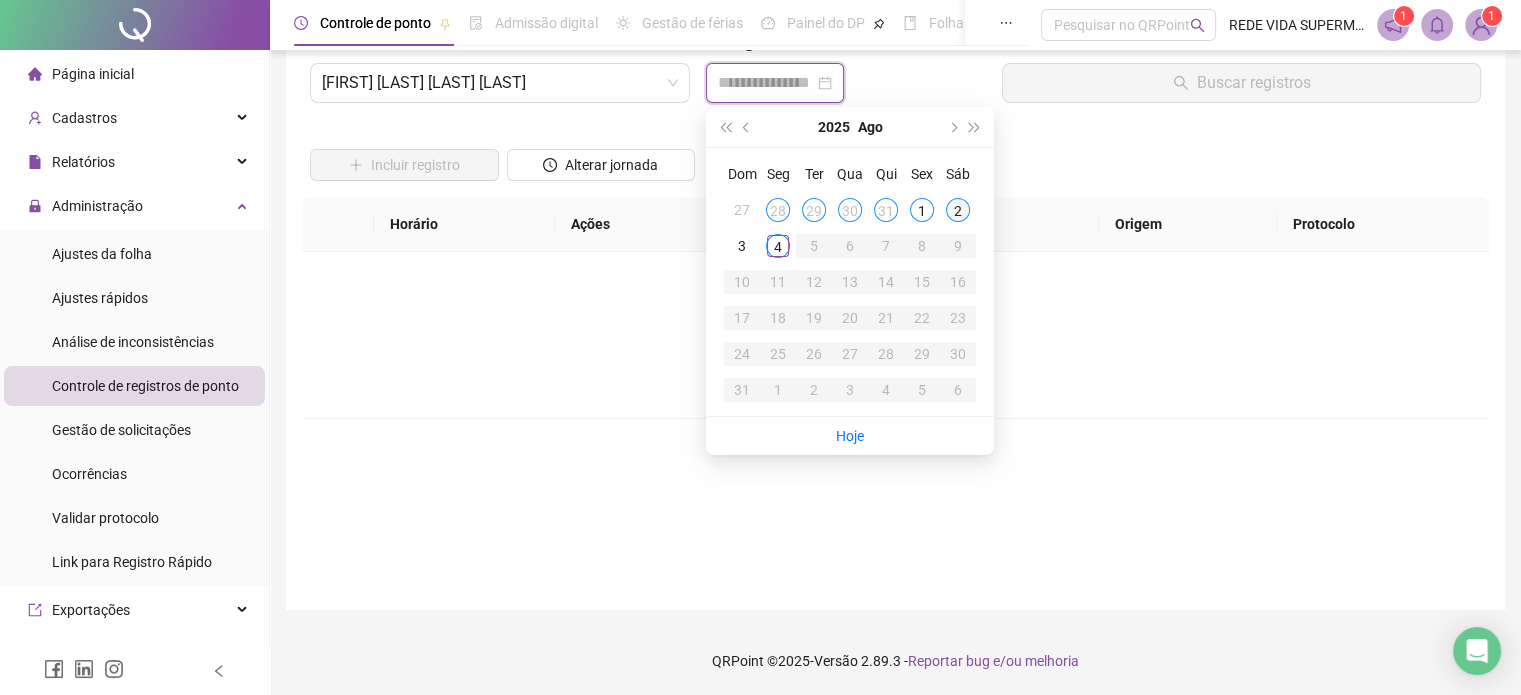 type on "**********" 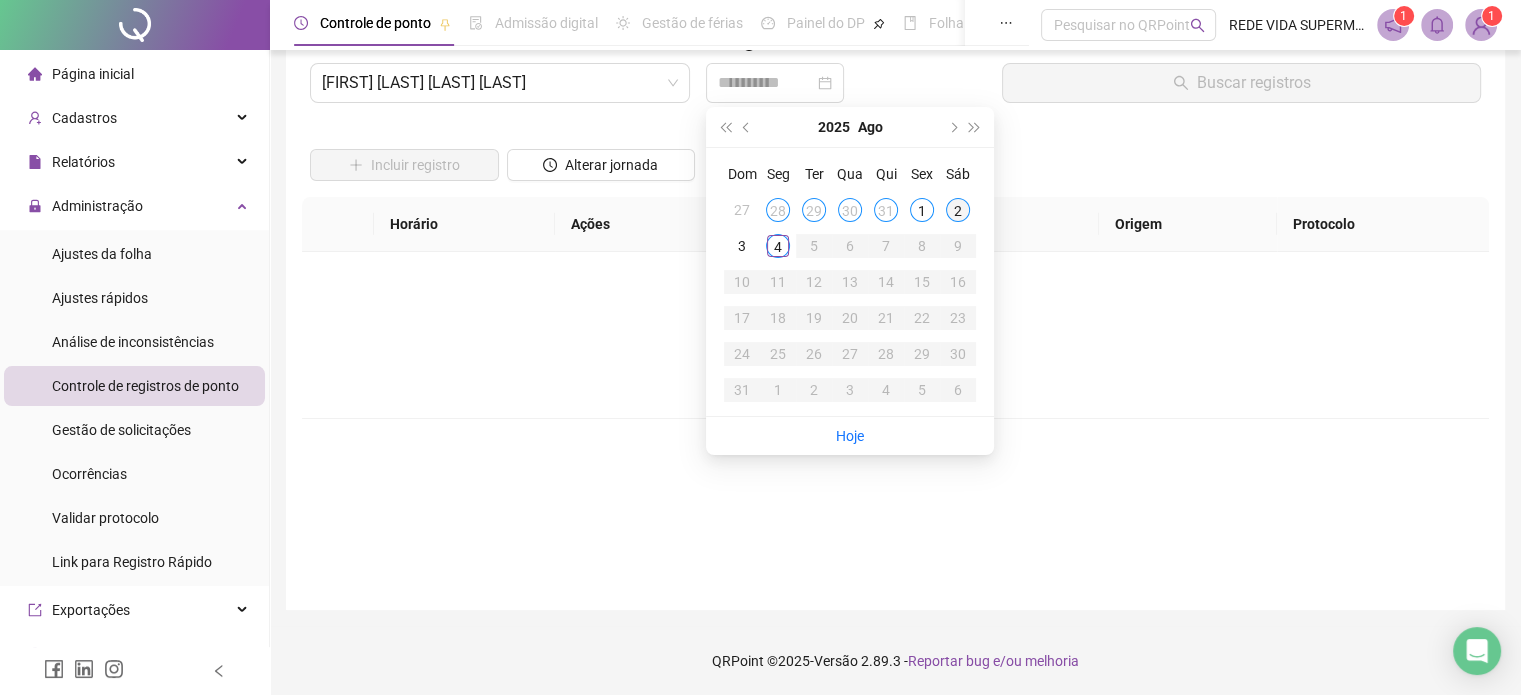 click on "2" at bounding box center (958, 210) 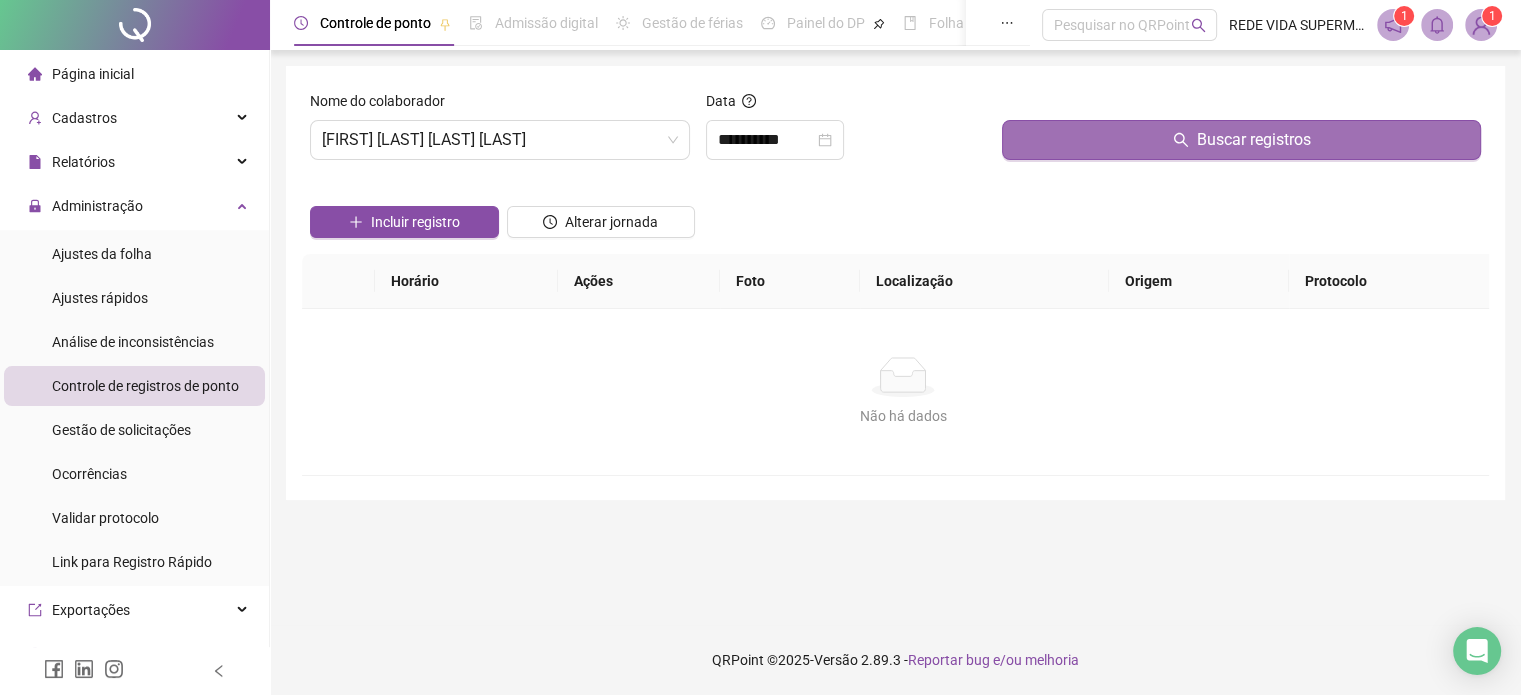 scroll, scrollTop: 0, scrollLeft: 0, axis: both 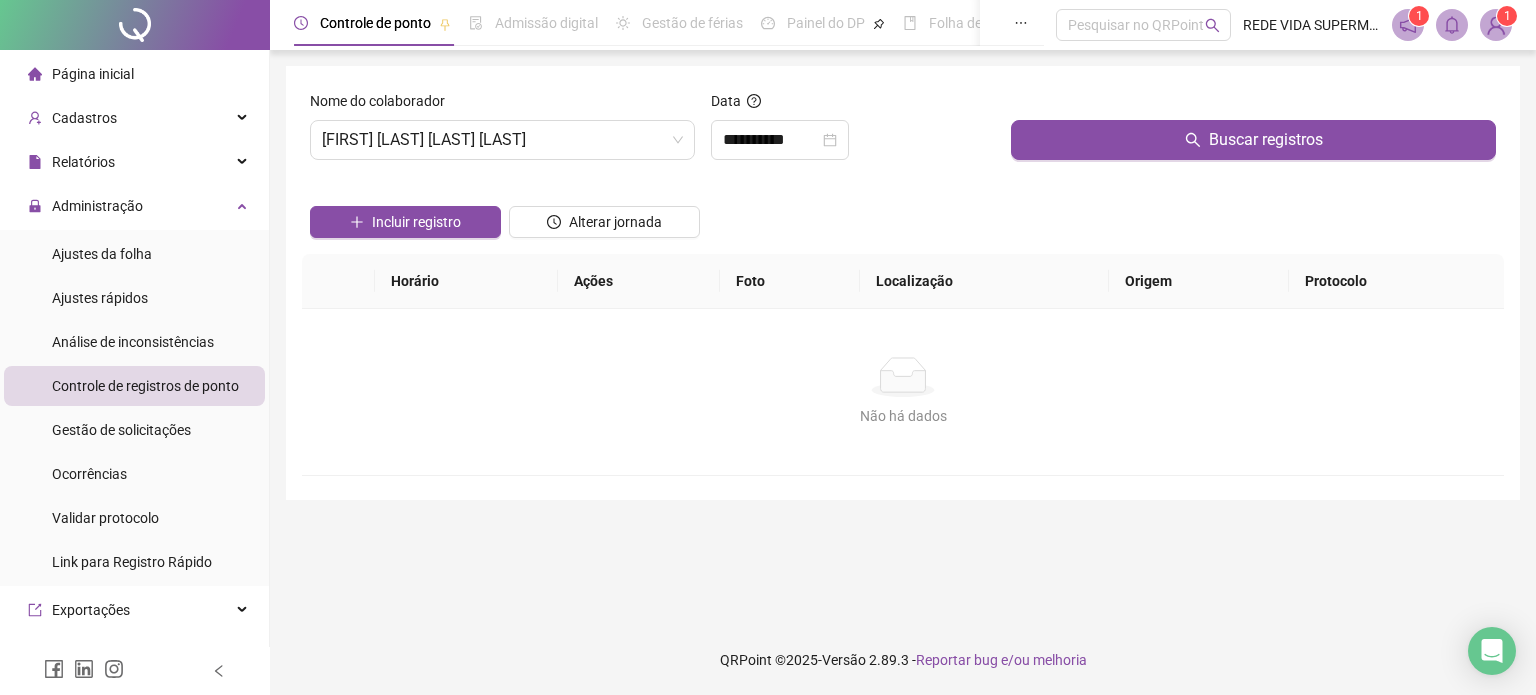 click at bounding box center (1253, 105) 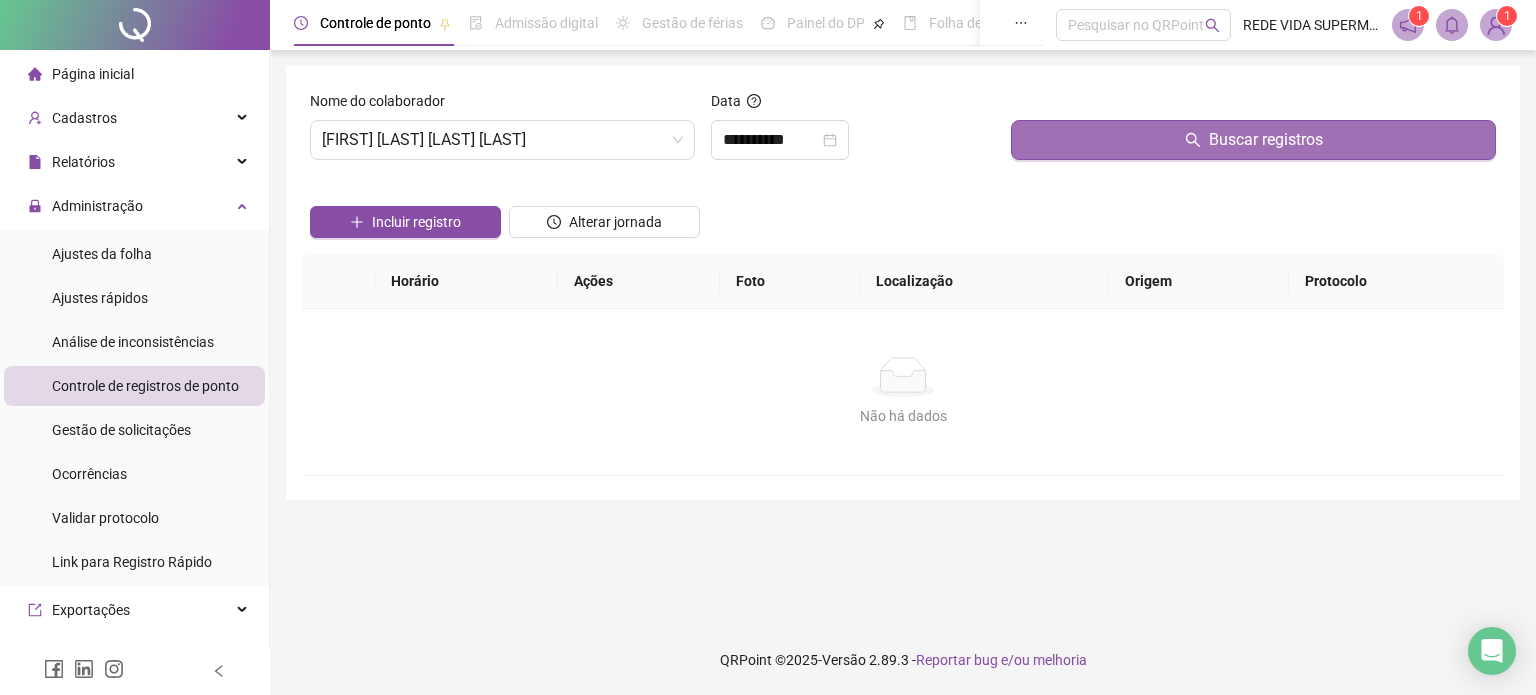 click on "Buscar registros" at bounding box center [1253, 140] 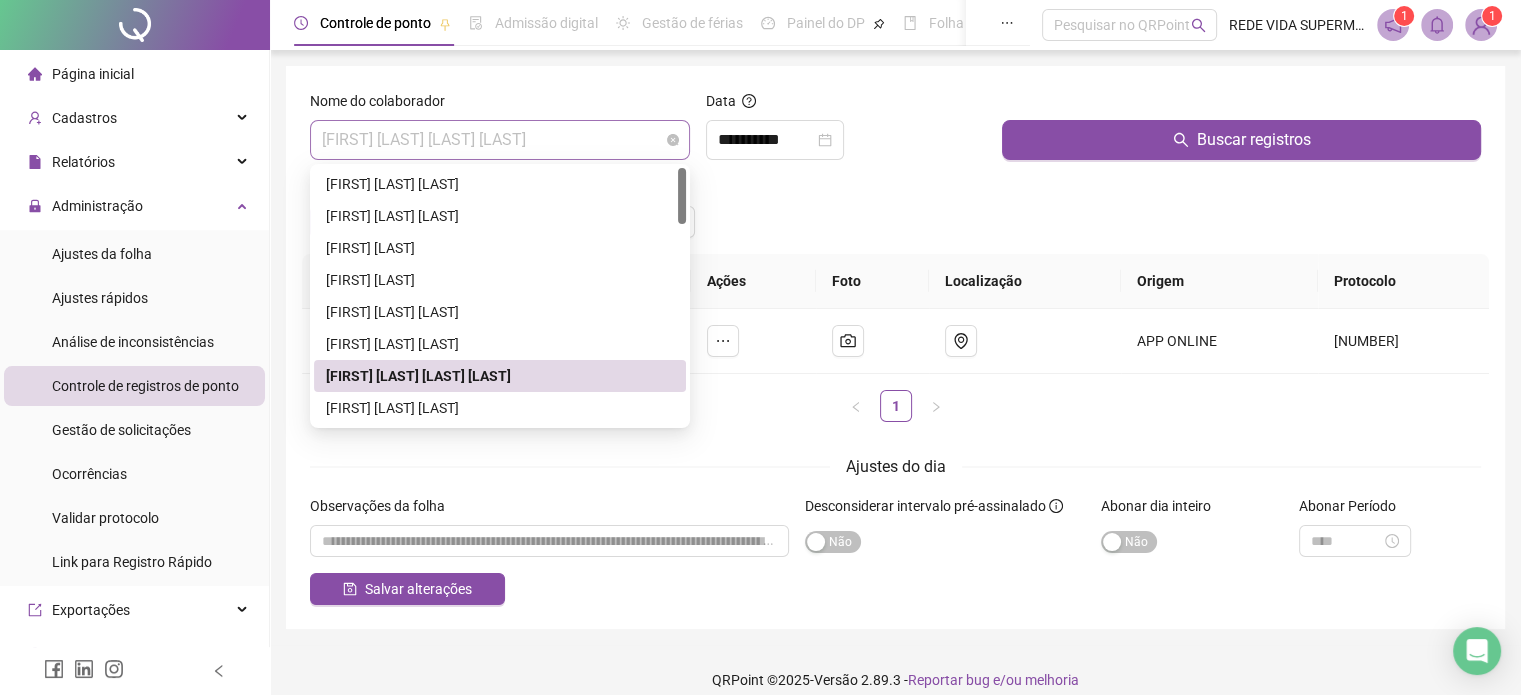 click on "[FIRST] [LAST] [LAST] [LAST]" at bounding box center [500, 140] 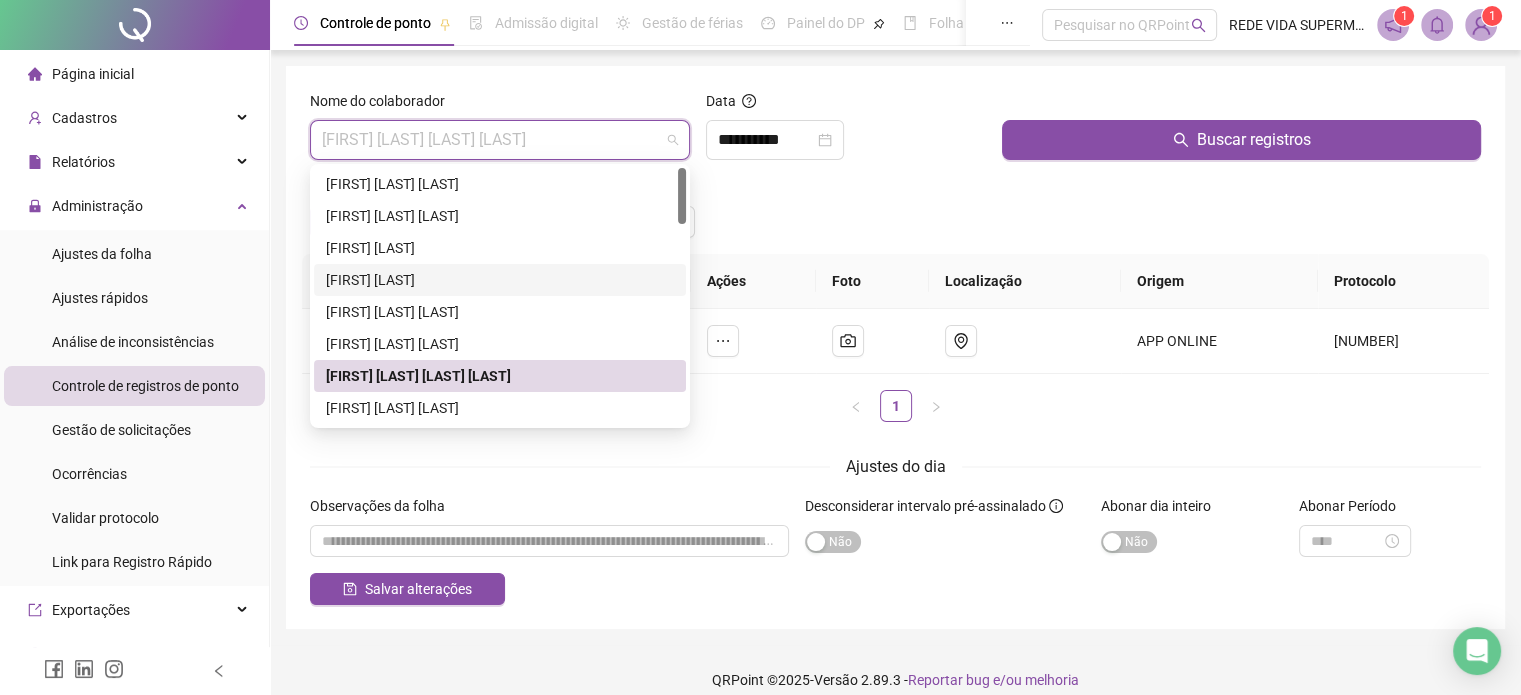 click on "[FIRST] [LAST]" at bounding box center [500, 280] 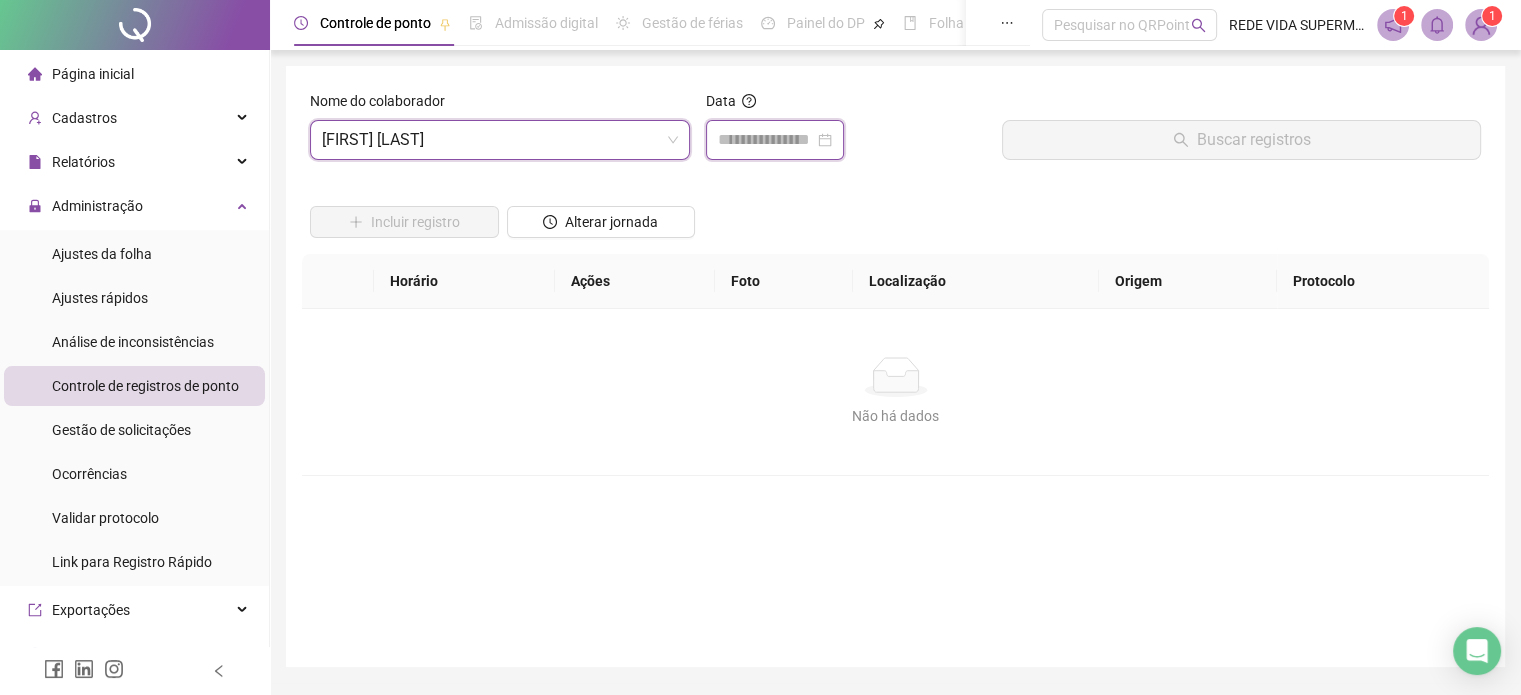 click at bounding box center [766, 140] 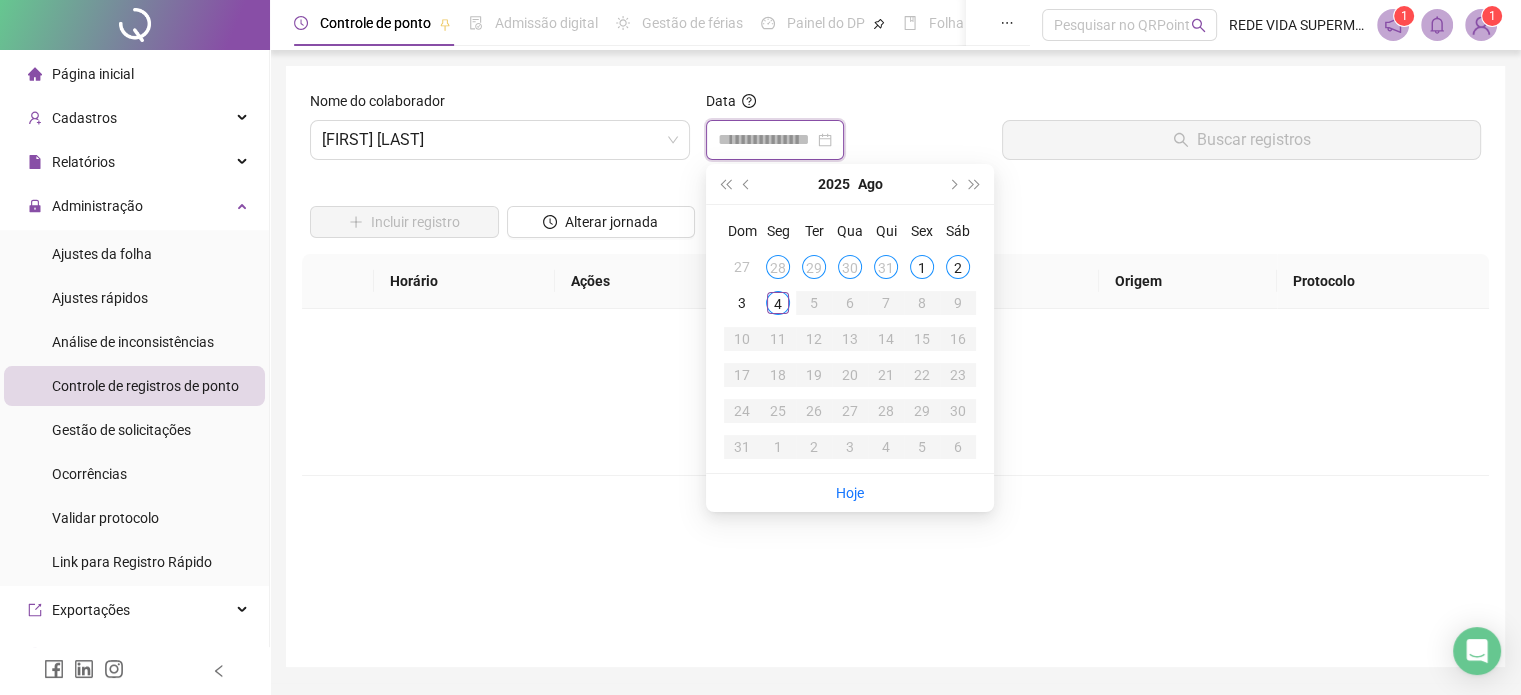 type on "**********" 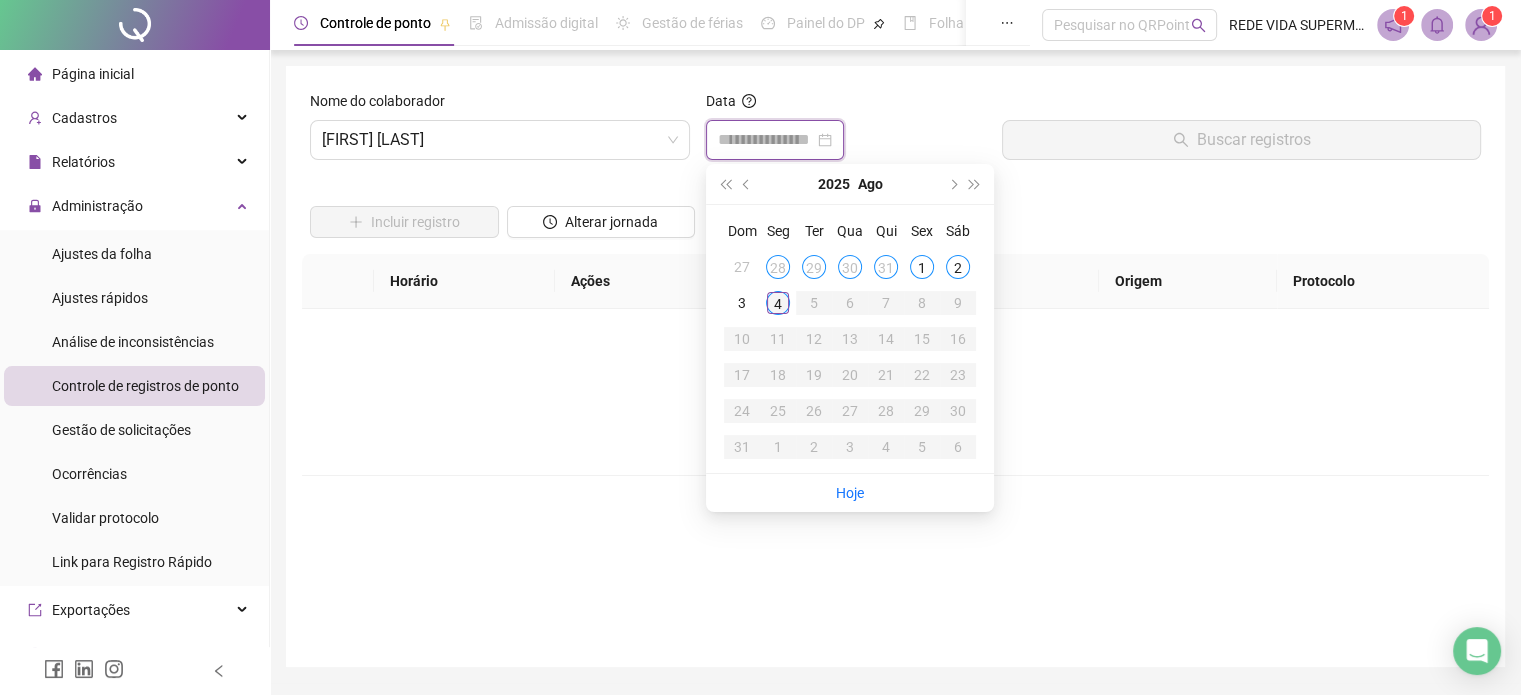 type on "**********" 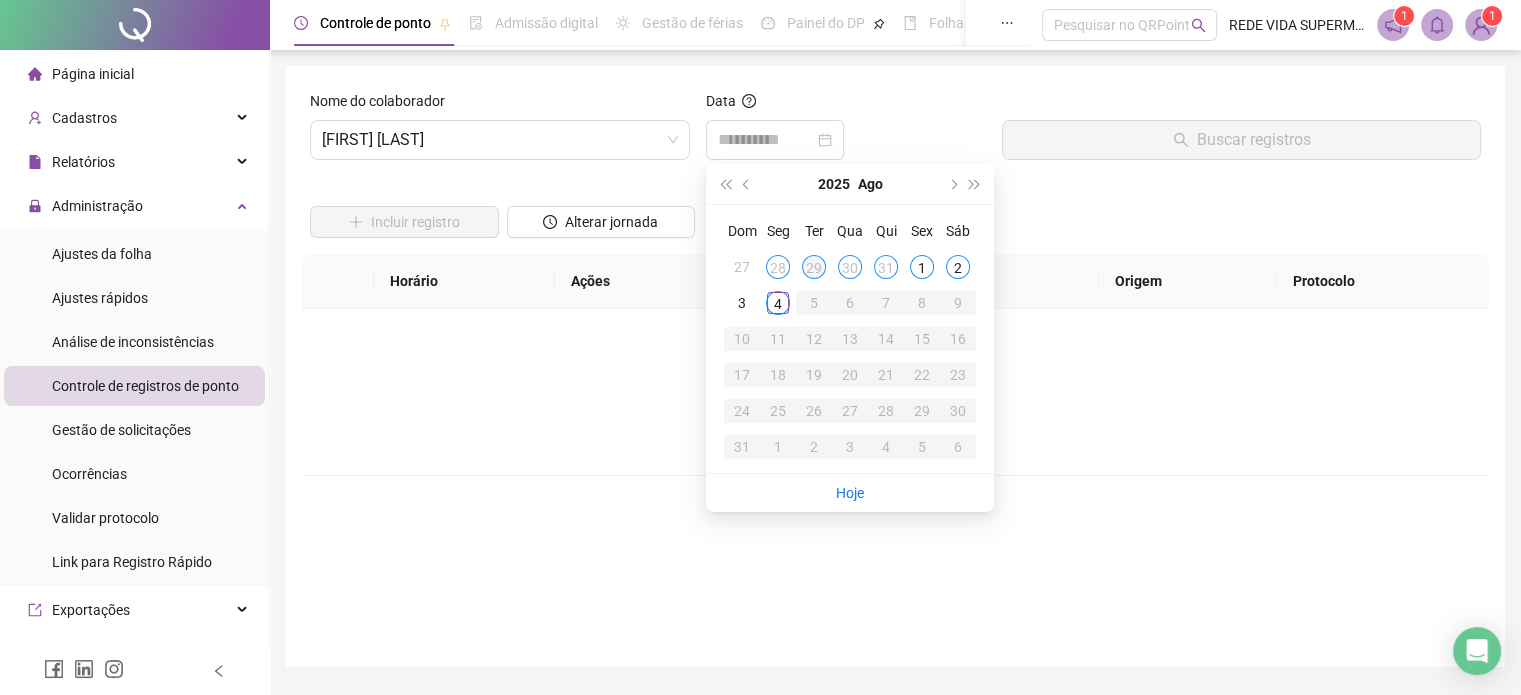 click on "29" at bounding box center [814, 267] 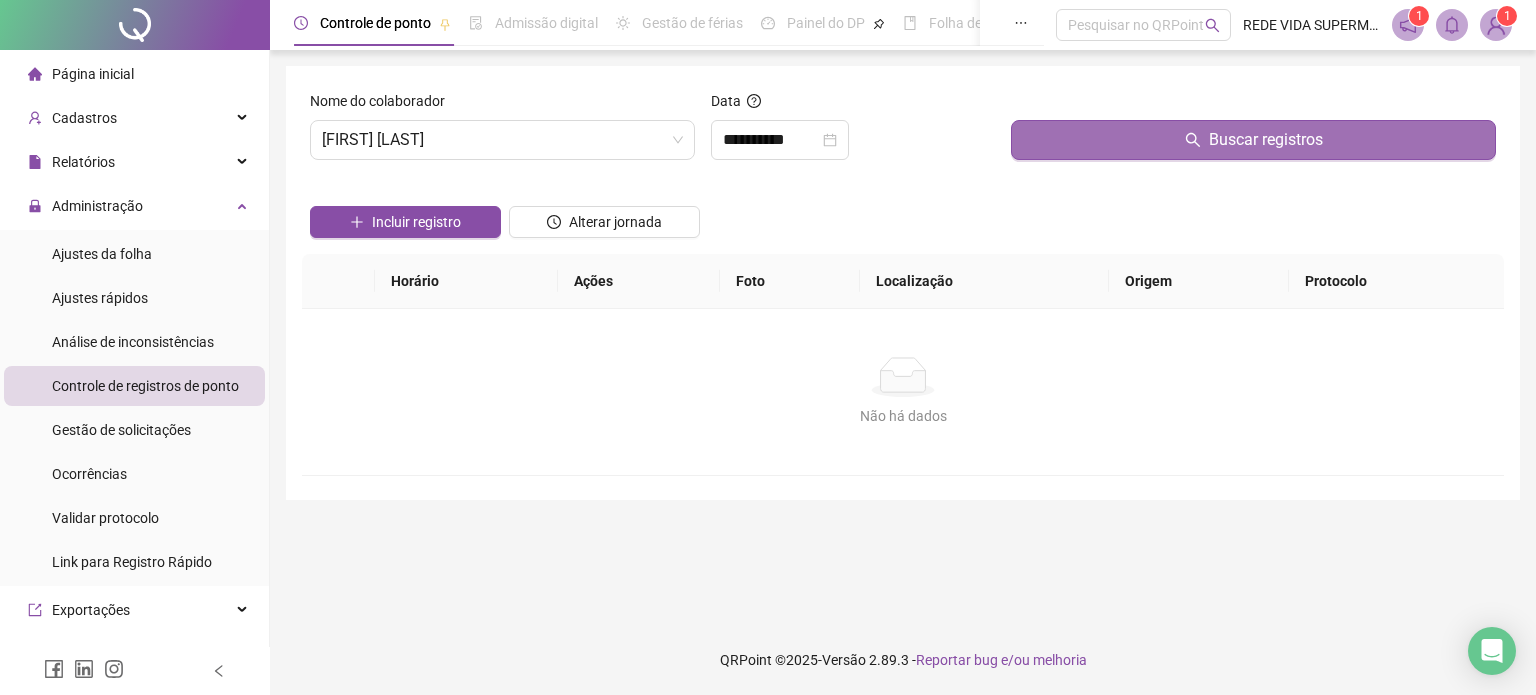 click on "Buscar registros" at bounding box center [1253, 140] 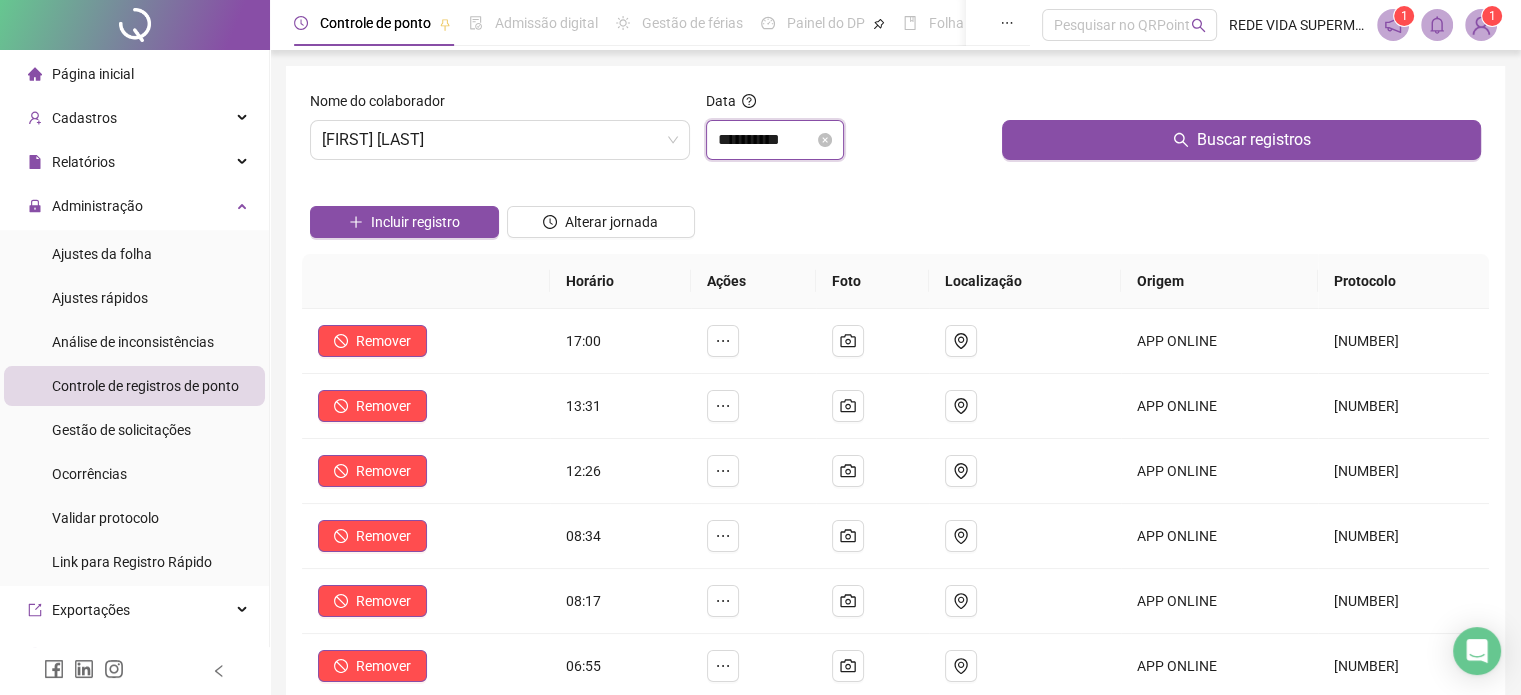 click on "**********" at bounding box center [766, 140] 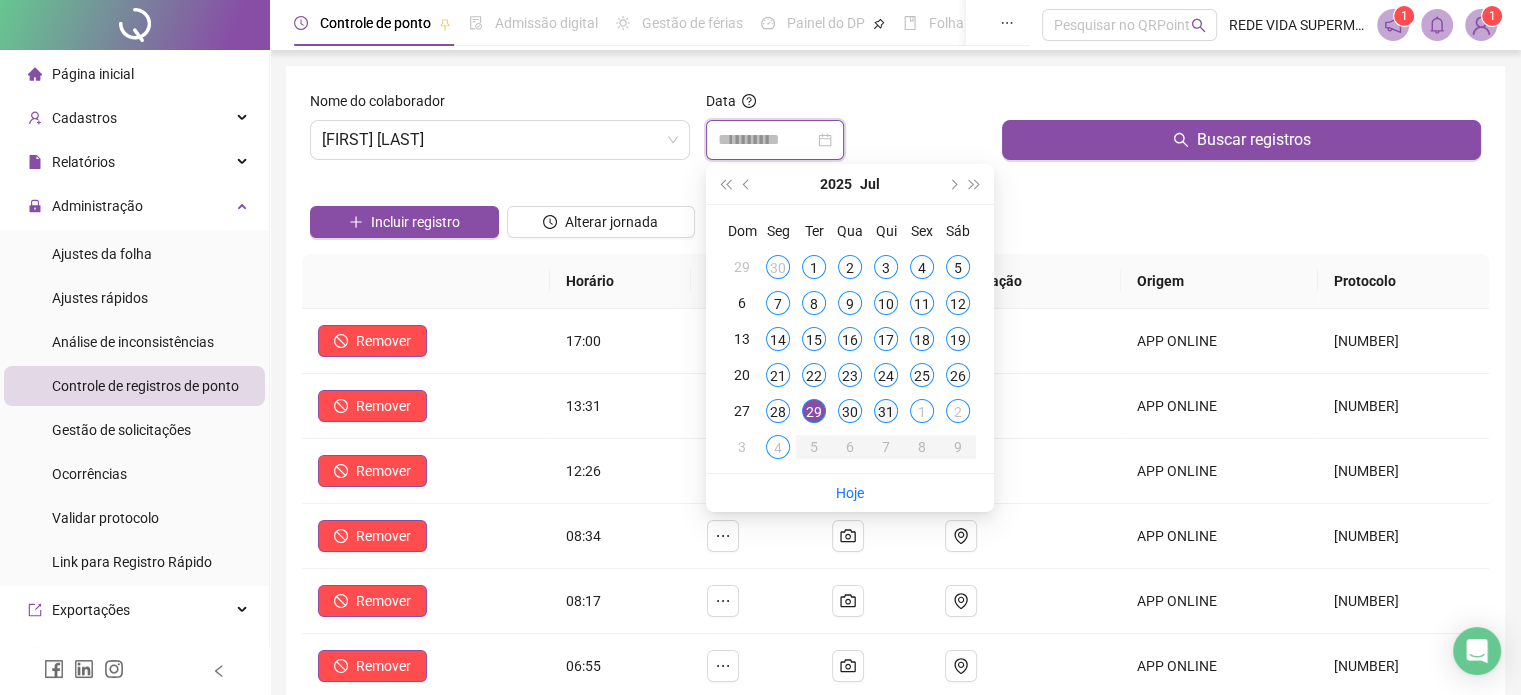 type on "**********" 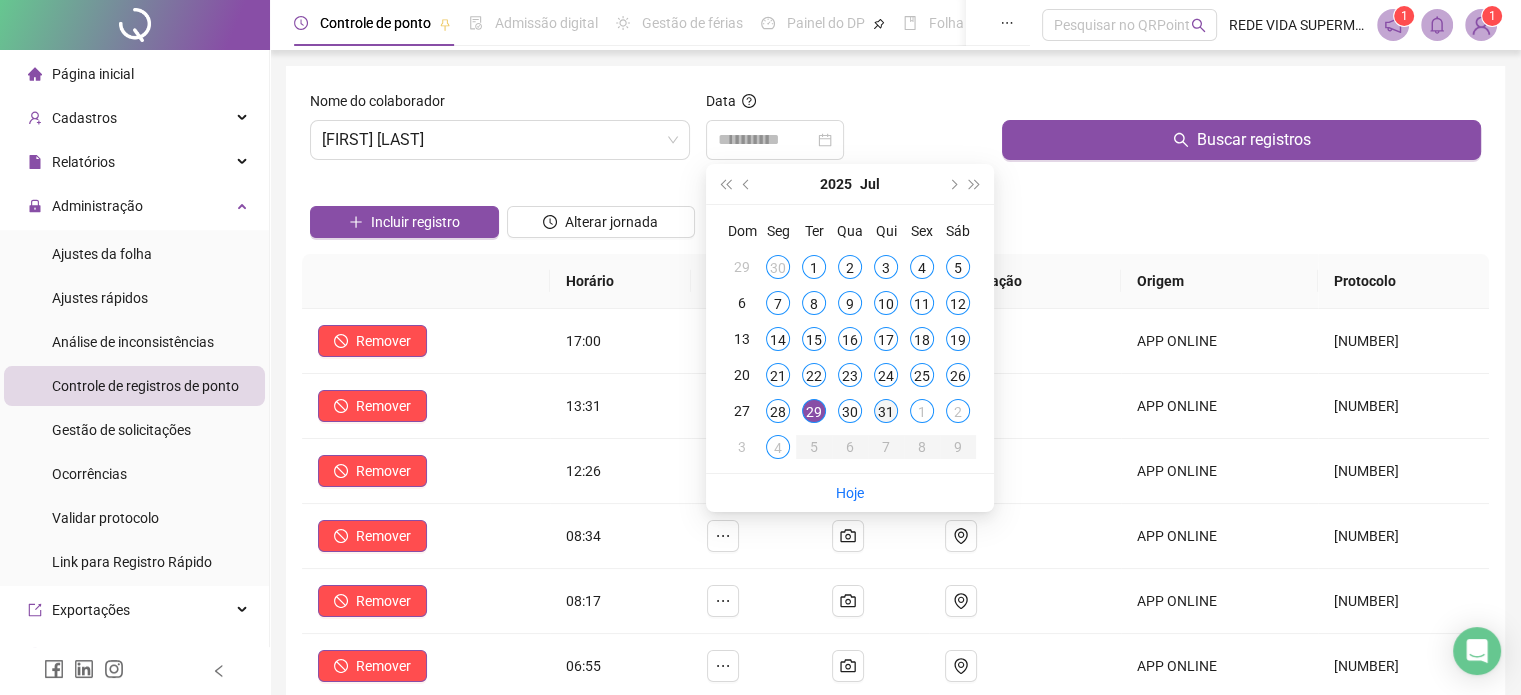 click on "31" at bounding box center (886, 411) 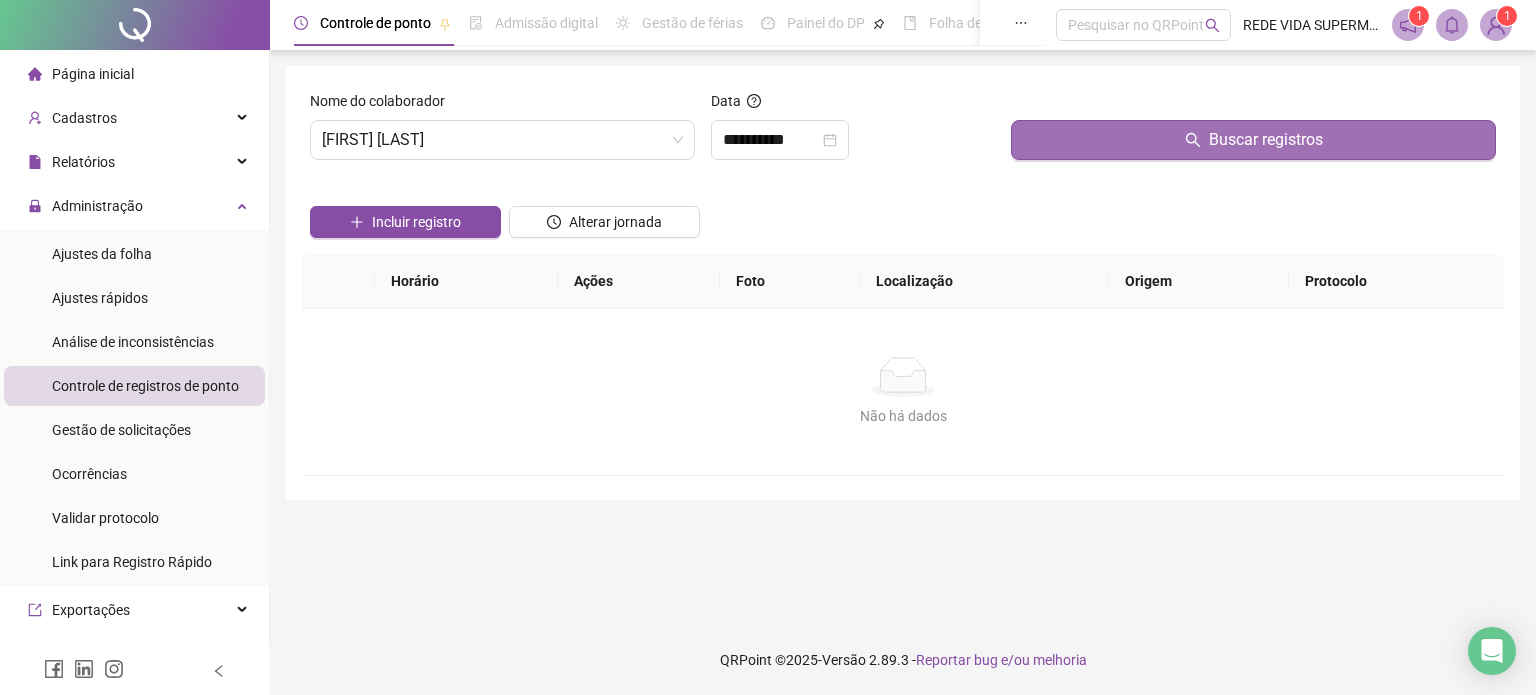 click on "Buscar registros" at bounding box center (1253, 140) 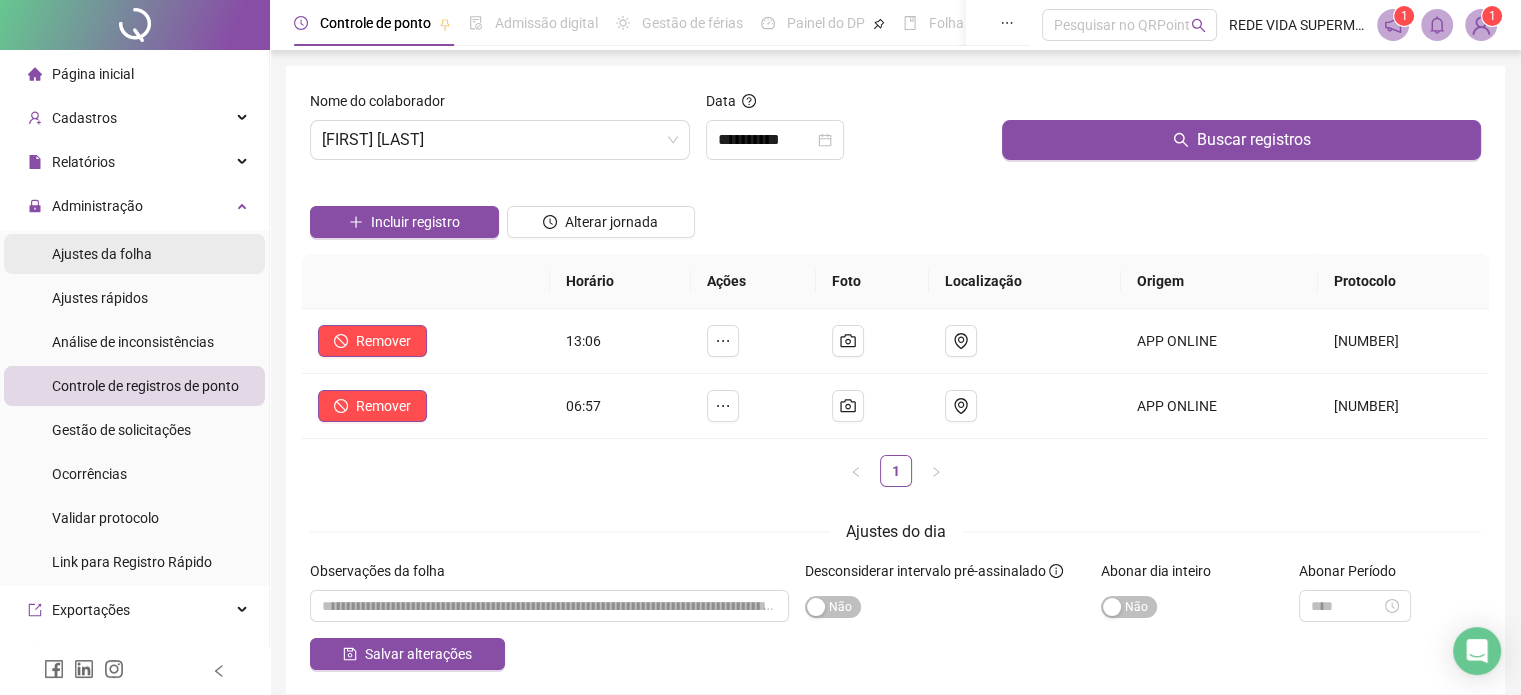 click on "Ajustes da folha" at bounding box center (102, 254) 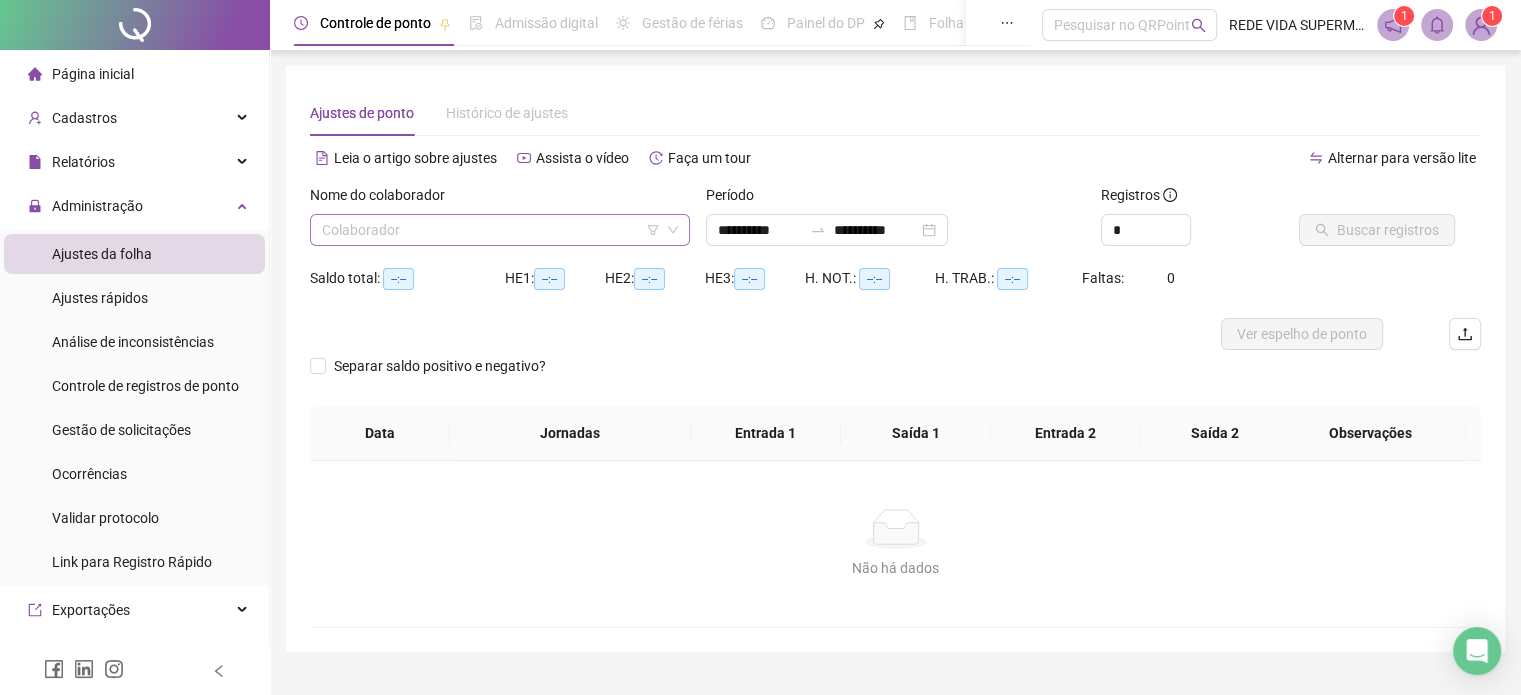 click at bounding box center [491, 230] 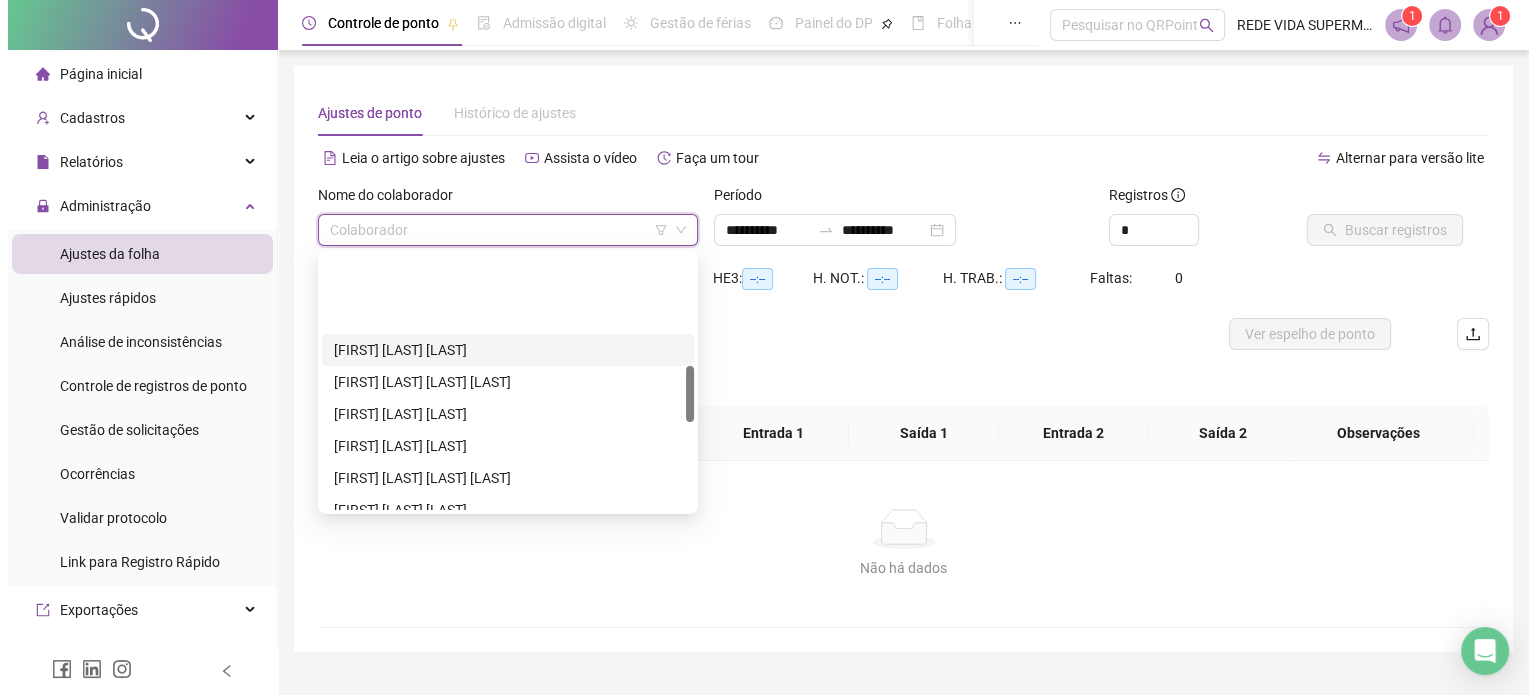 scroll, scrollTop: 500, scrollLeft: 0, axis: vertical 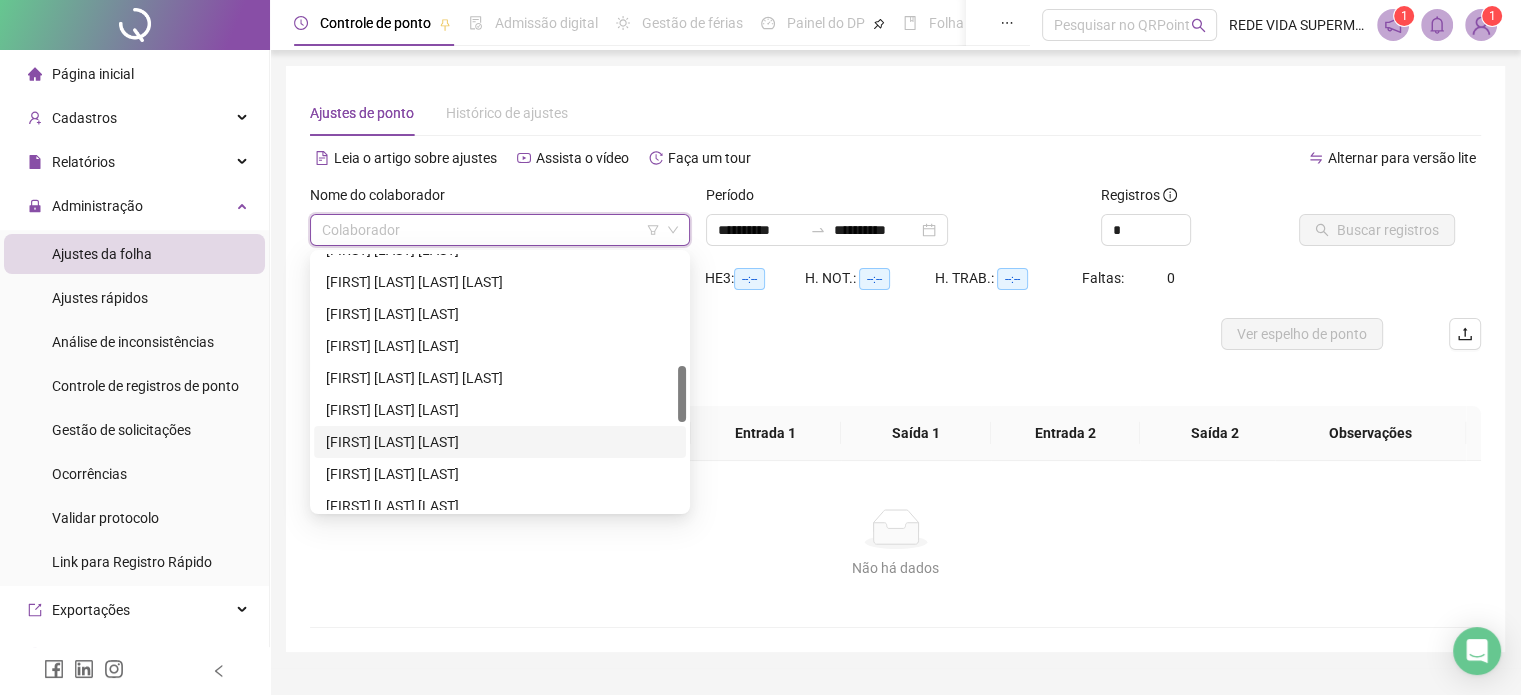 click on "[FIRST] [LAST] [LAST]" at bounding box center (500, 442) 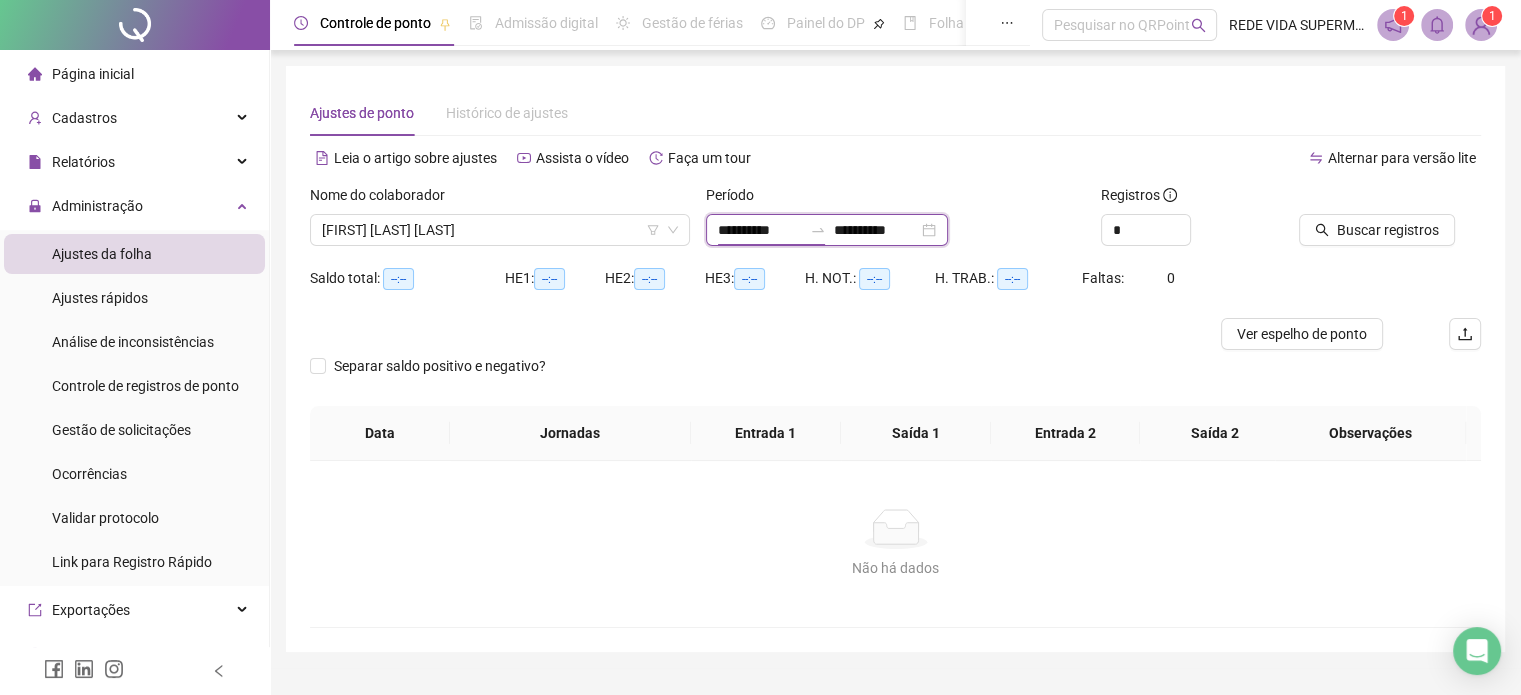 click on "**********" at bounding box center [760, 230] 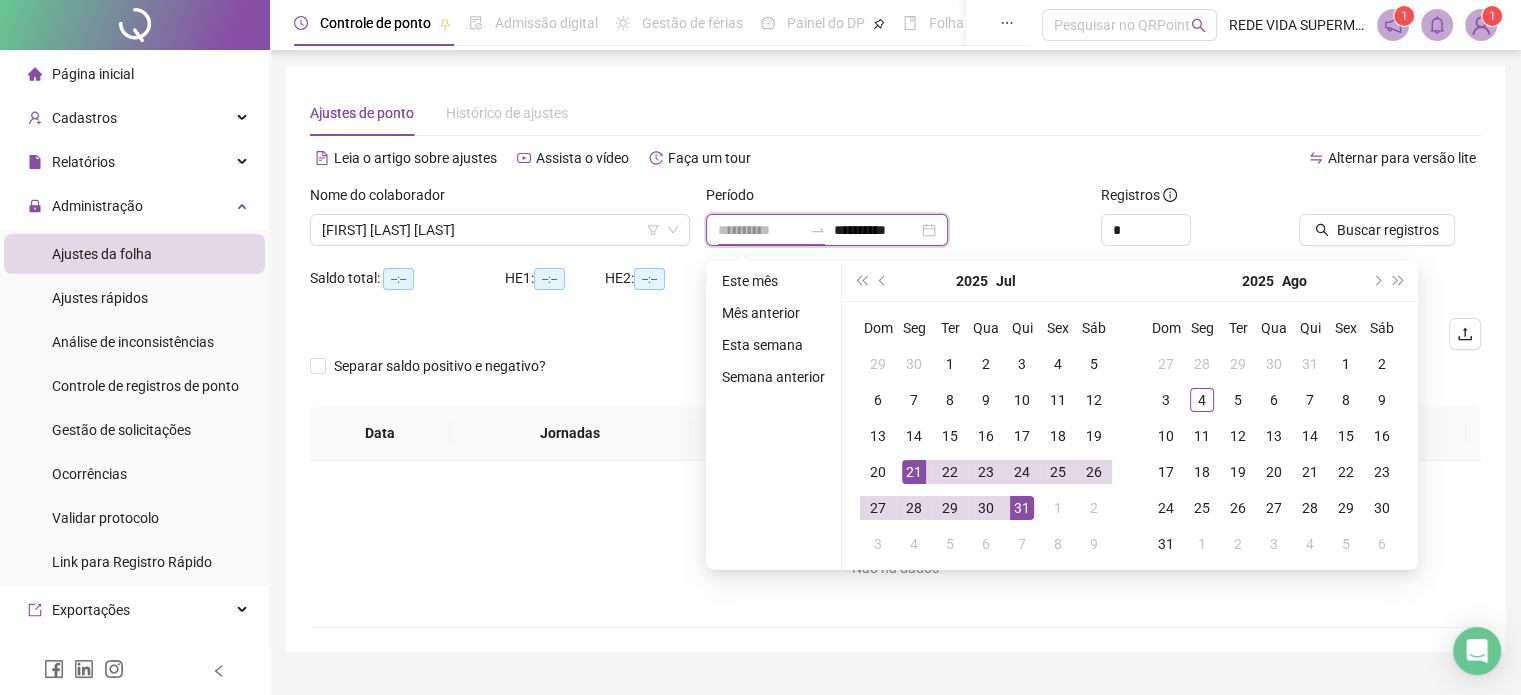 type on "**********" 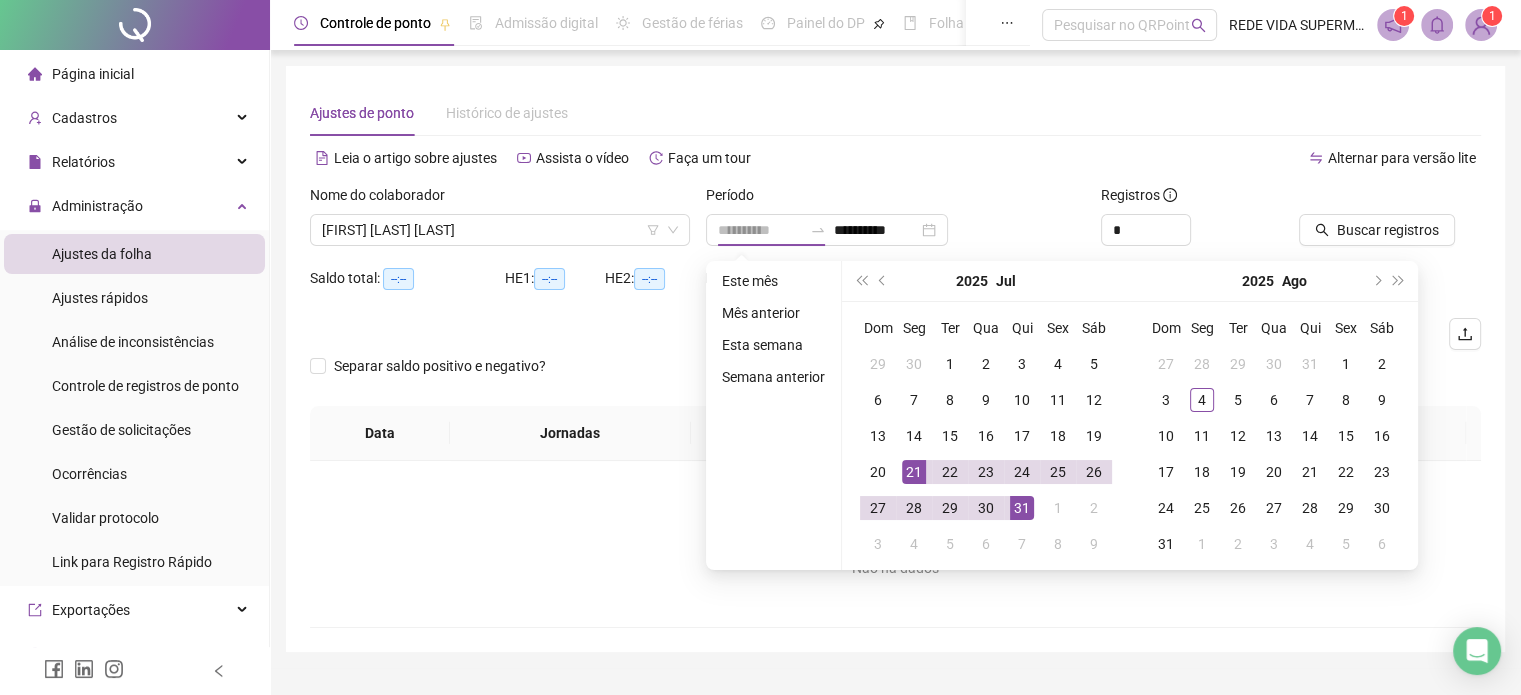 click on "21" at bounding box center [914, 472] 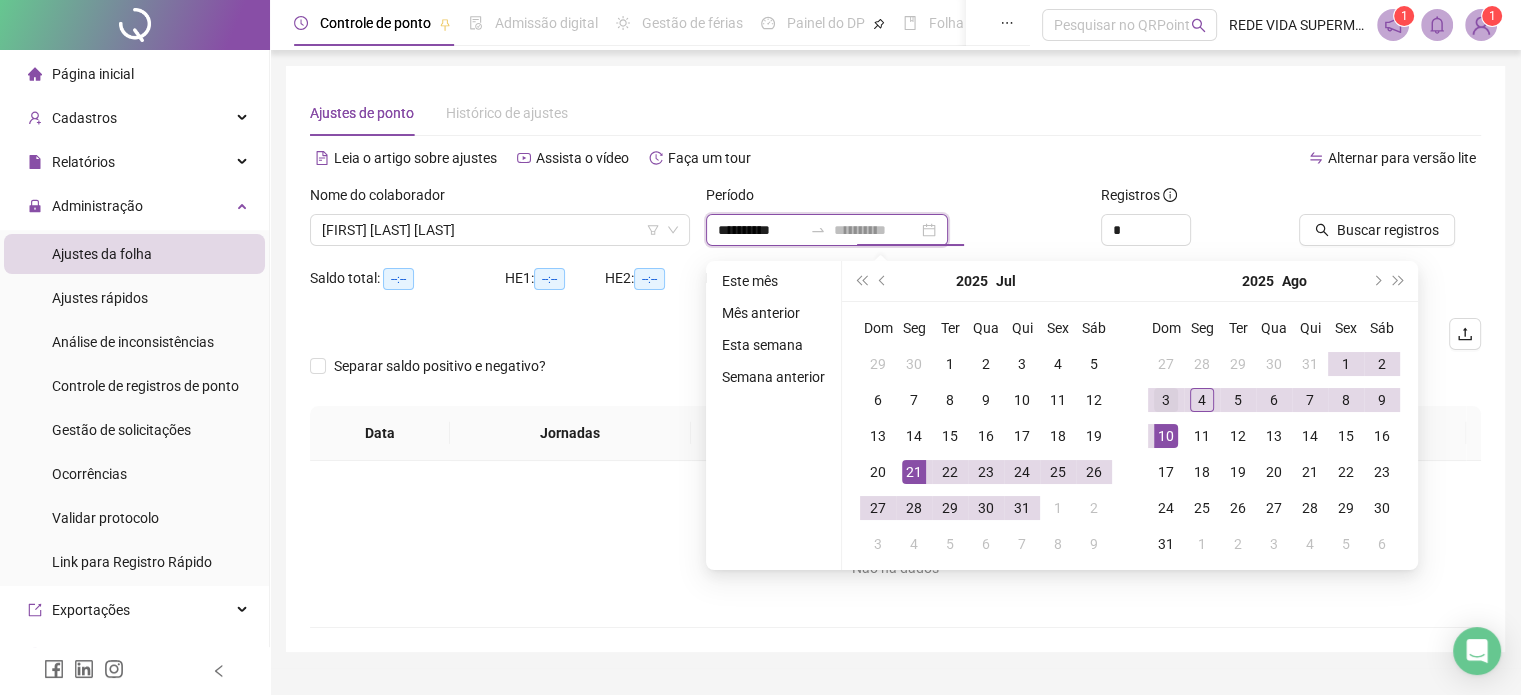 type on "**********" 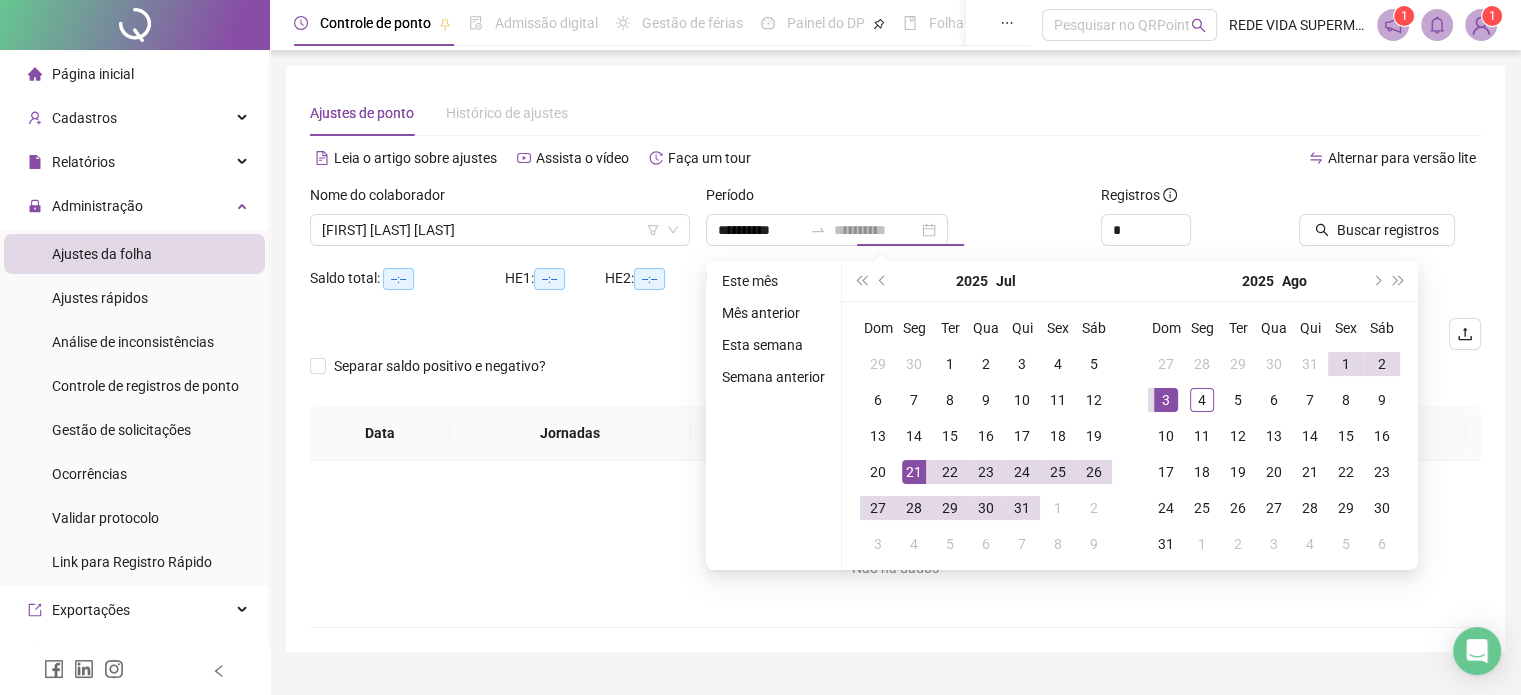click on "3" at bounding box center (1166, 400) 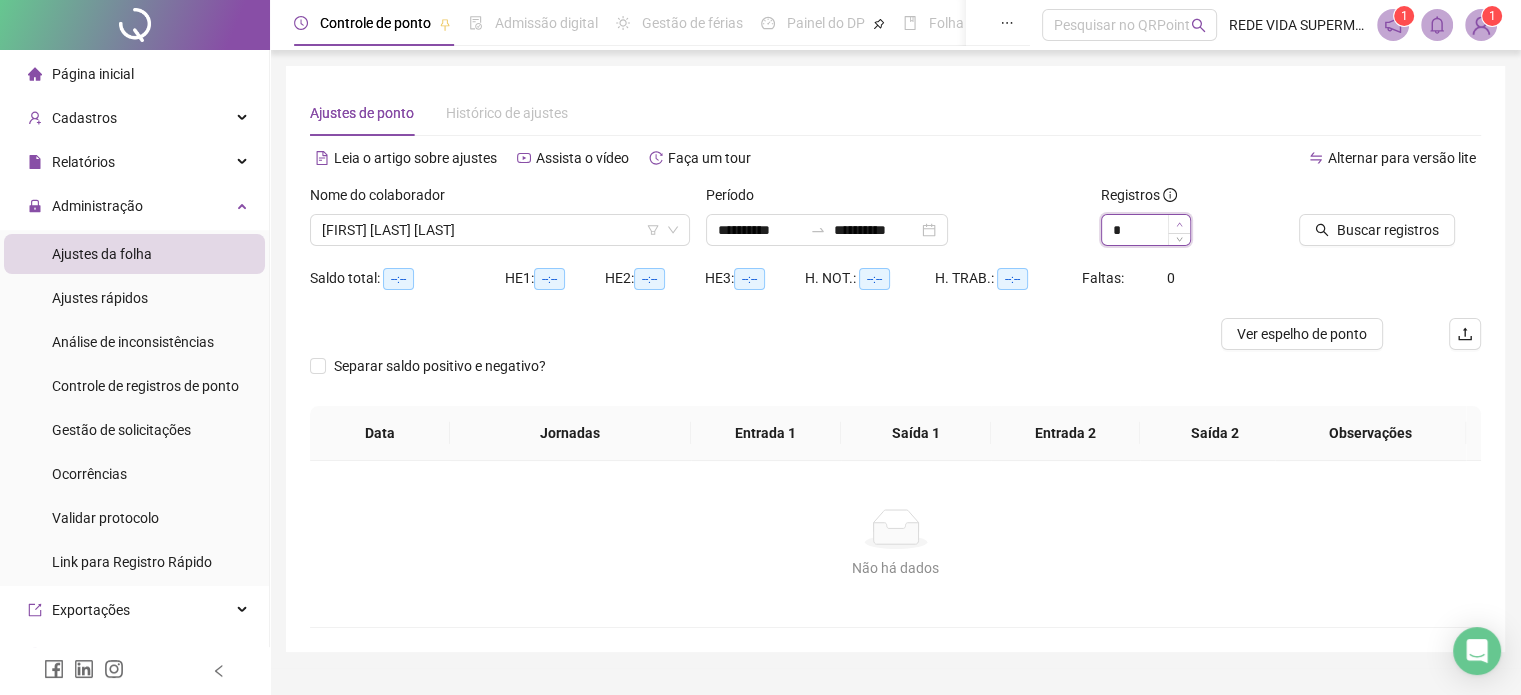 type on "*" 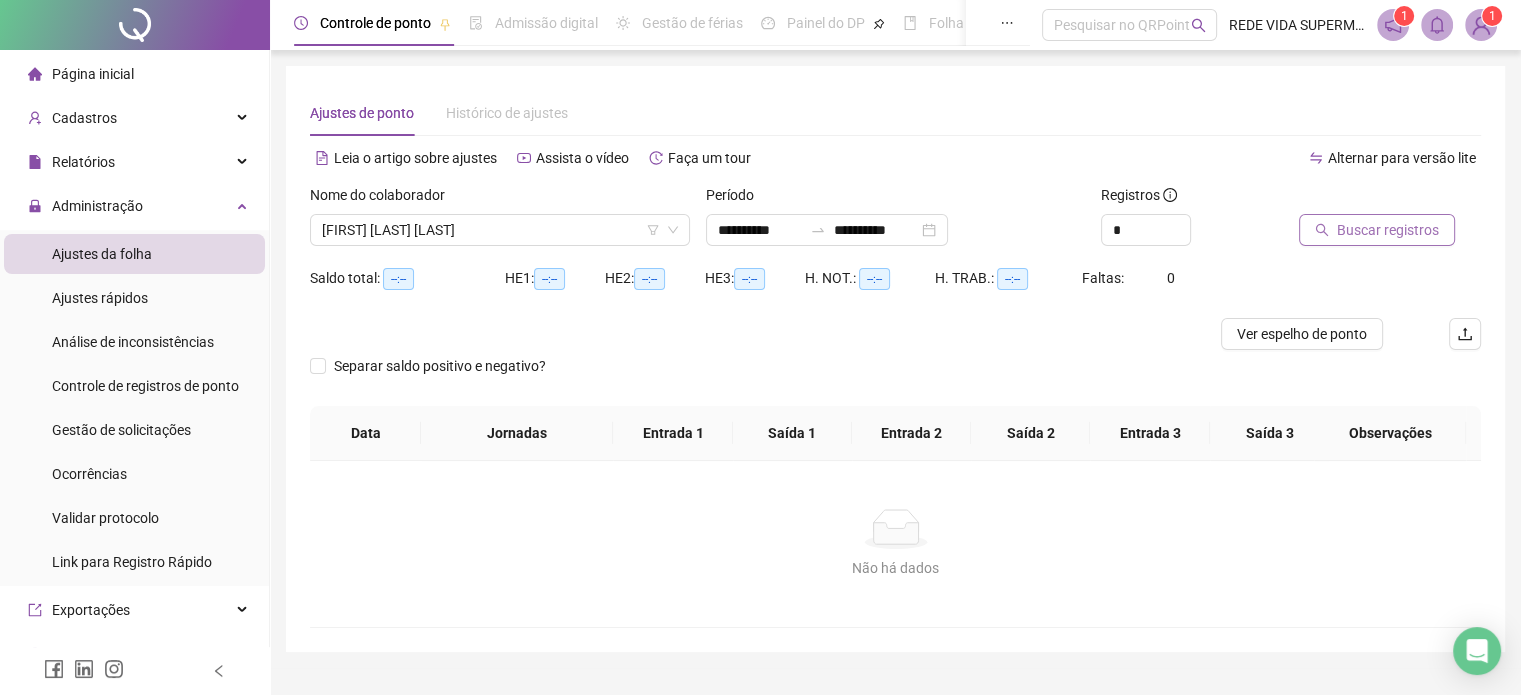 click on "Buscar registros" at bounding box center [1377, 230] 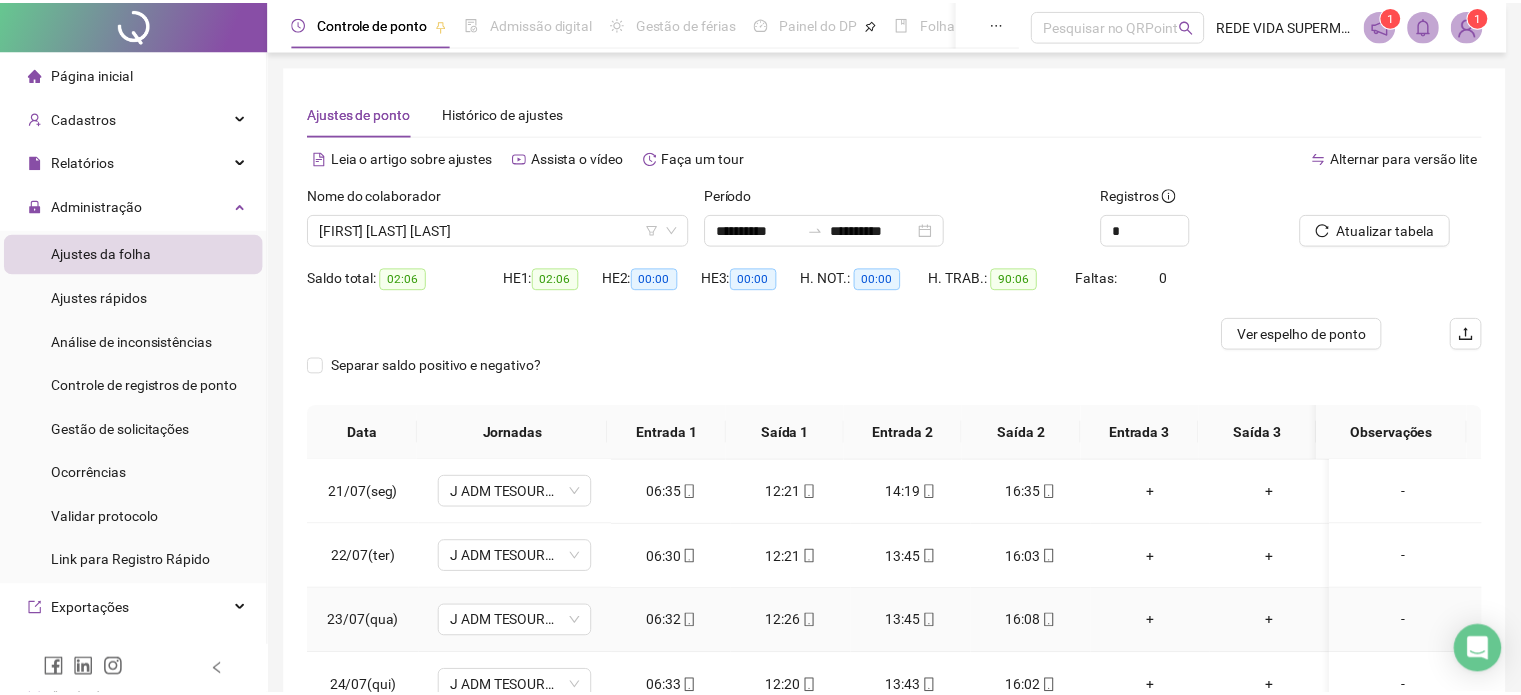 scroll, scrollTop: 300, scrollLeft: 0, axis: vertical 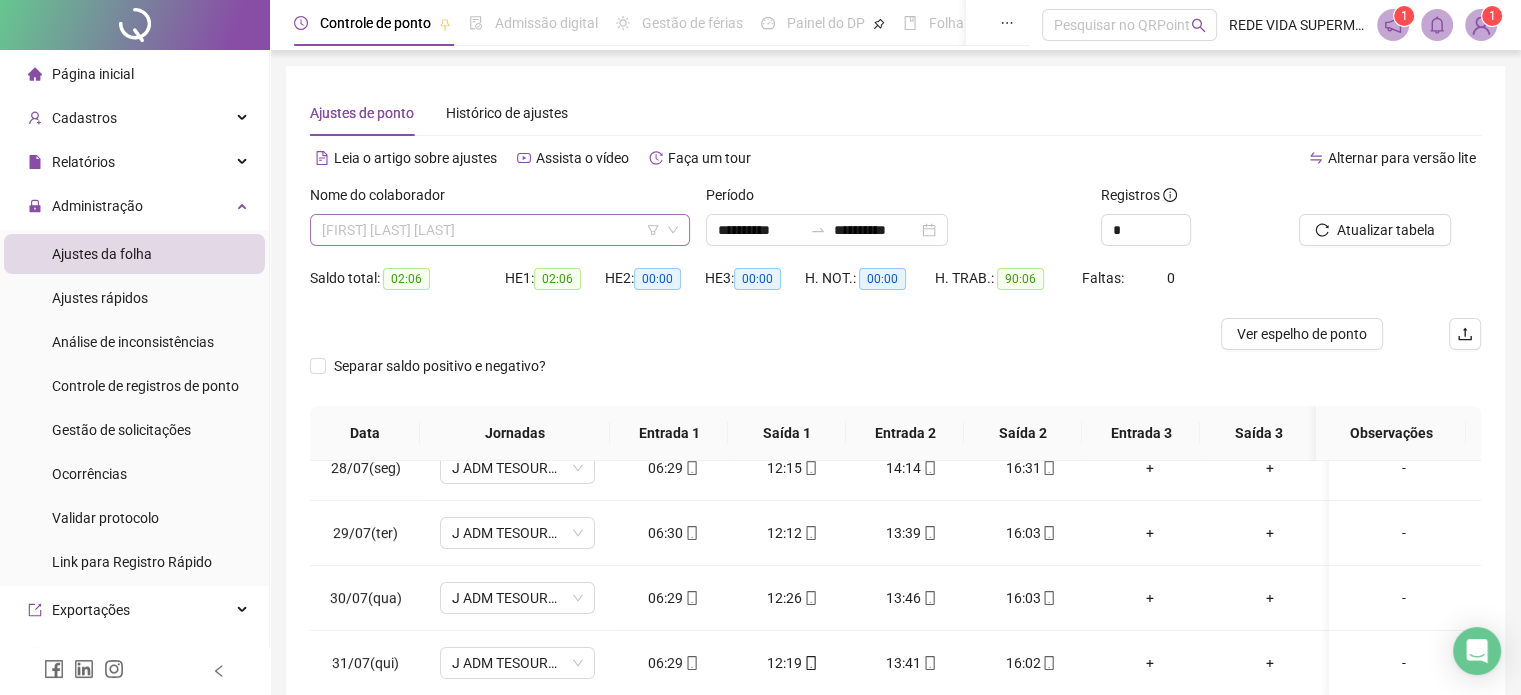 click on "[FIRST] [LAST] [LAST]" at bounding box center [500, 230] 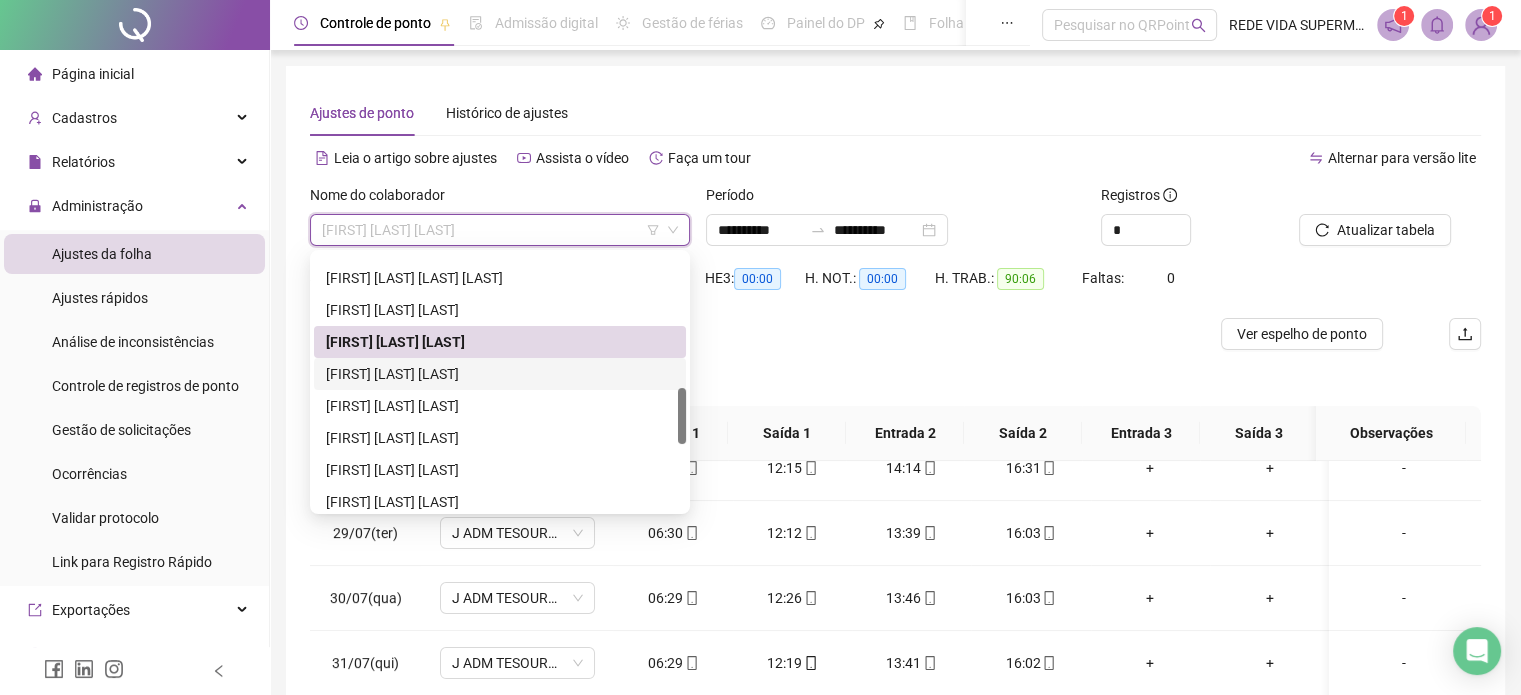 scroll, scrollTop: 700, scrollLeft: 0, axis: vertical 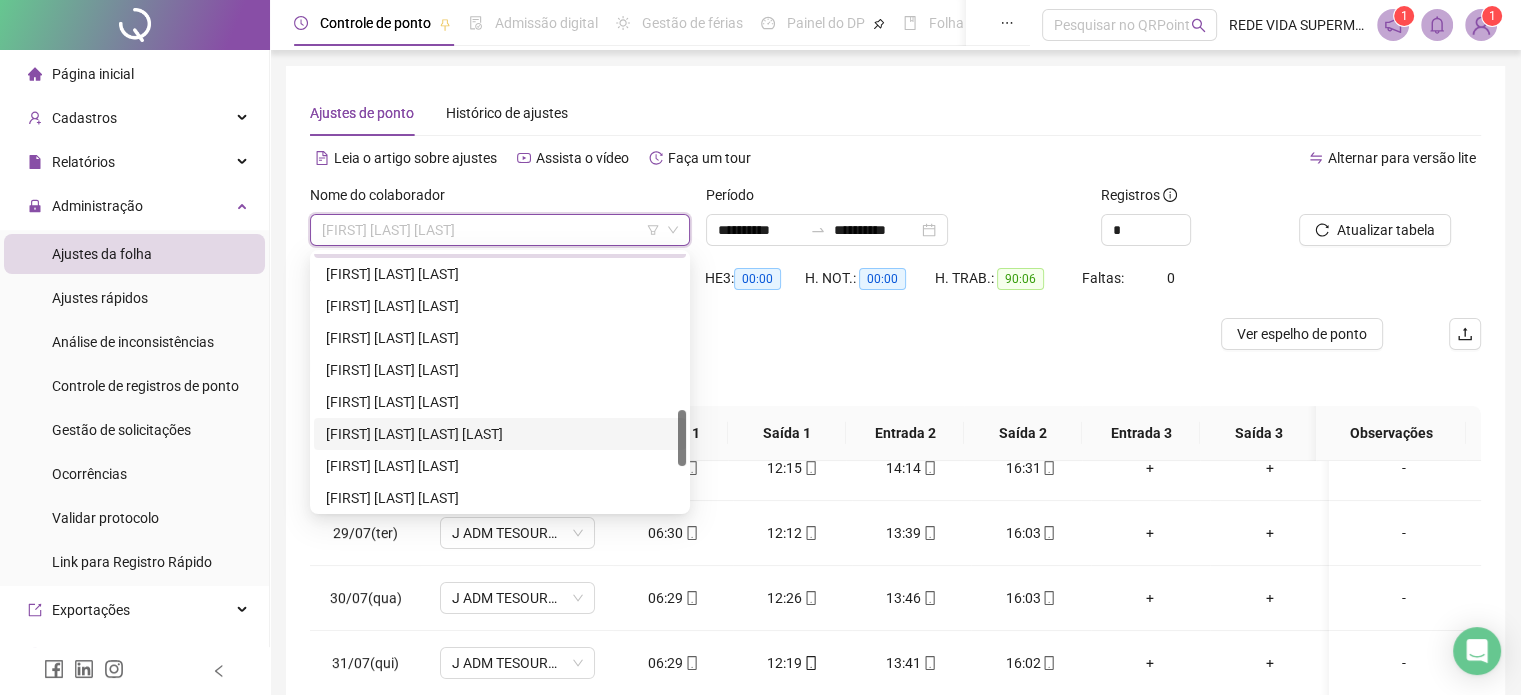 click on "[FIRST] [LAST] [LAST] [LAST]" at bounding box center [500, 434] 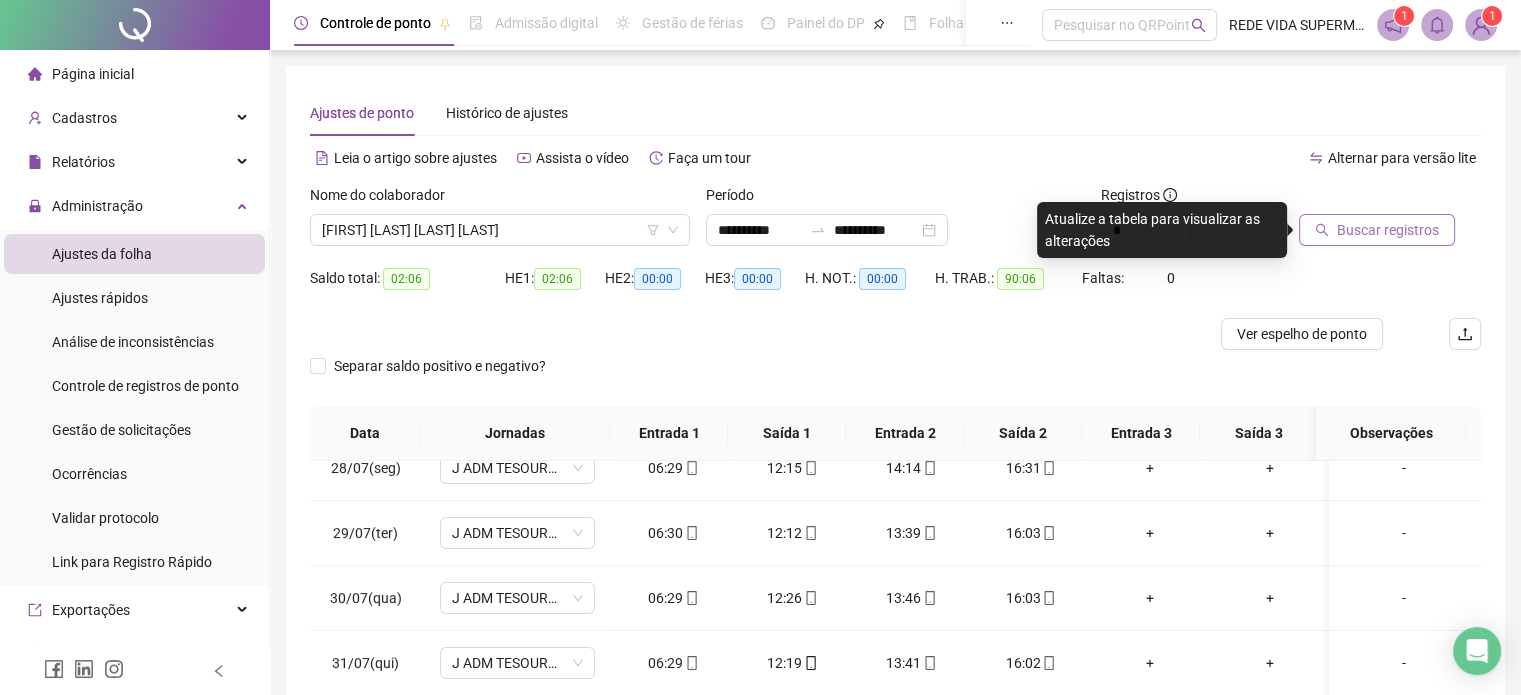 click on "Buscar registros" at bounding box center (1388, 230) 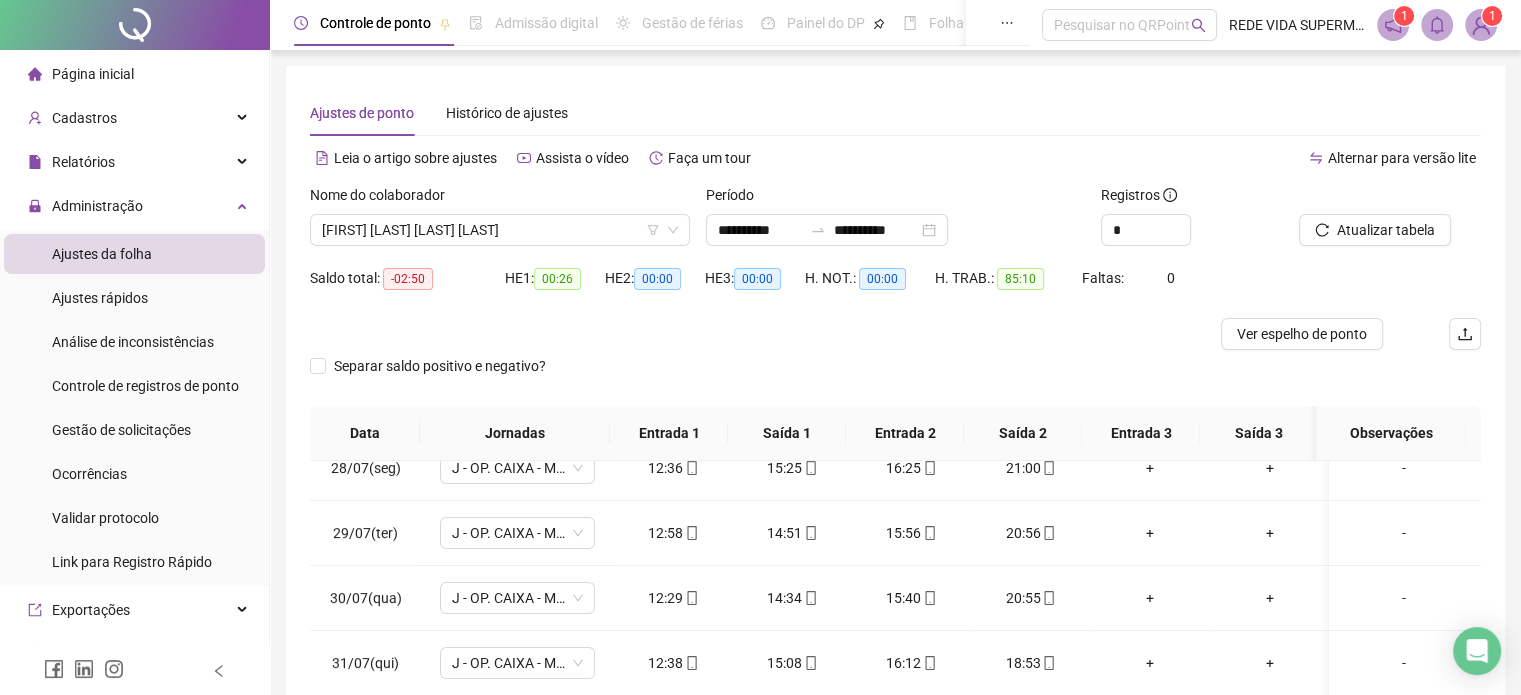scroll, scrollTop: 302, scrollLeft: 0, axis: vertical 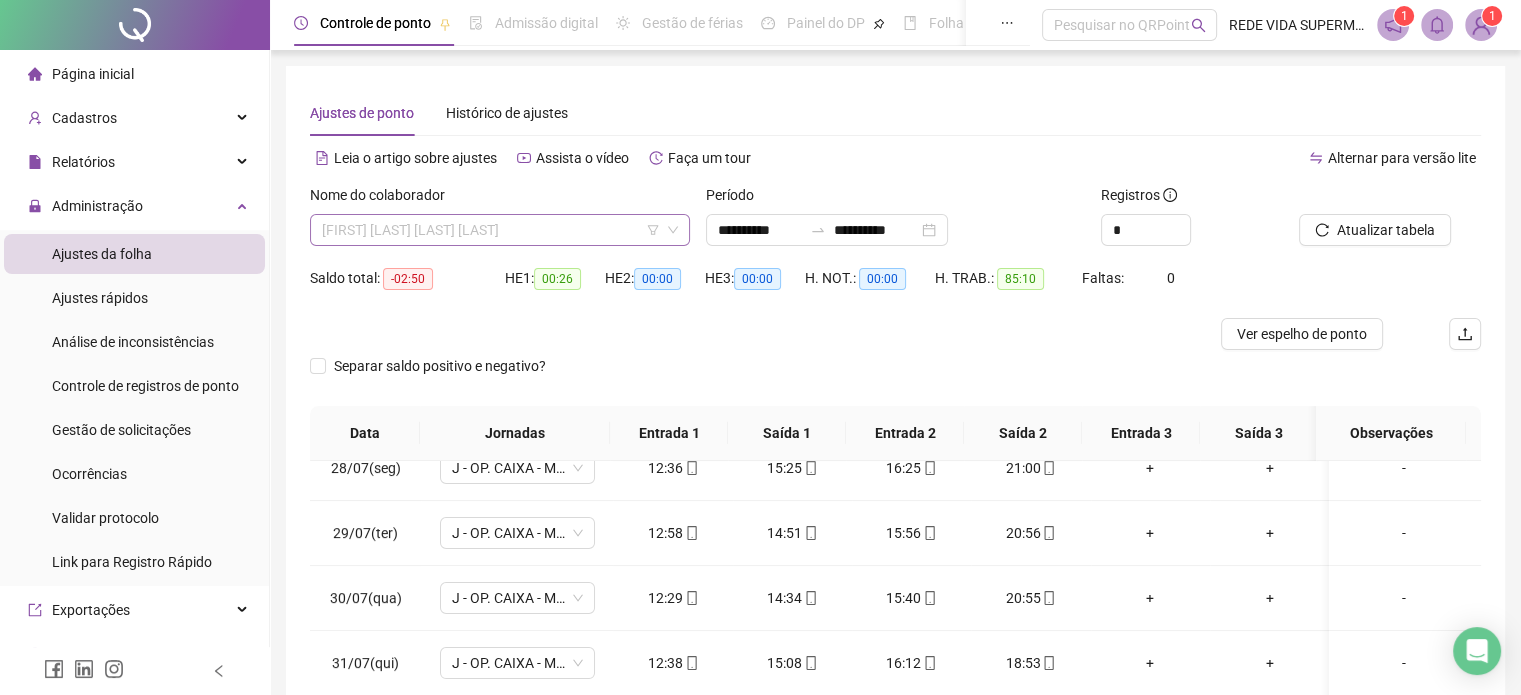 click on "[FIRST] [LAST] [LAST] [LAST]" at bounding box center [500, 230] 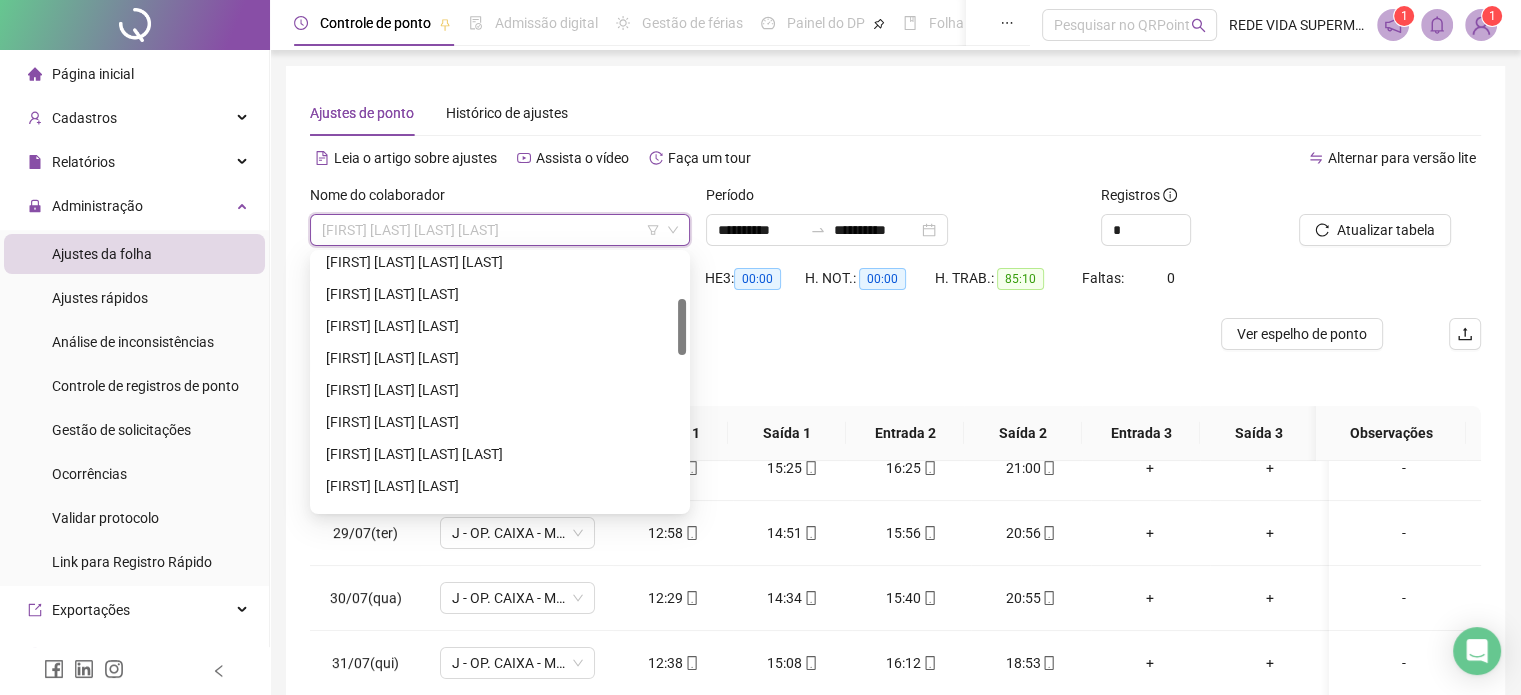 scroll, scrollTop: 100, scrollLeft: 0, axis: vertical 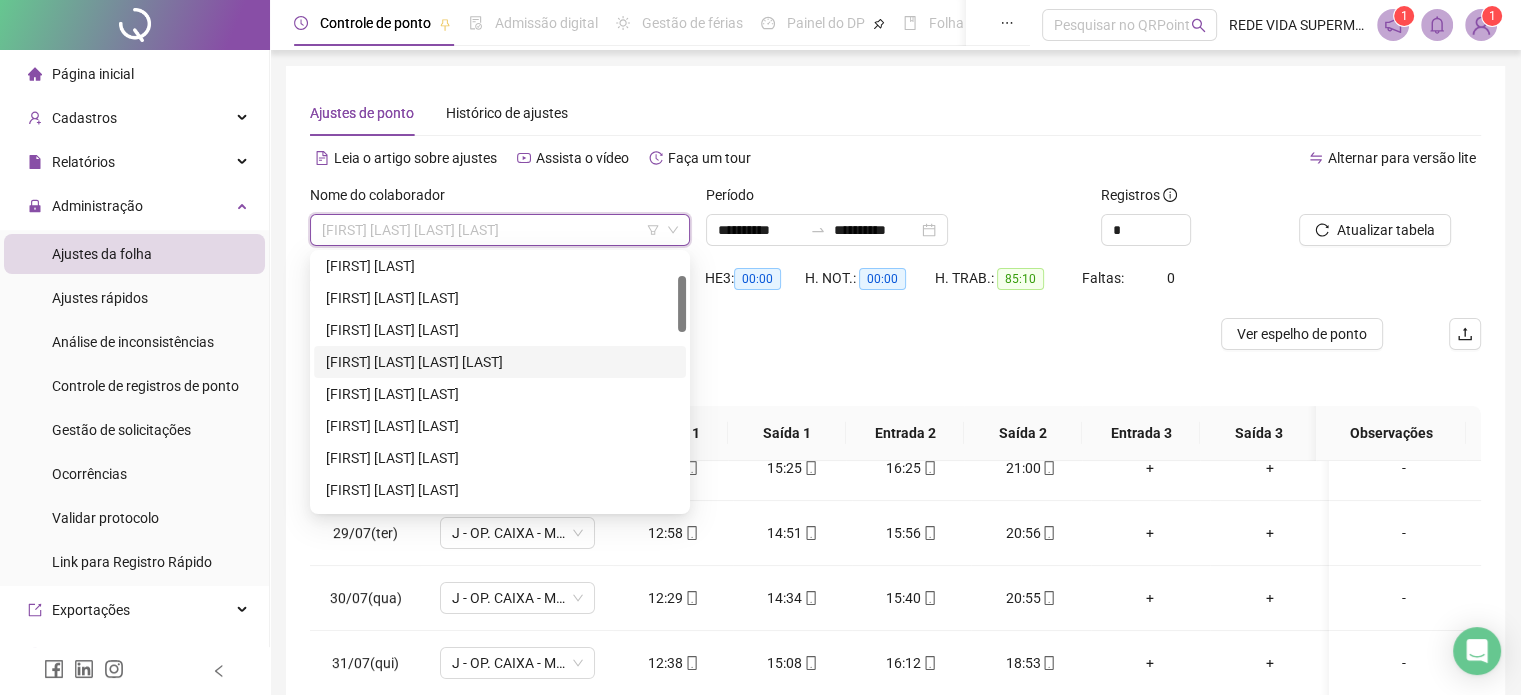 click on "[FIRST] [LAST] [LAST] [LAST]" at bounding box center (500, 362) 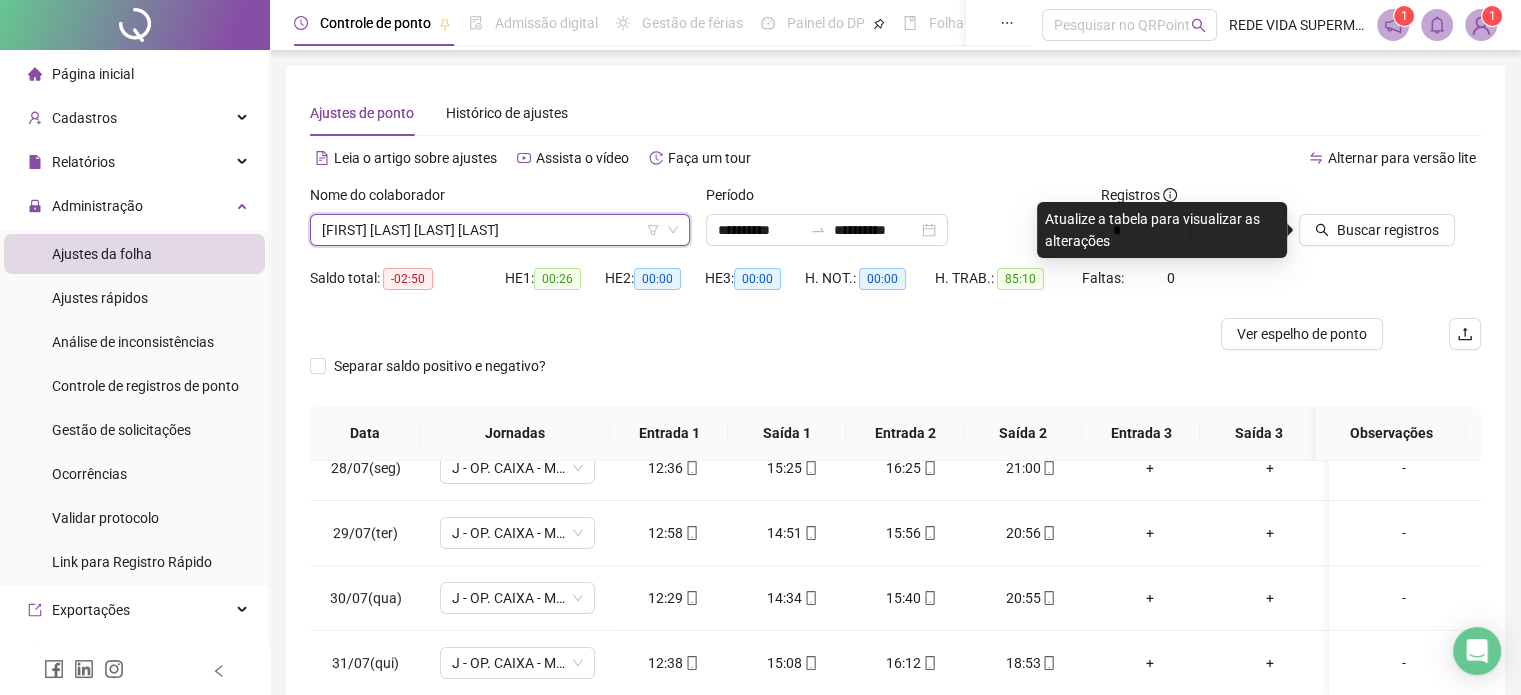 click on "Buscar registros" at bounding box center [1365, 230] 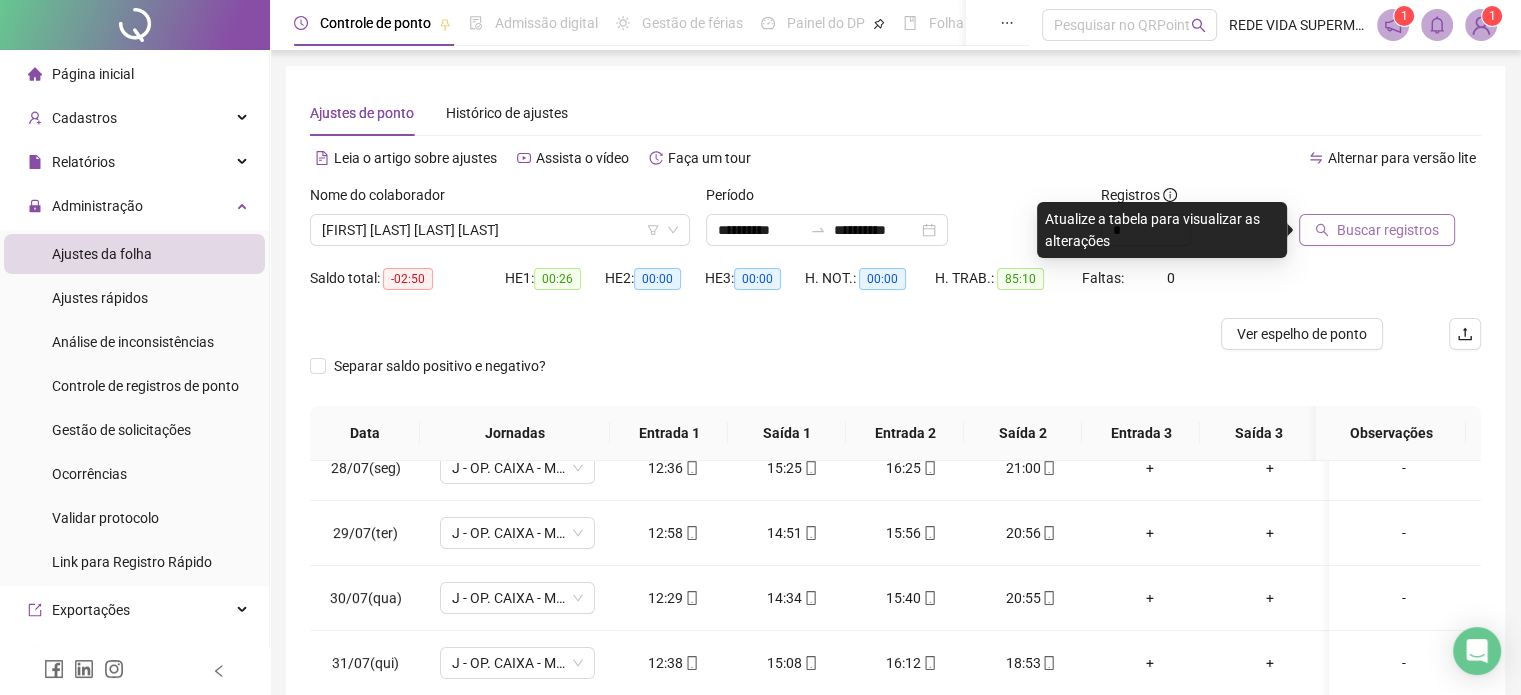 click on "Buscar registros" at bounding box center [1388, 230] 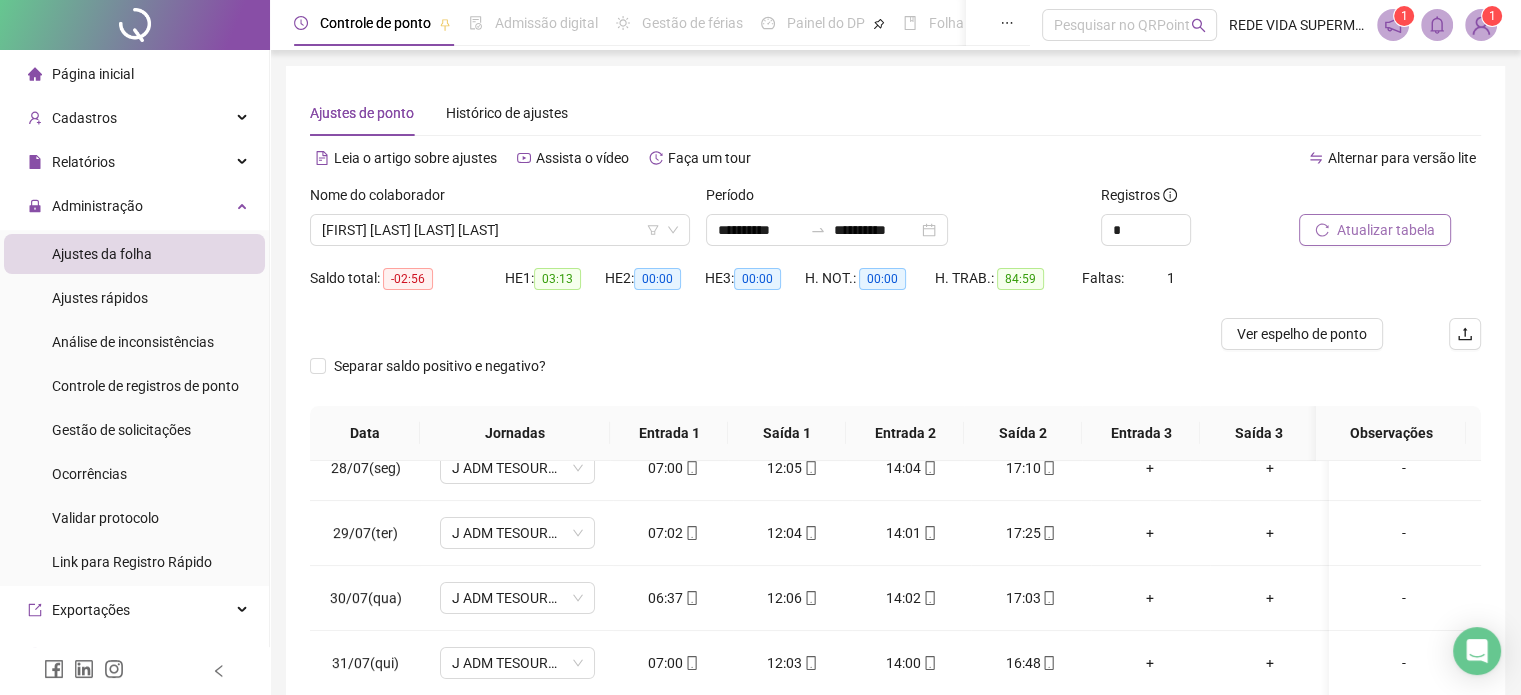 scroll, scrollTop: 302, scrollLeft: 0, axis: vertical 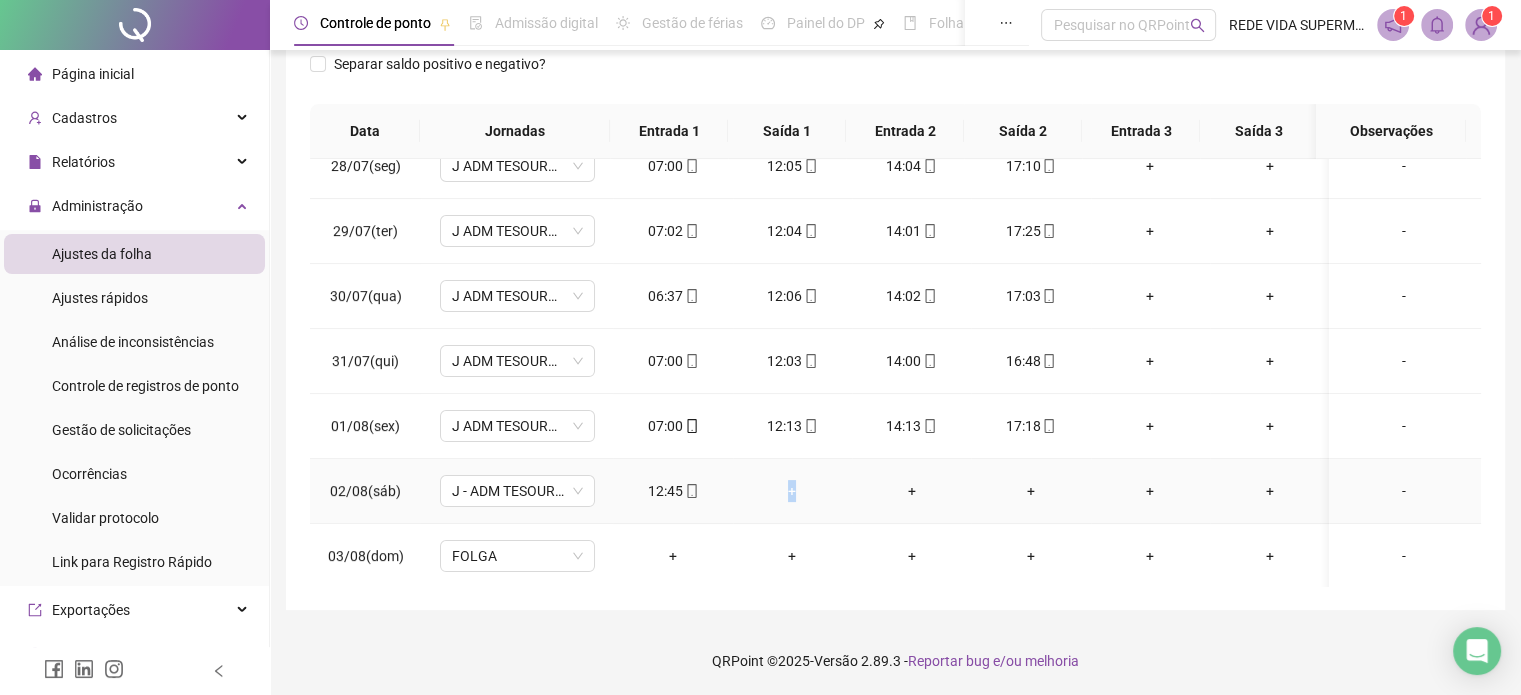 click on "+" at bounding box center (792, 491) 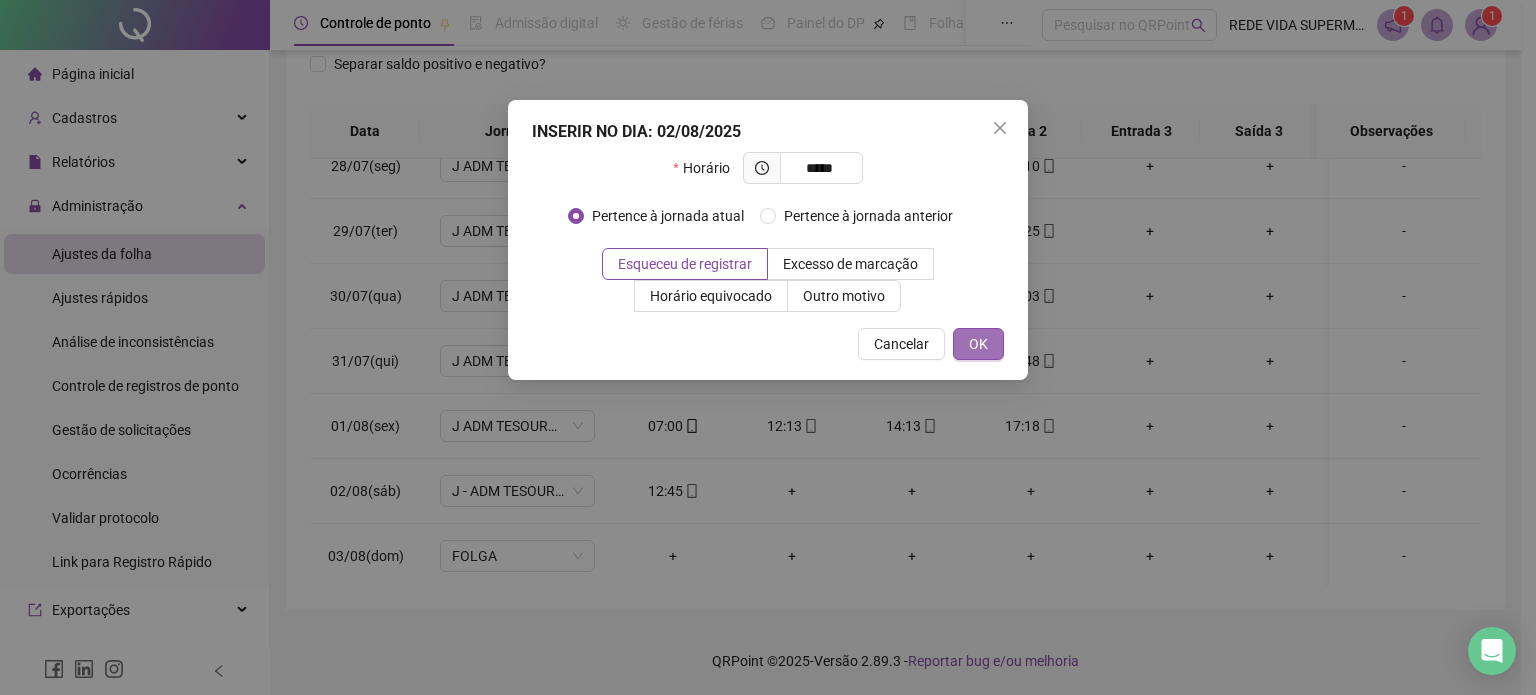 type on "*****" 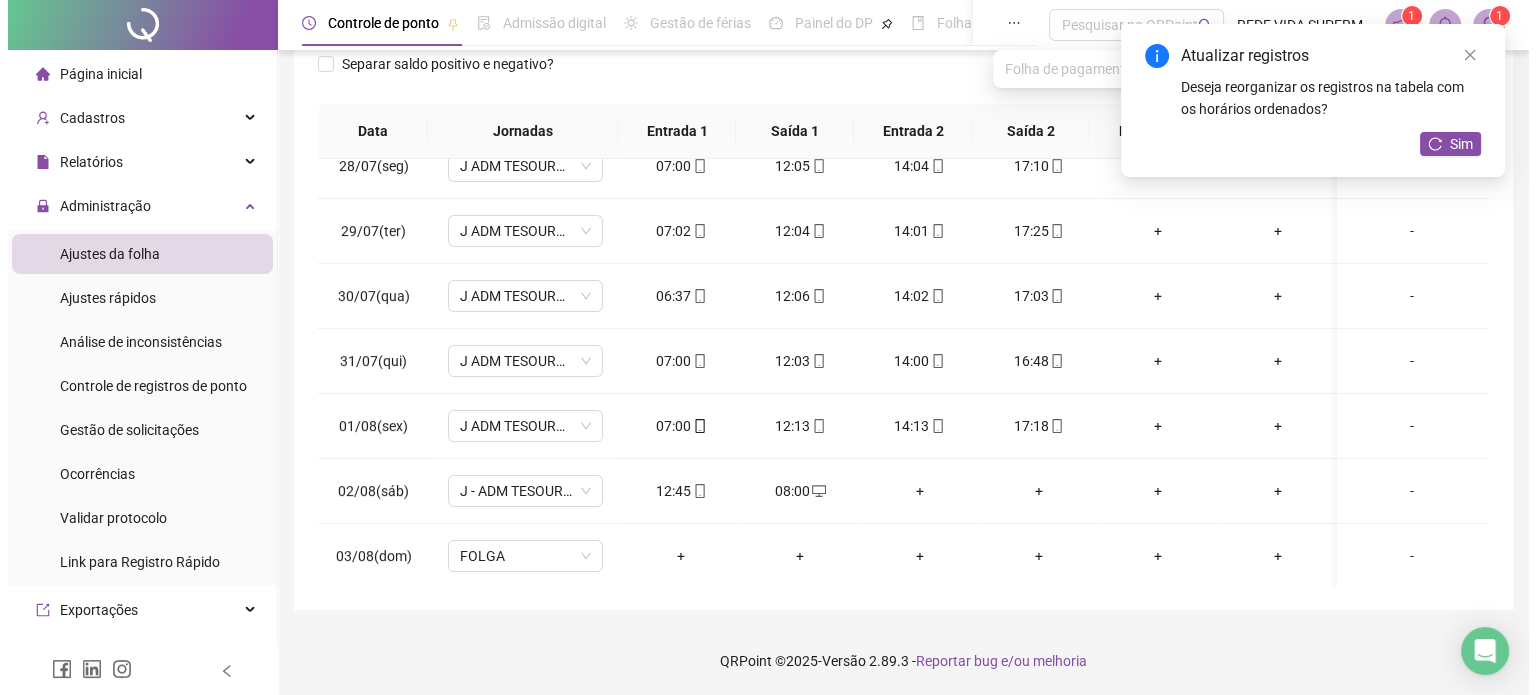 scroll, scrollTop: 0, scrollLeft: 0, axis: both 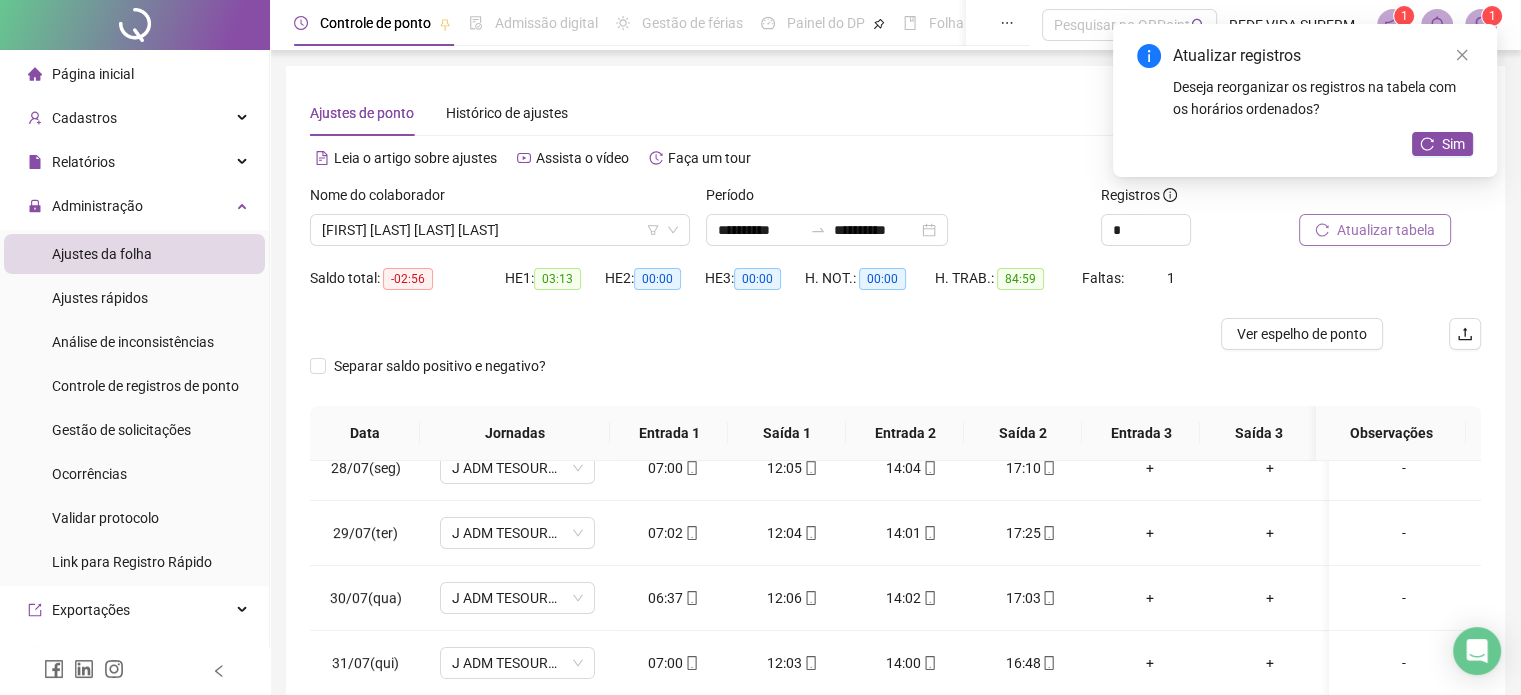 click on "Atualizar tabela" at bounding box center [1386, 230] 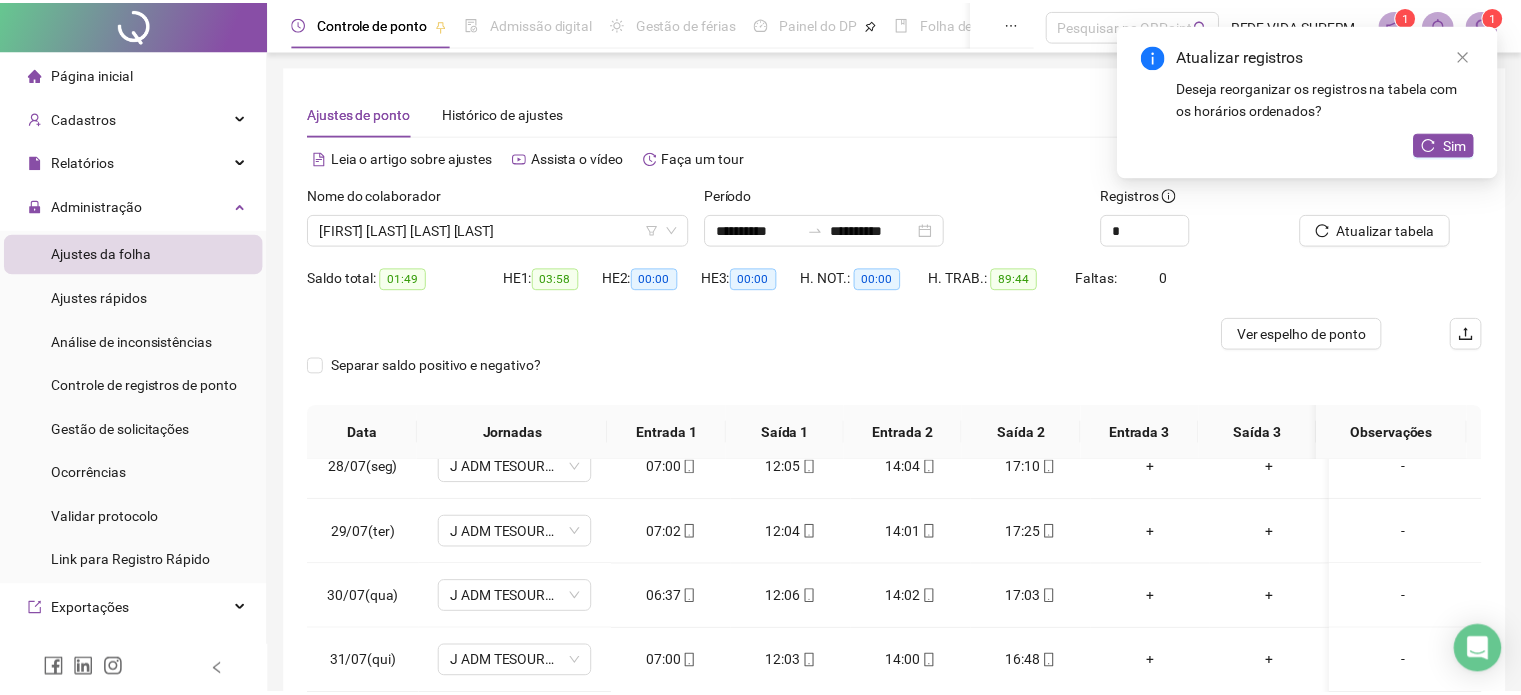 scroll, scrollTop: 302, scrollLeft: 0, axis: vertical 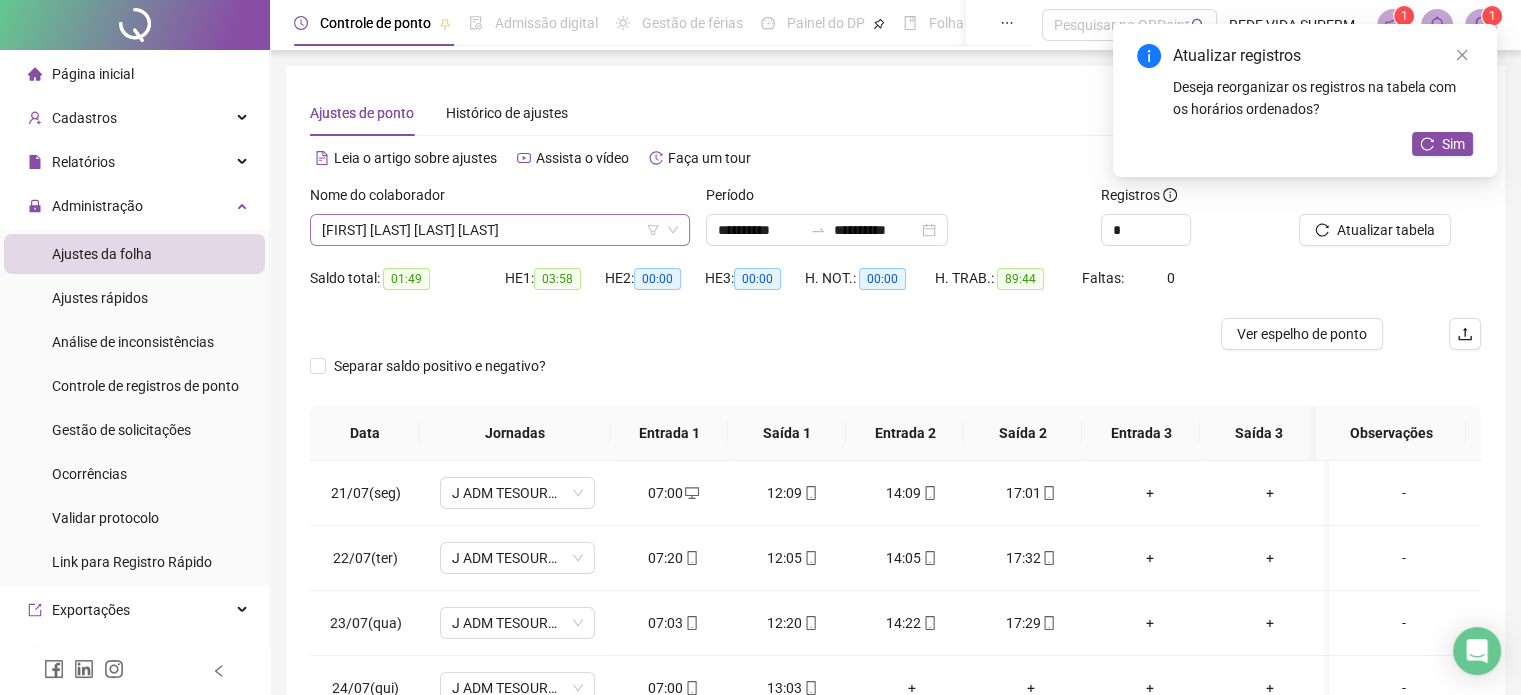 click on "[FIRST] [LAST] [LAST] [LAST]" at bounding box center [500, 230] 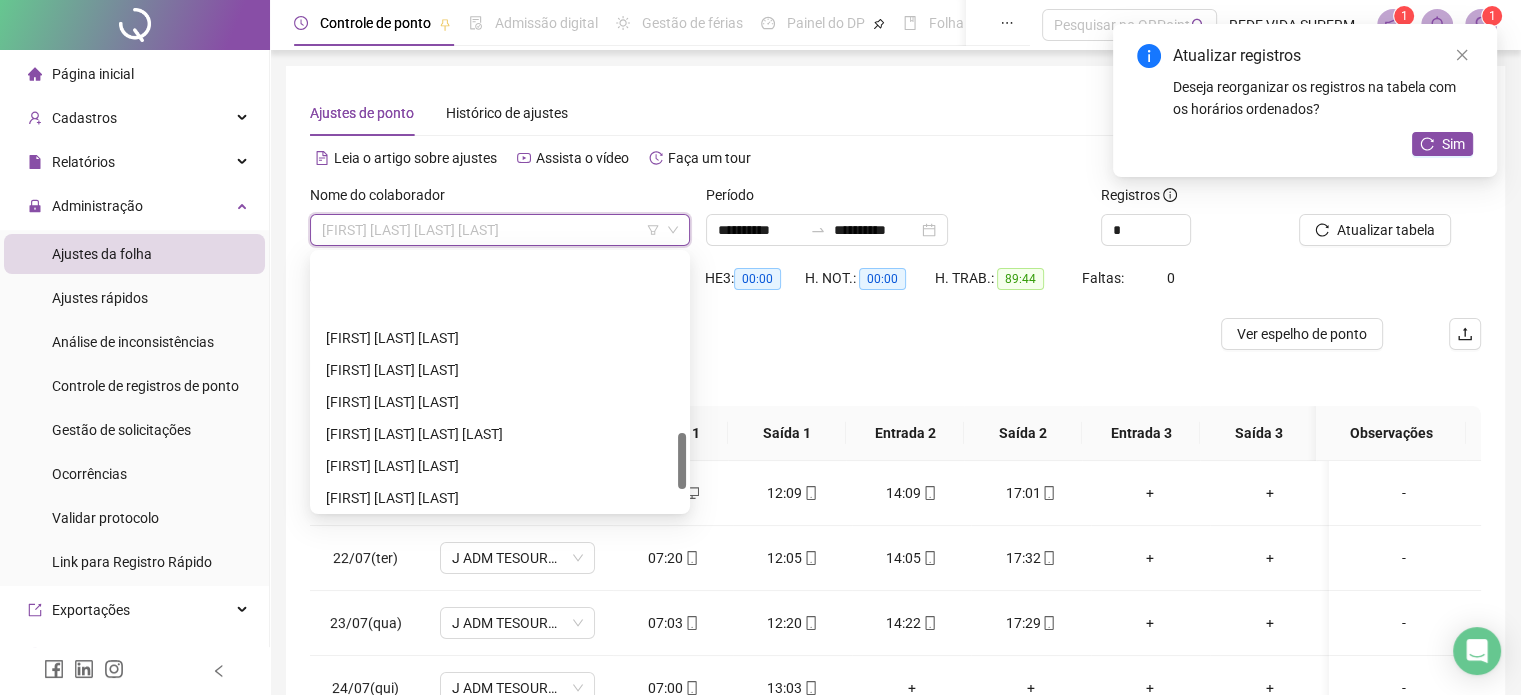 scroll, scrollTop: 896, scrollLeft: 0, axis: vertical 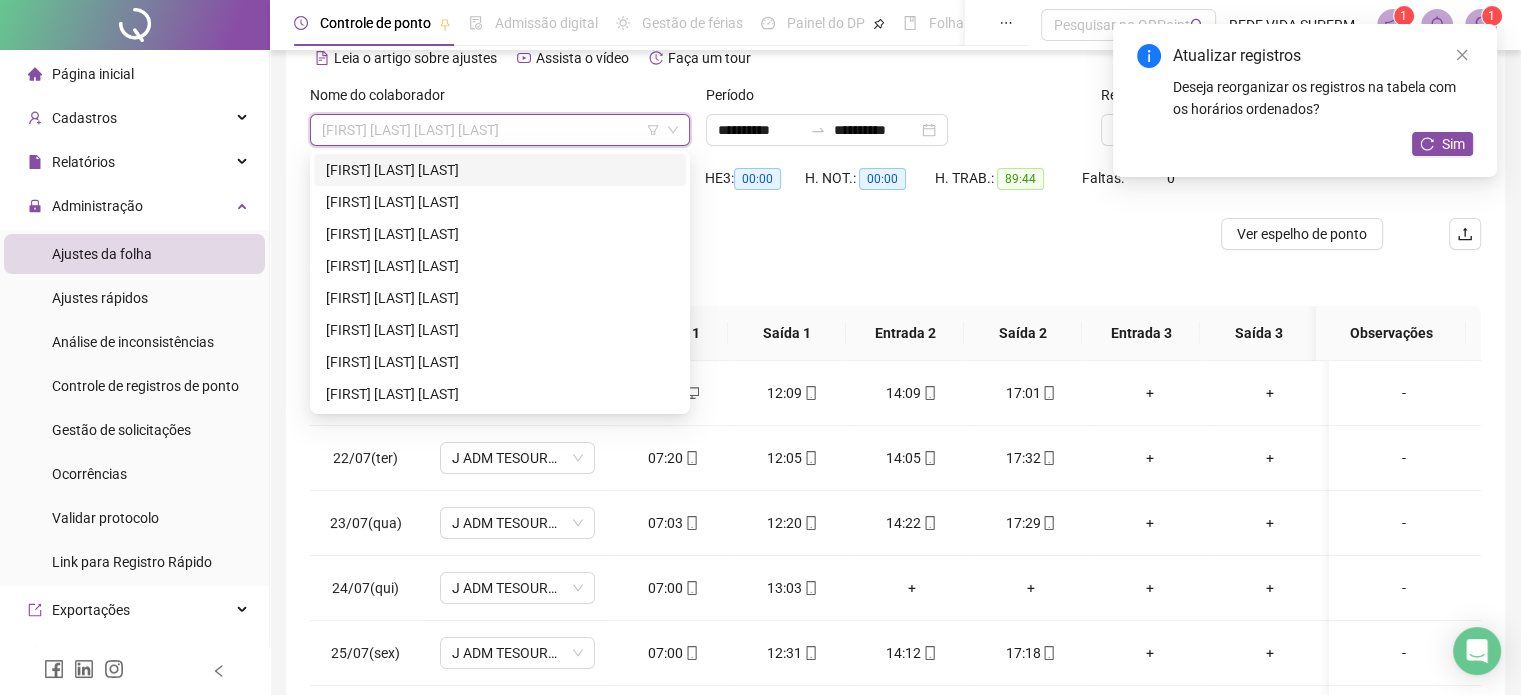 click on "[FIRST] [LAST] [LAST]" at bounding box center (500, 170) 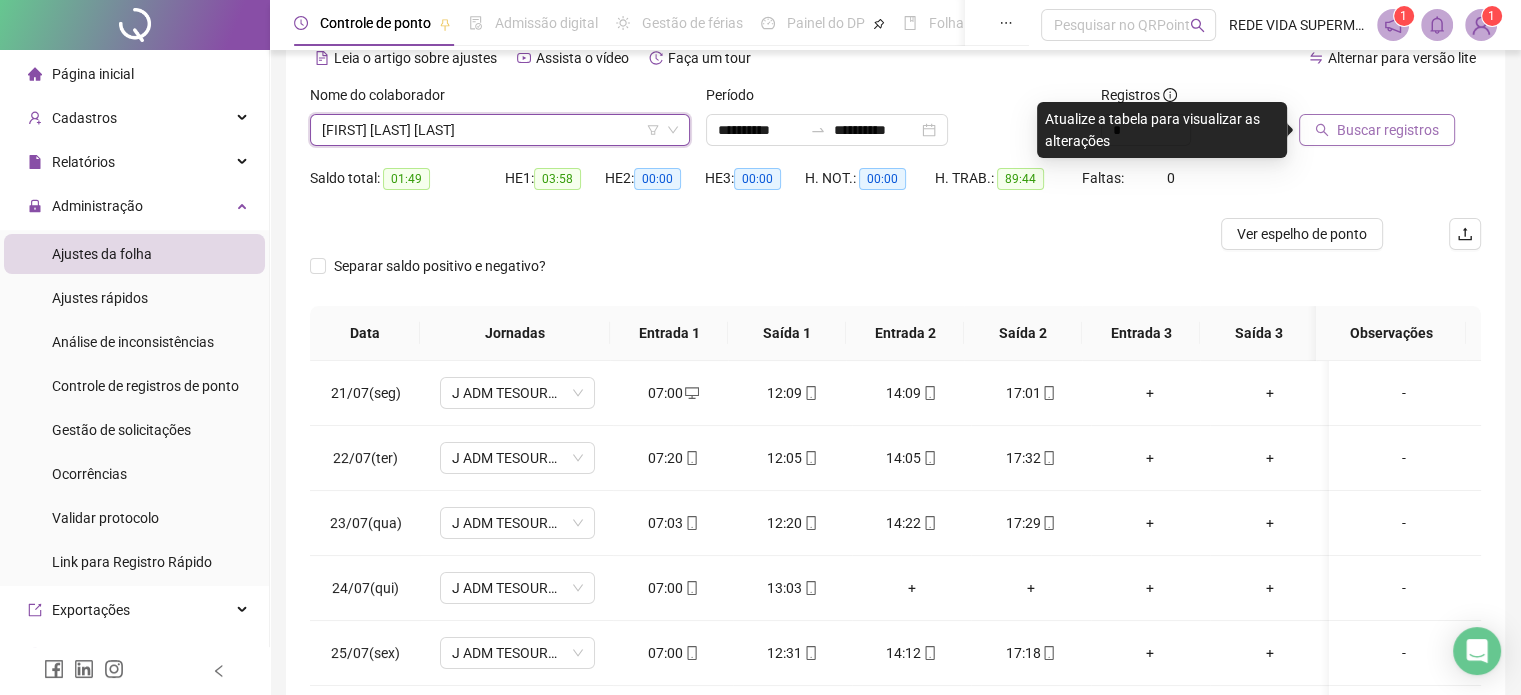 click on "Buscar registros" at bounding box center [1388, 130] 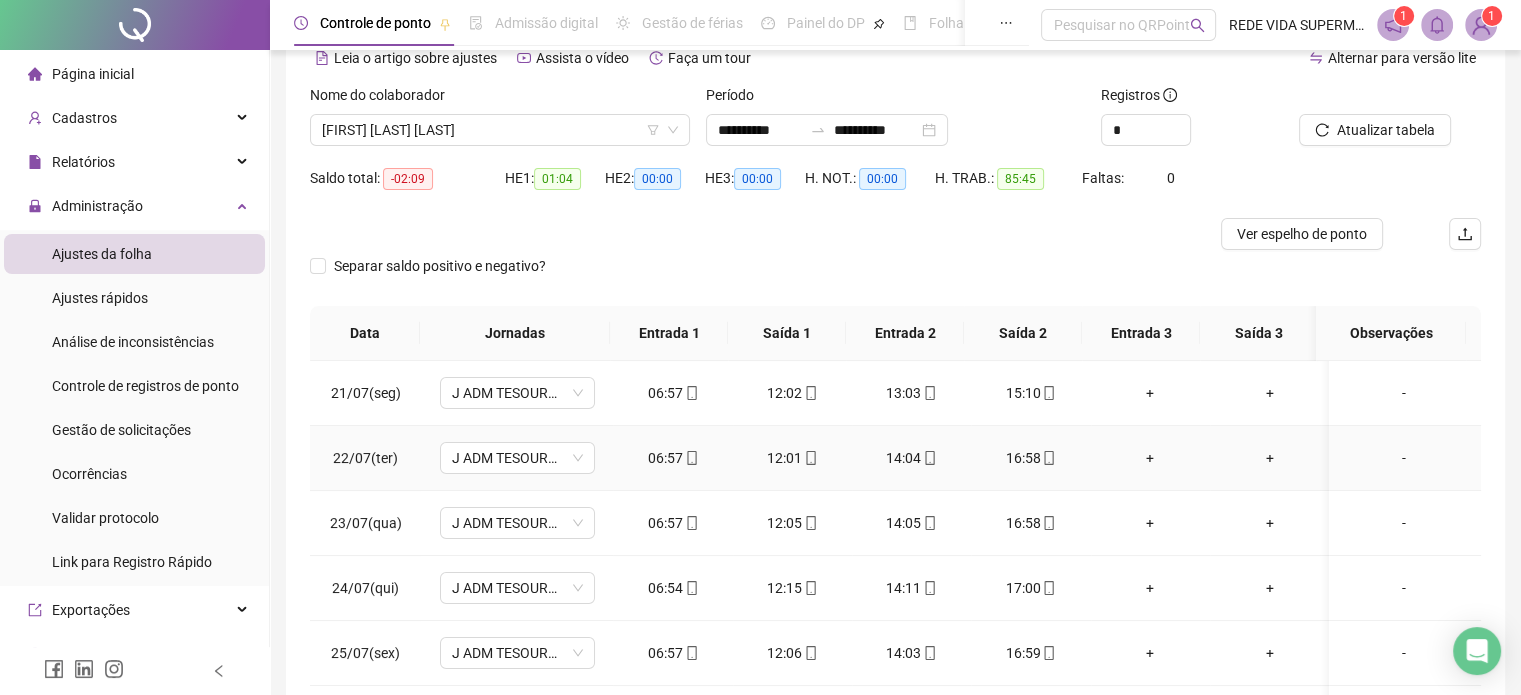 scroll, scrollTop: 302, scrollLeft: 0, axis: vertical 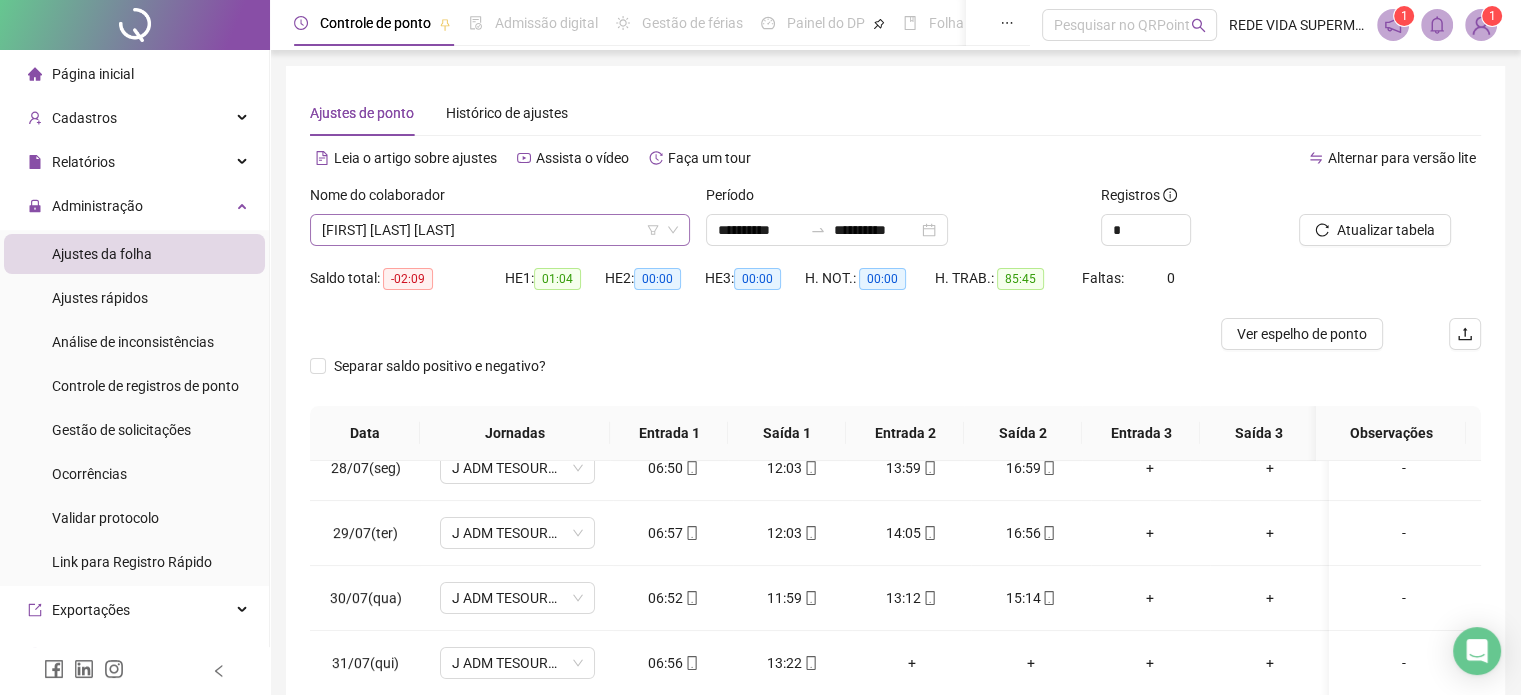 click on "[FIRST] [LAST] [LAST]" at bounding box center (500, 230) 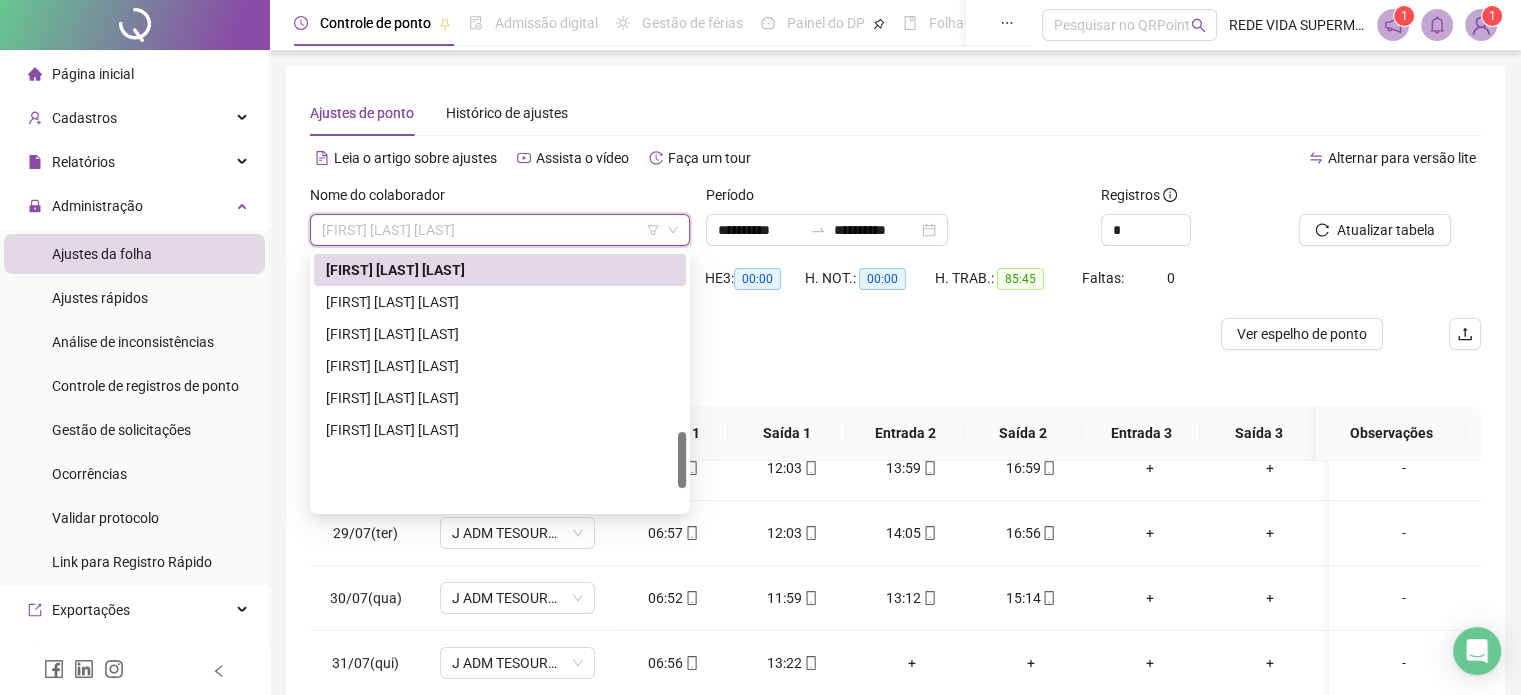 scroll, scrollTop: 796, scrollLeft: 0, axis: vertical 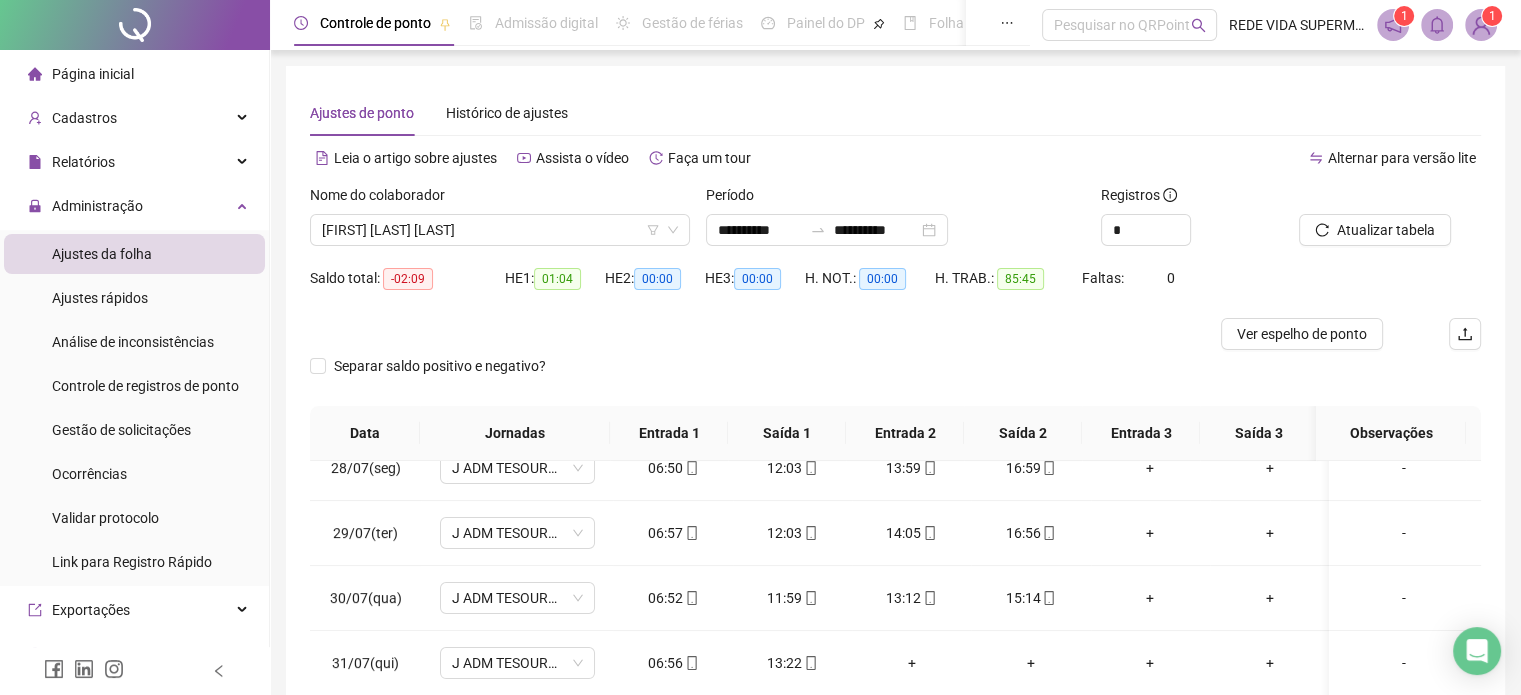 click on "Página inicial" at bounding box center [134, 74] 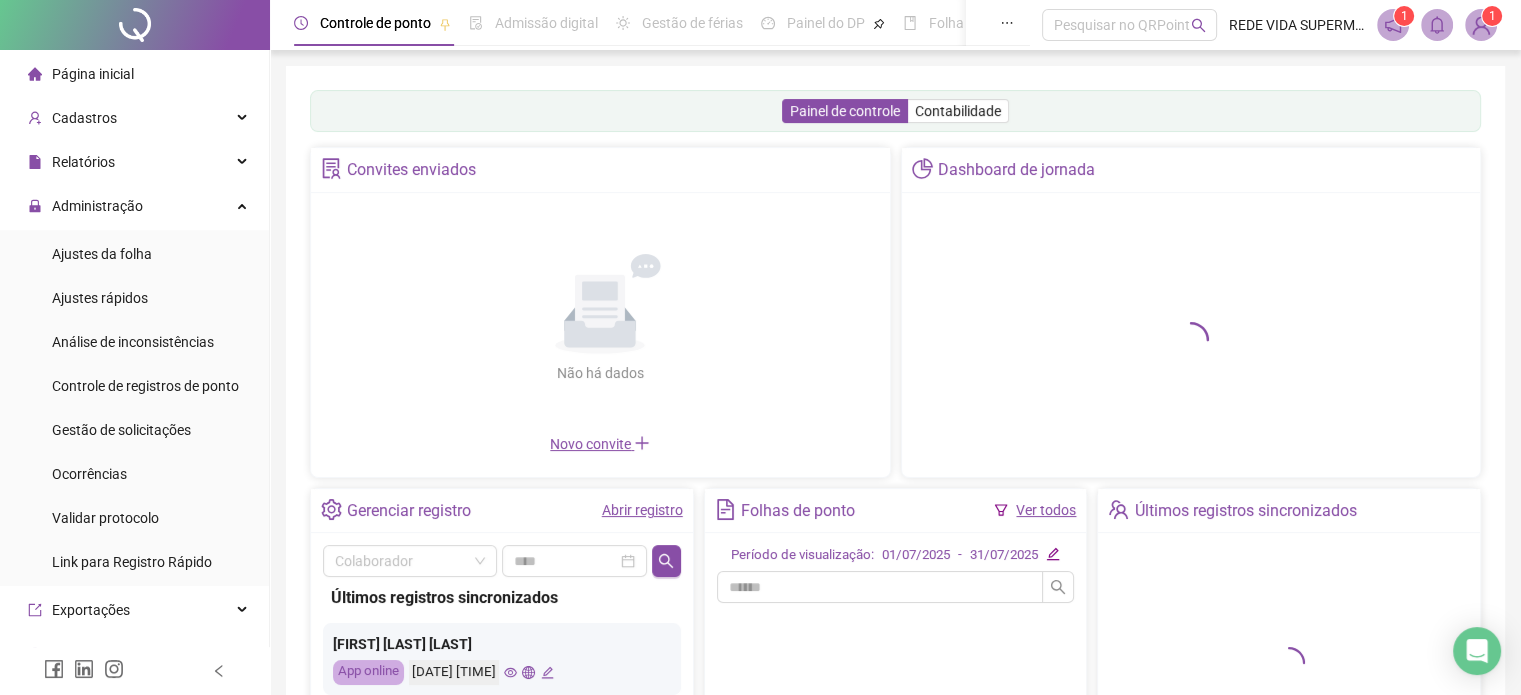 click on "Abrir registro" at bounding box center [642, 510] 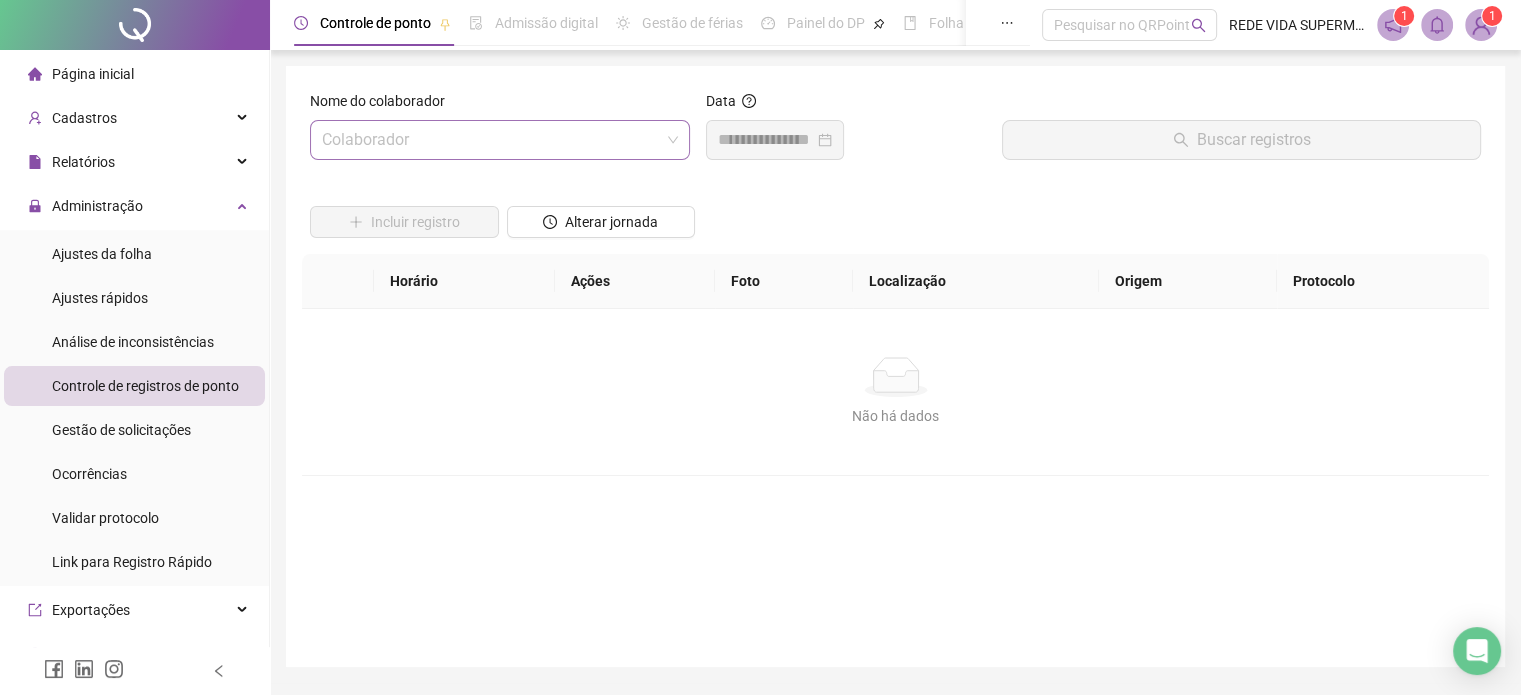 click at bounding box center (491, 140) 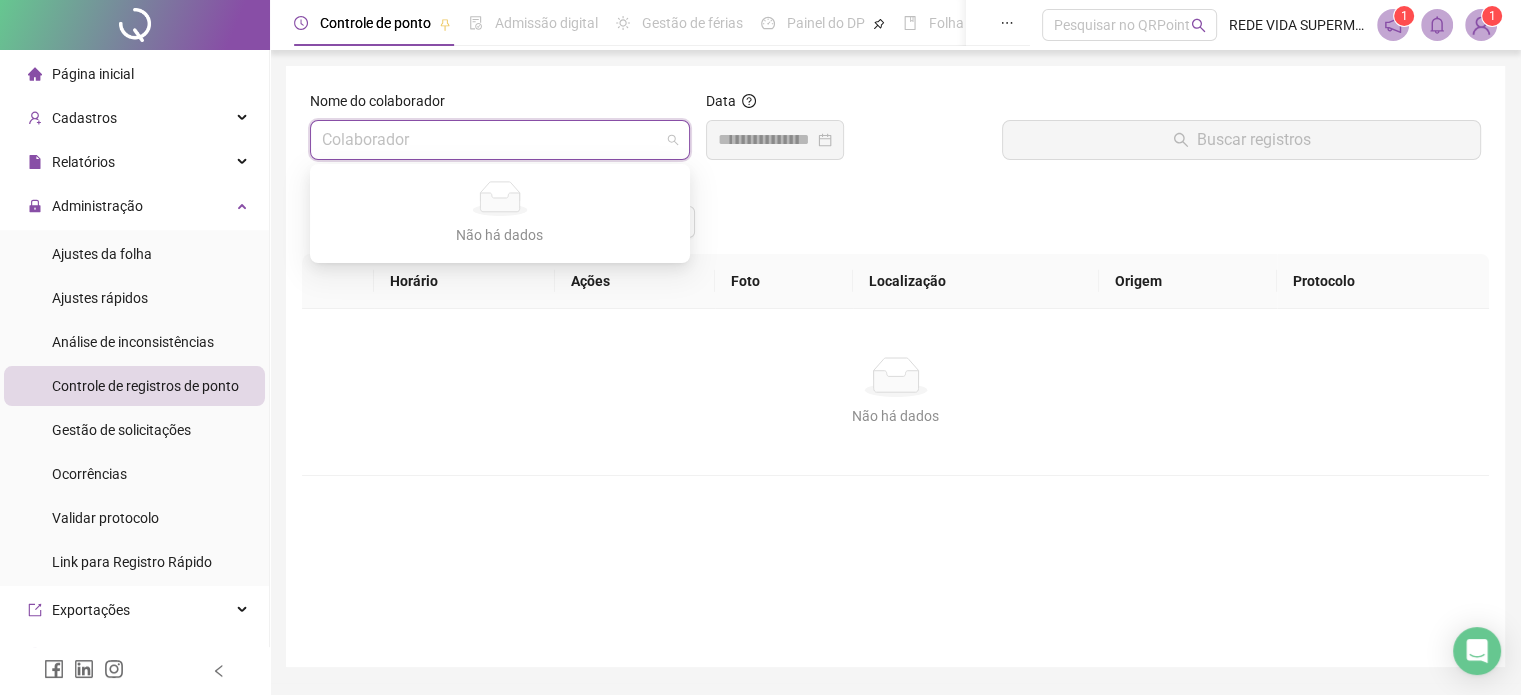 scroll, scrollTop: 57, scrollLeft: 0, axis: vertical 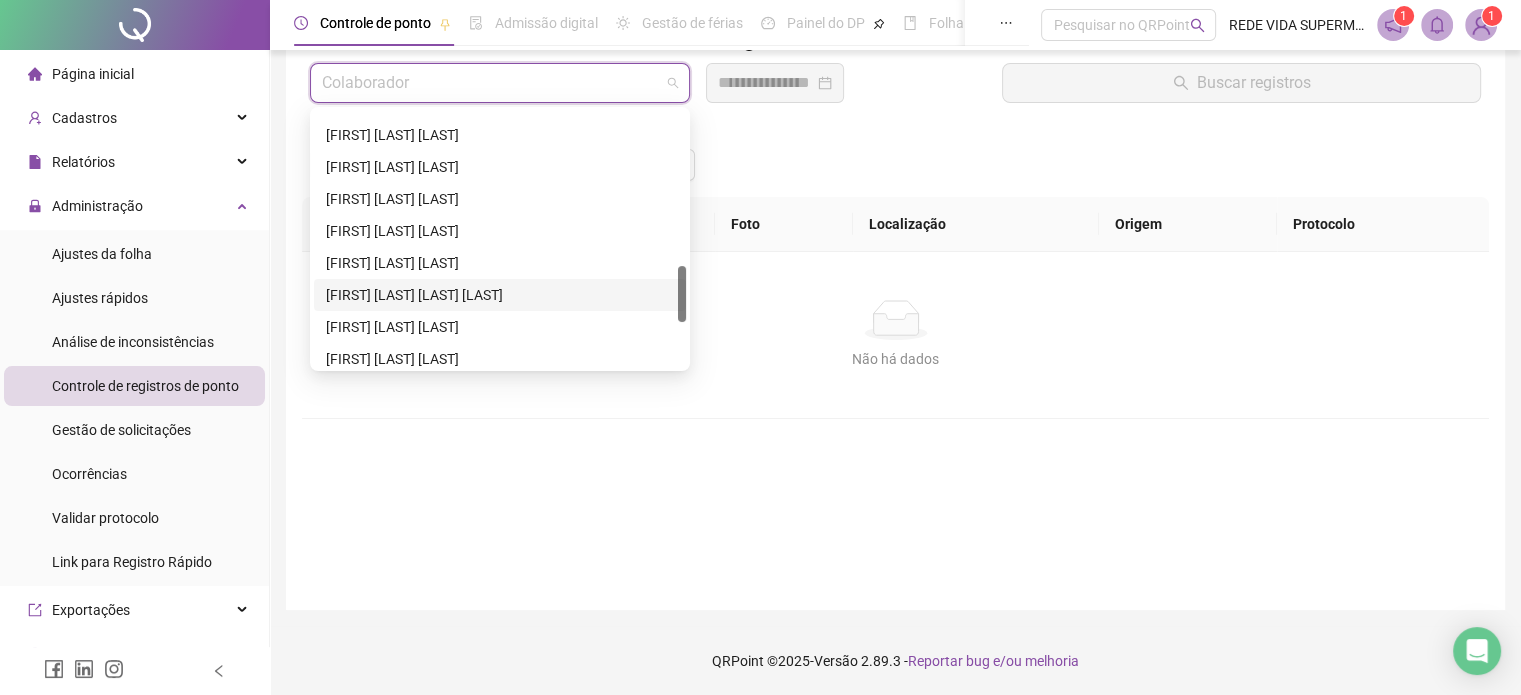 click on "[FIRST] [LAST] [LAST] [LAST]" at bounding box center [500, 295] 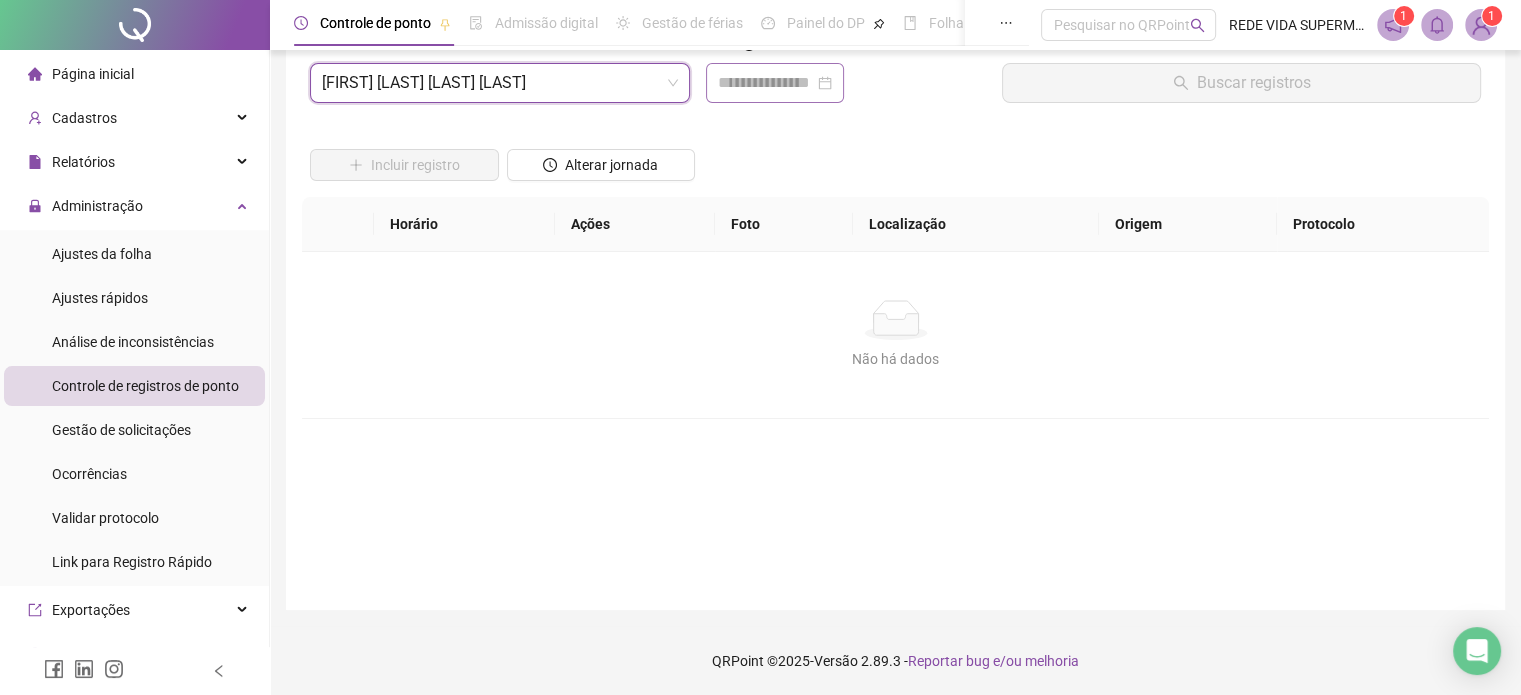 click at bounding box center (775, 83) 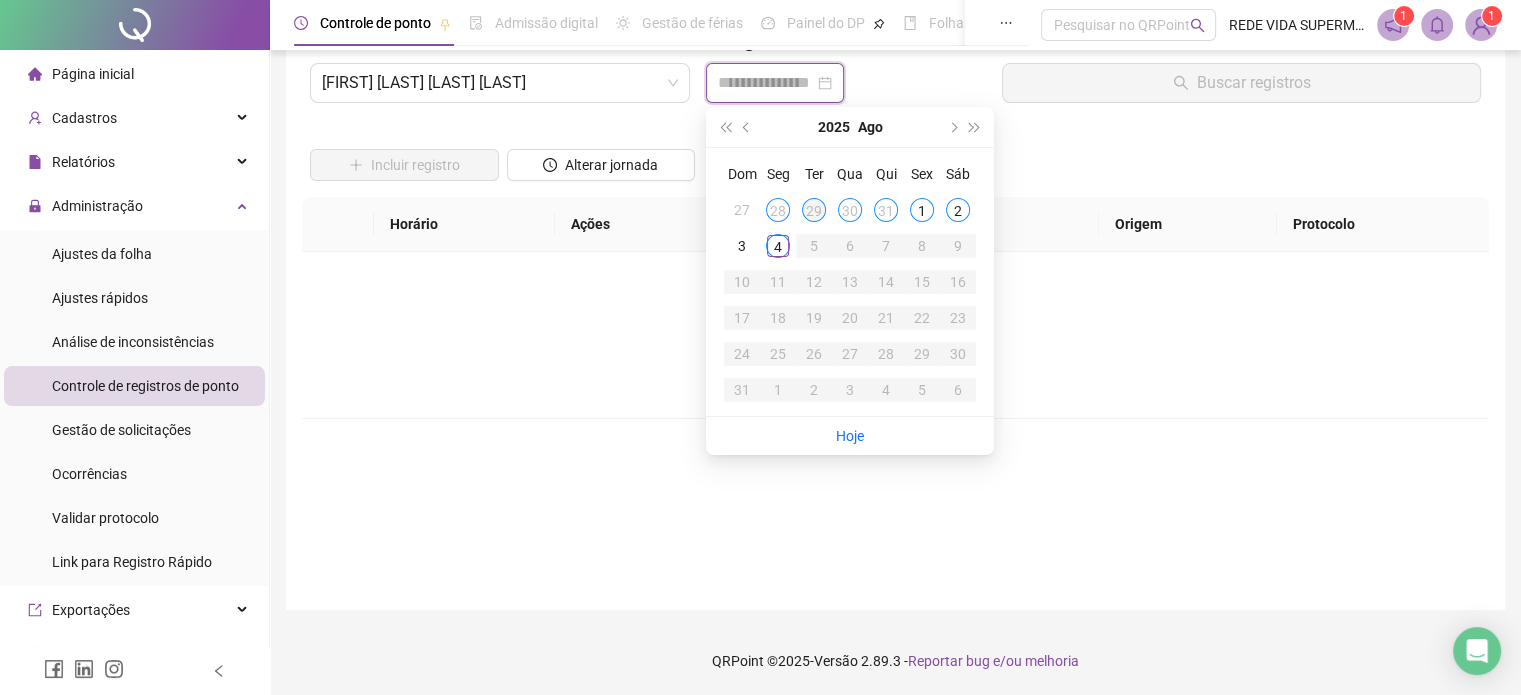 type on "**********" 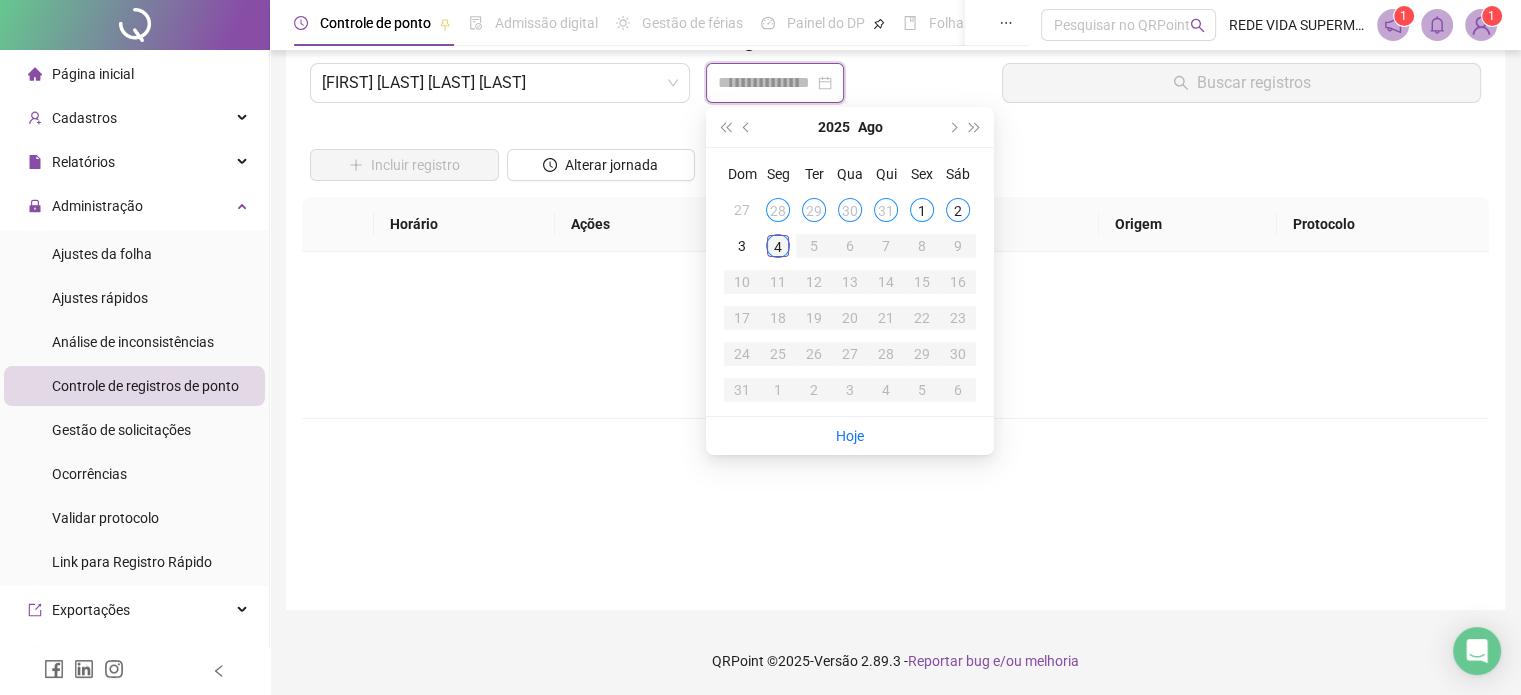 type on "**********" 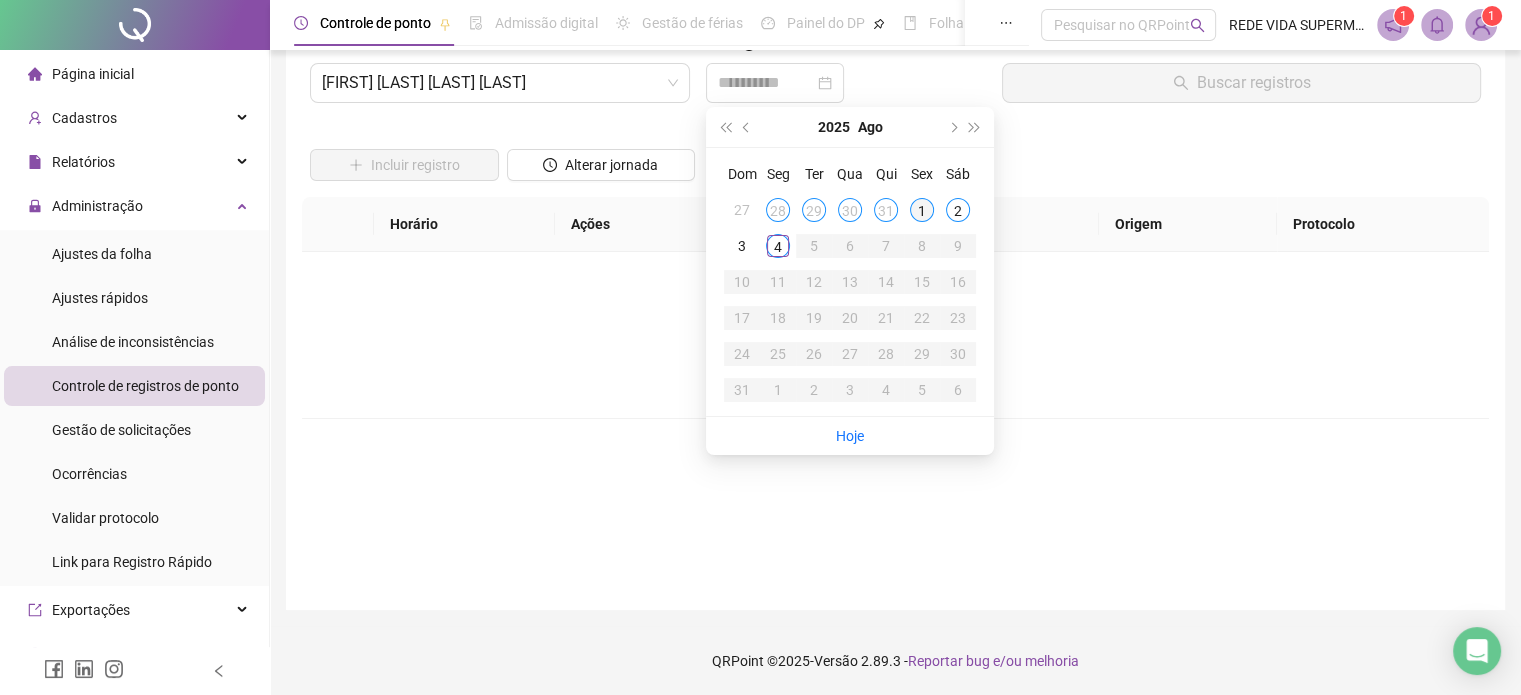 click on "1" at bounding box center [922, 210] 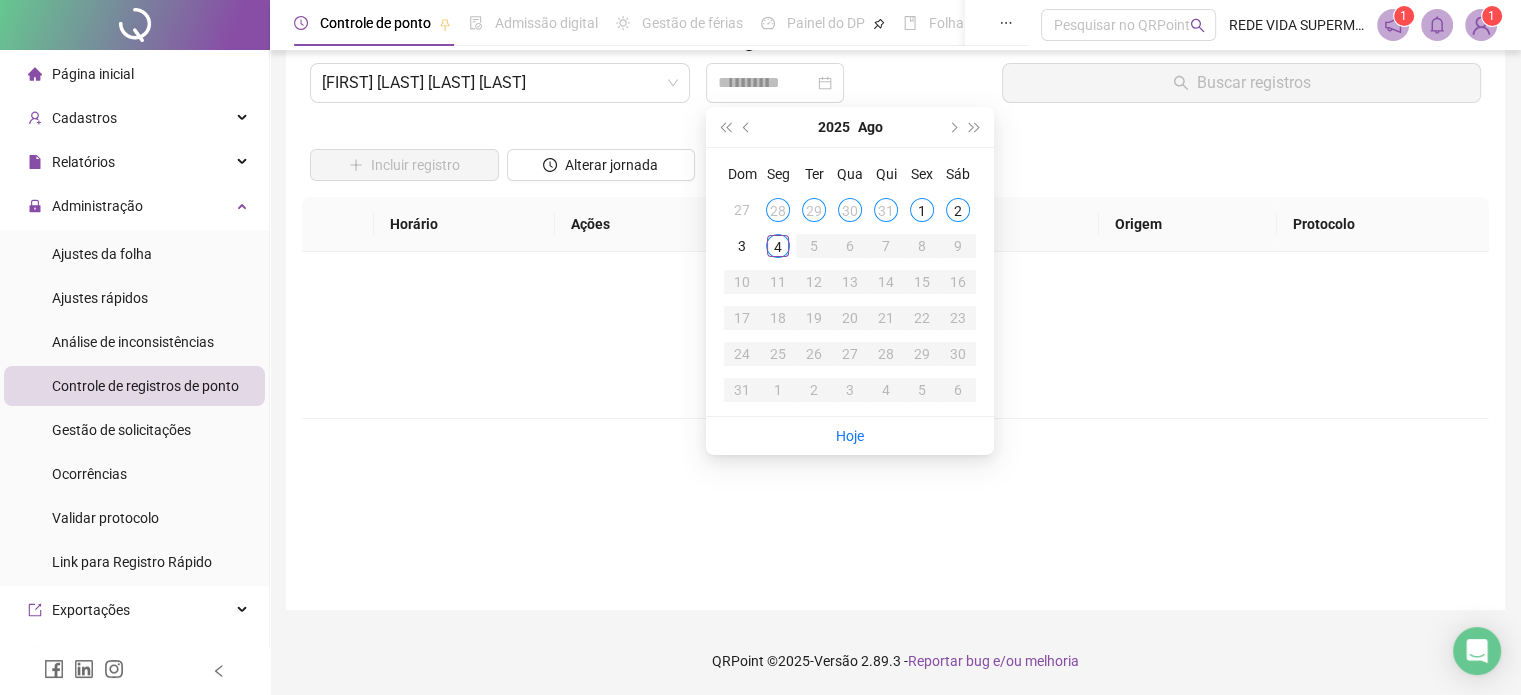 scroll, scrollTop: 0, scrollLeft: 0, axis: both 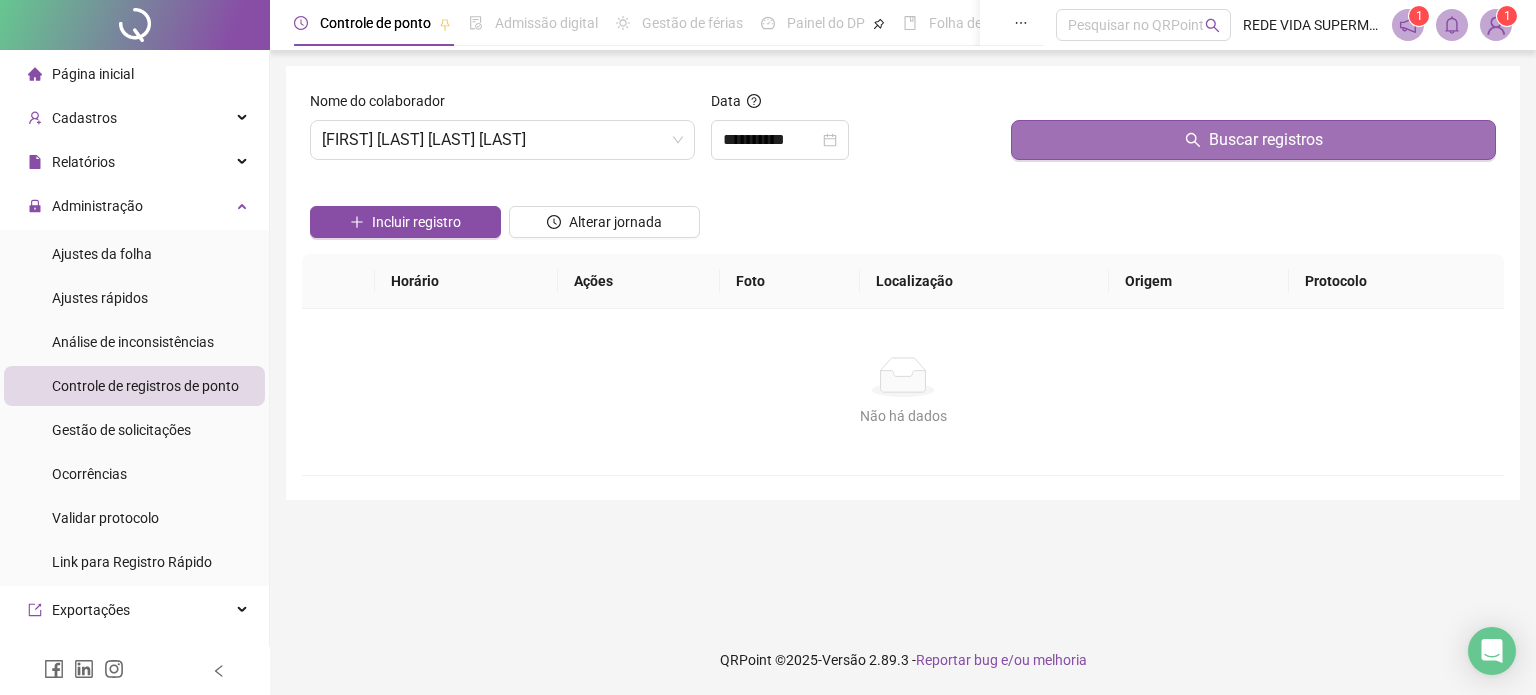 click on "Buscar registros" at bounding box center [1253, 140] 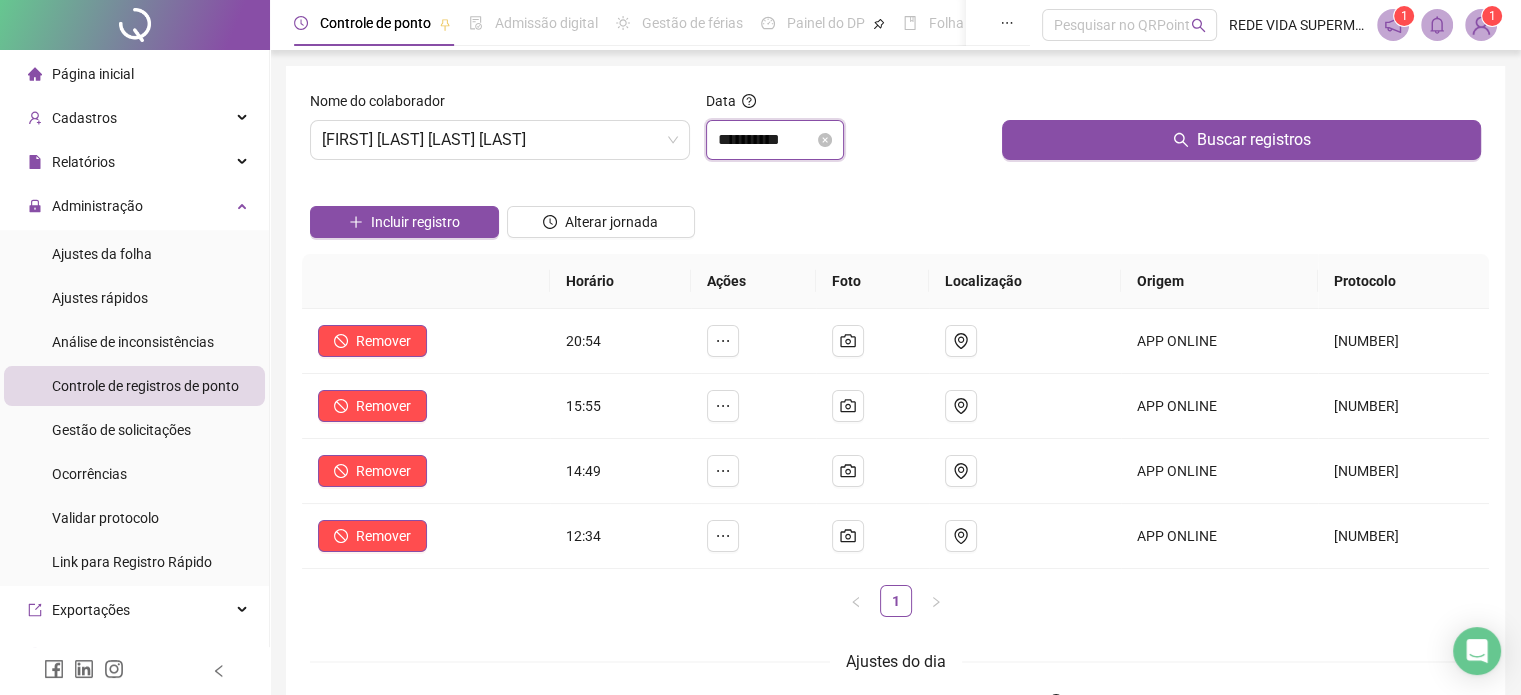 click on "**********" at bounding box center (766, 140) 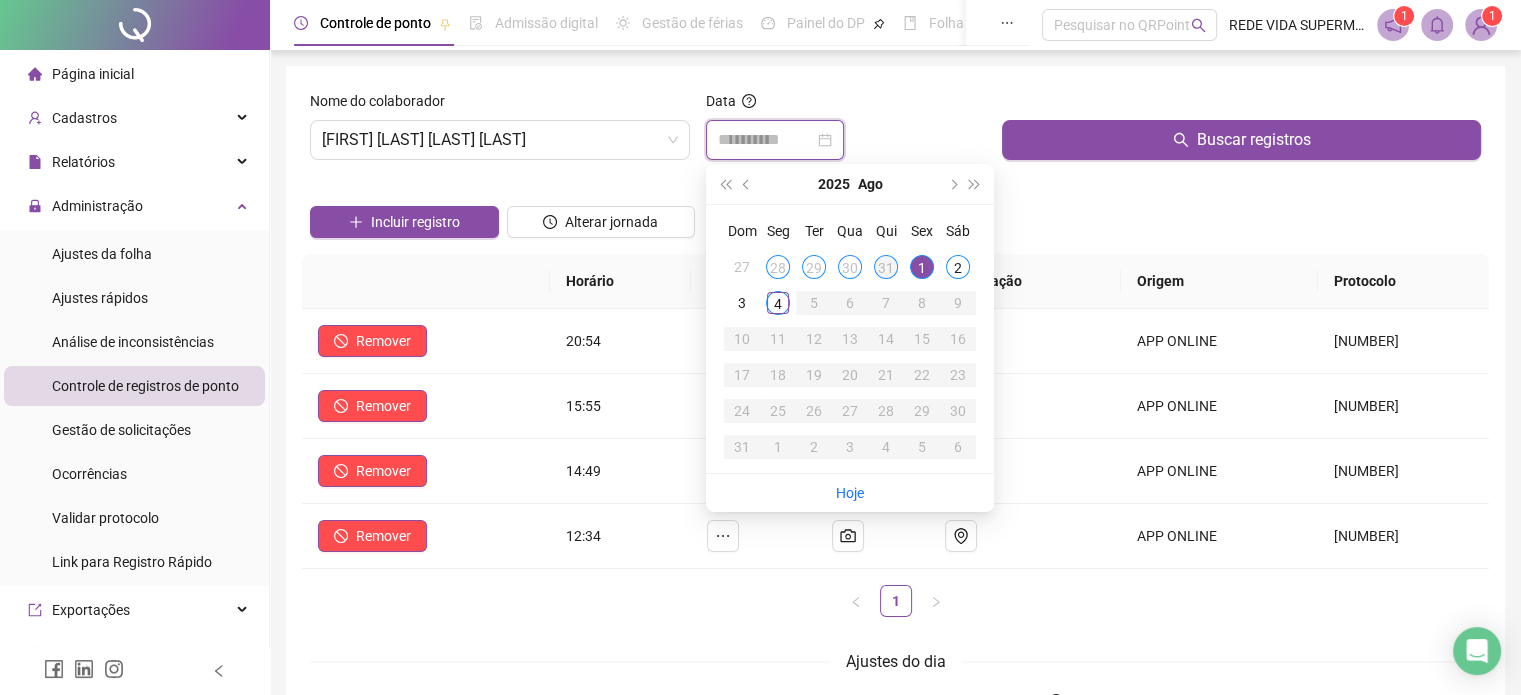 type on "**********" 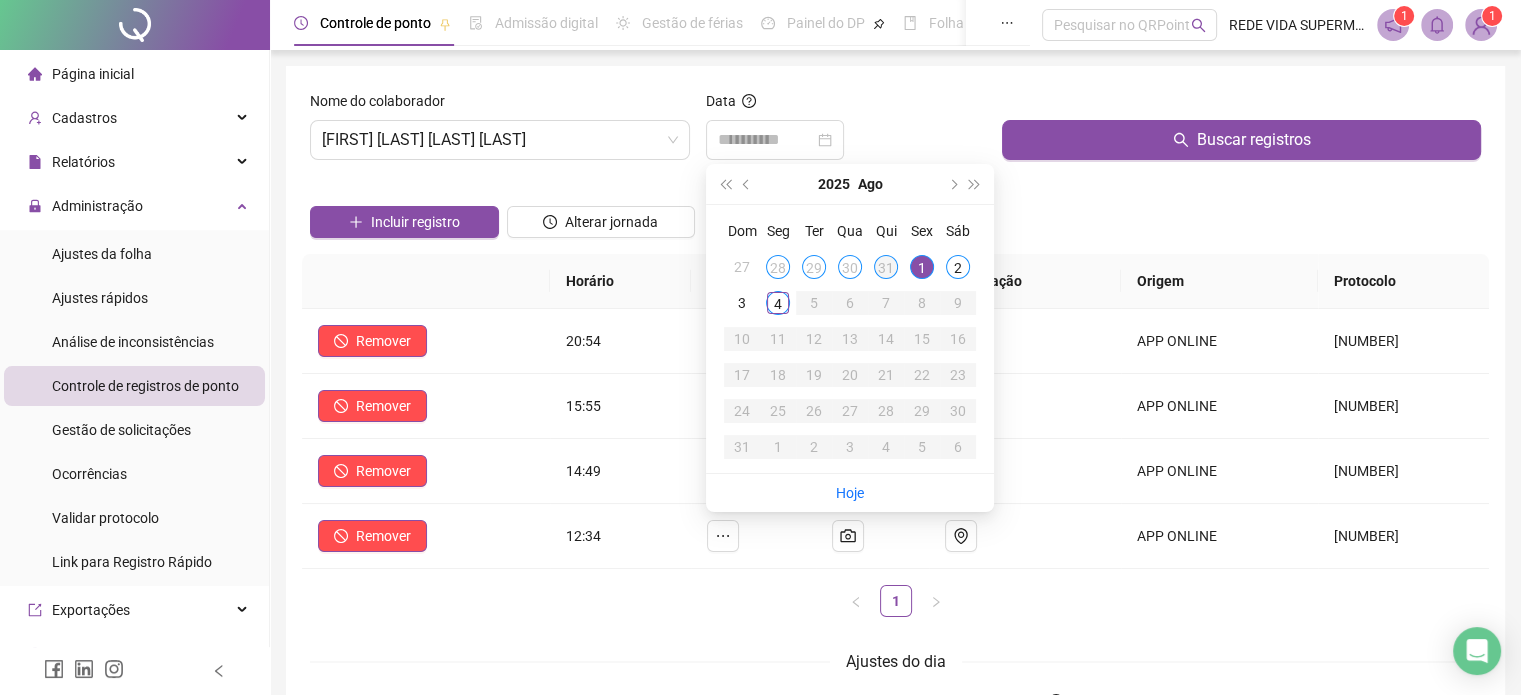 click on "31" at bounding box center (886, 267) 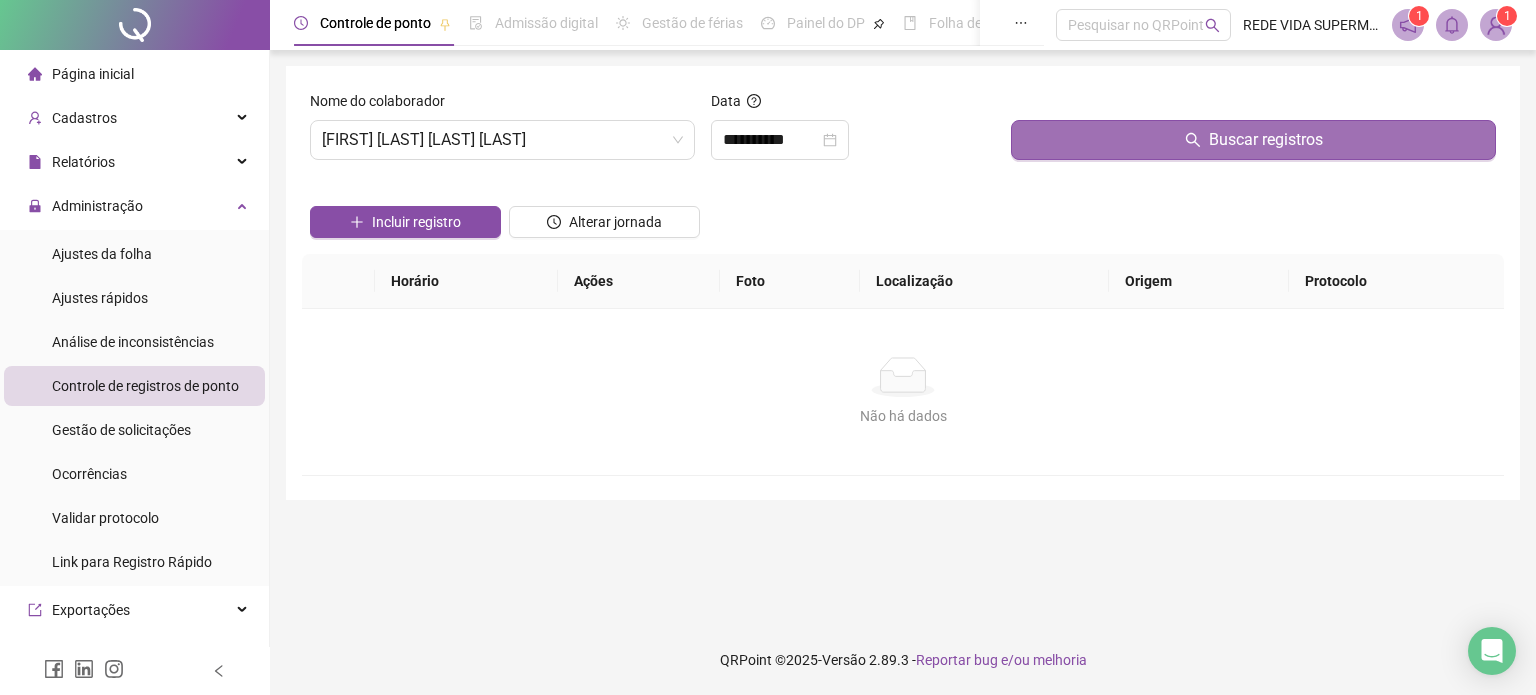 click on "Buscar registros" at bounding box center [1253, 140] 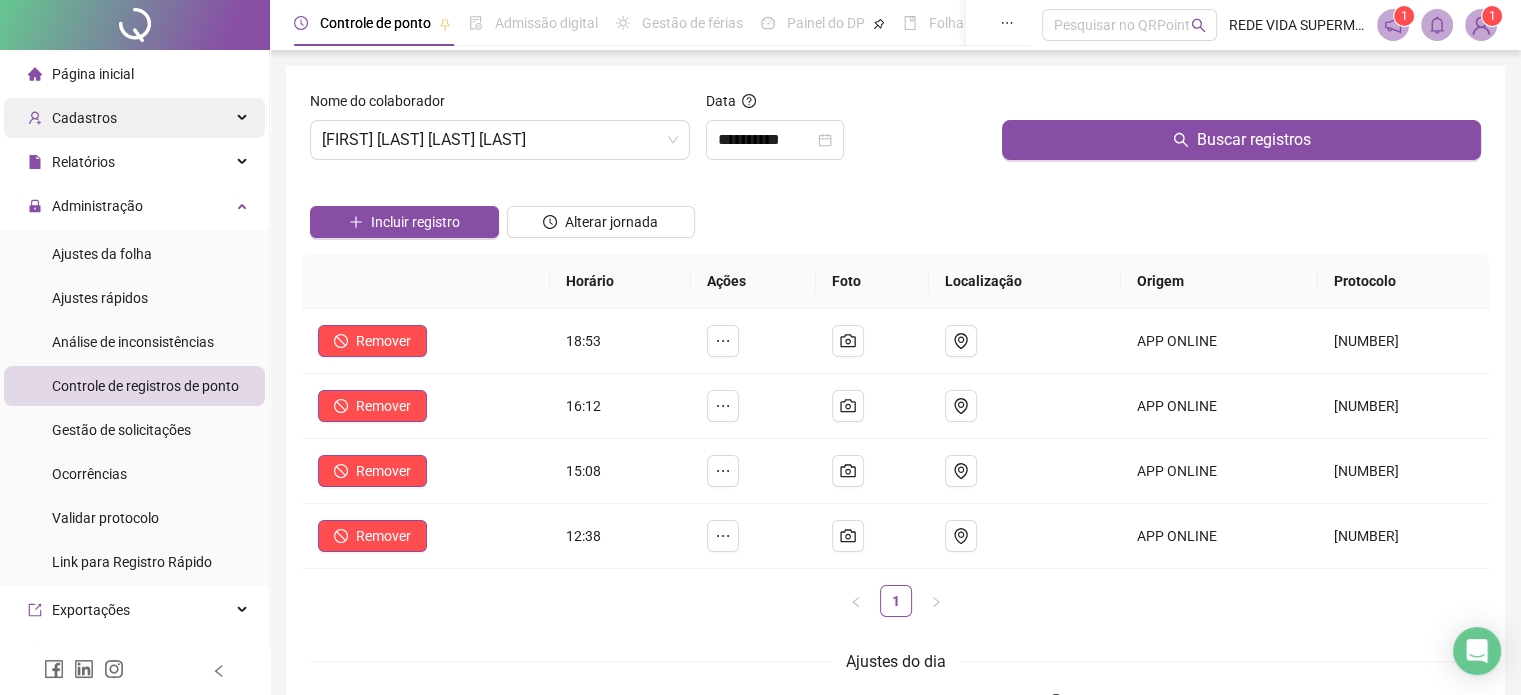 click on "Cadastros" at bounding box center (134, 118) 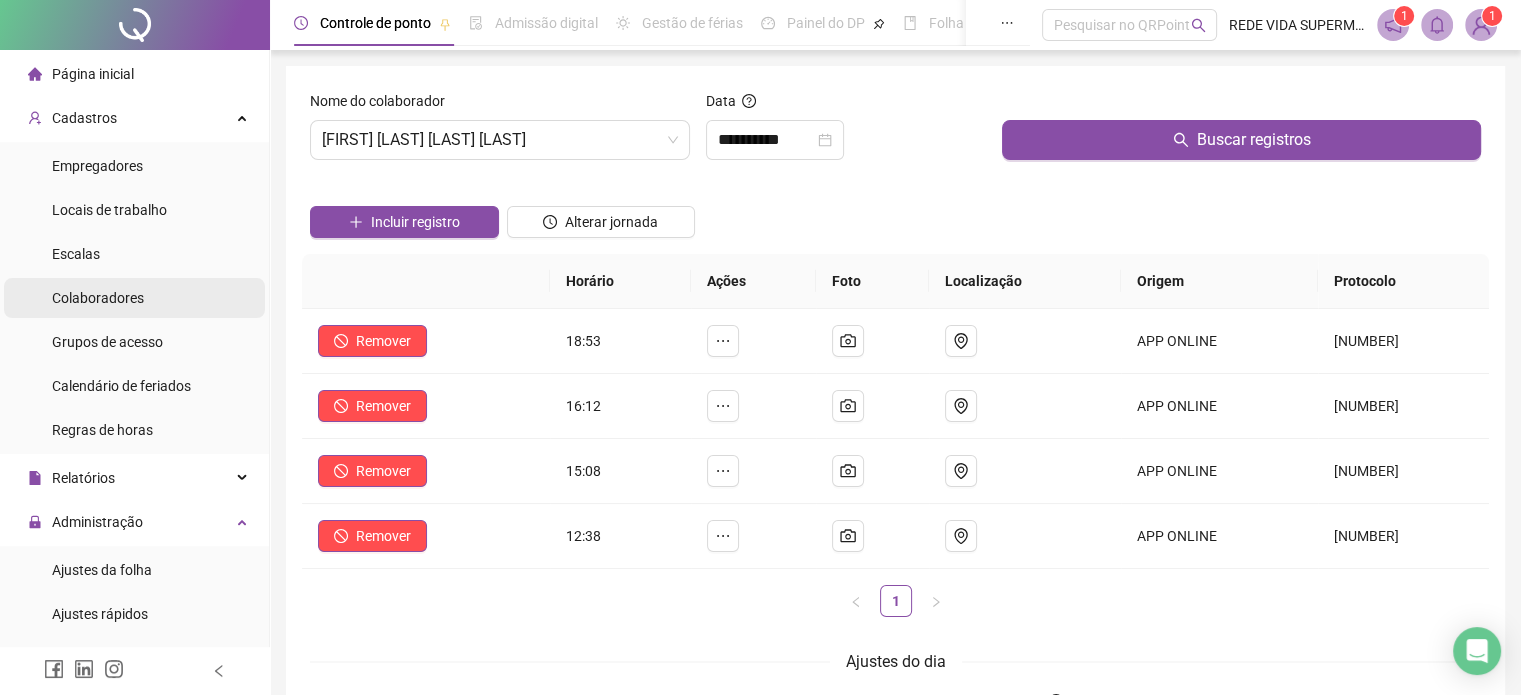 click on "Colaboradores" at bounding box center [98, 298] 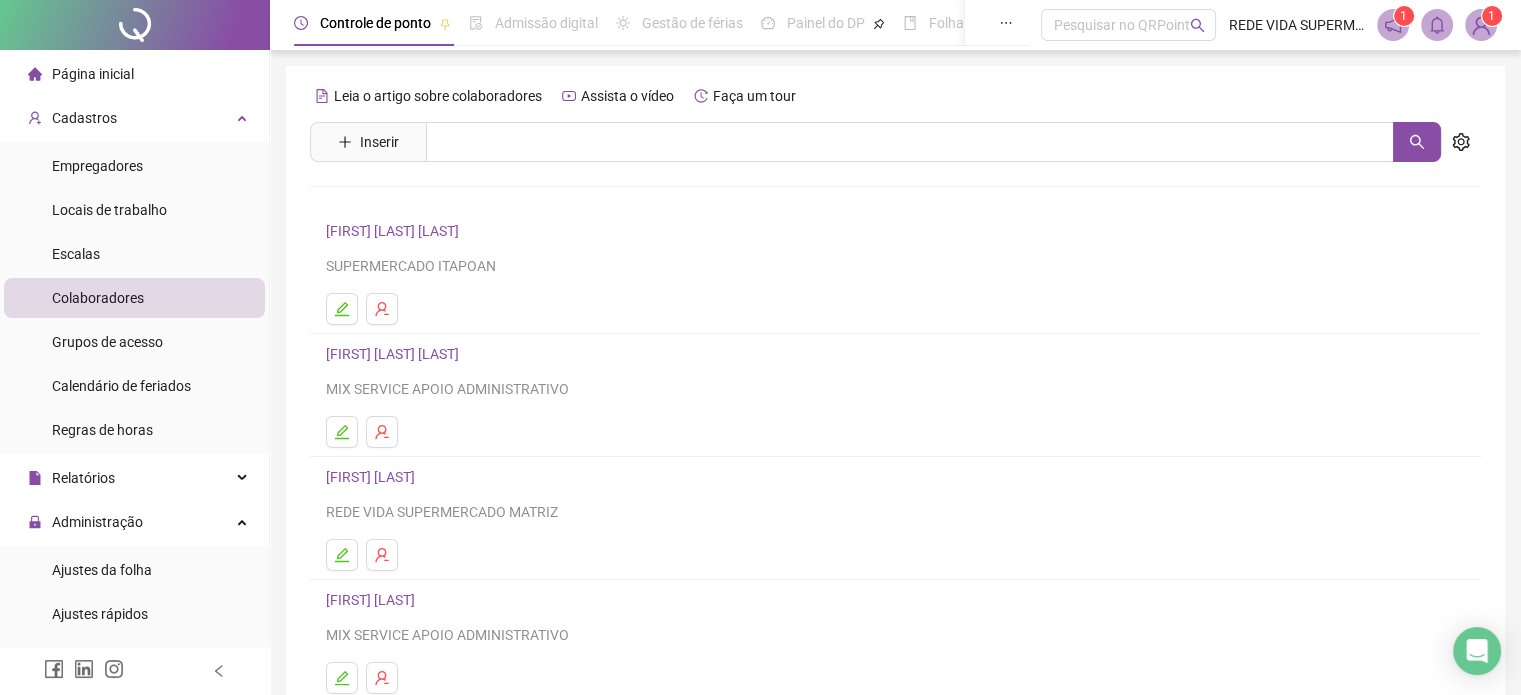 scroll, scrollTop: 271, scrollLeft: 0, axis: vertical 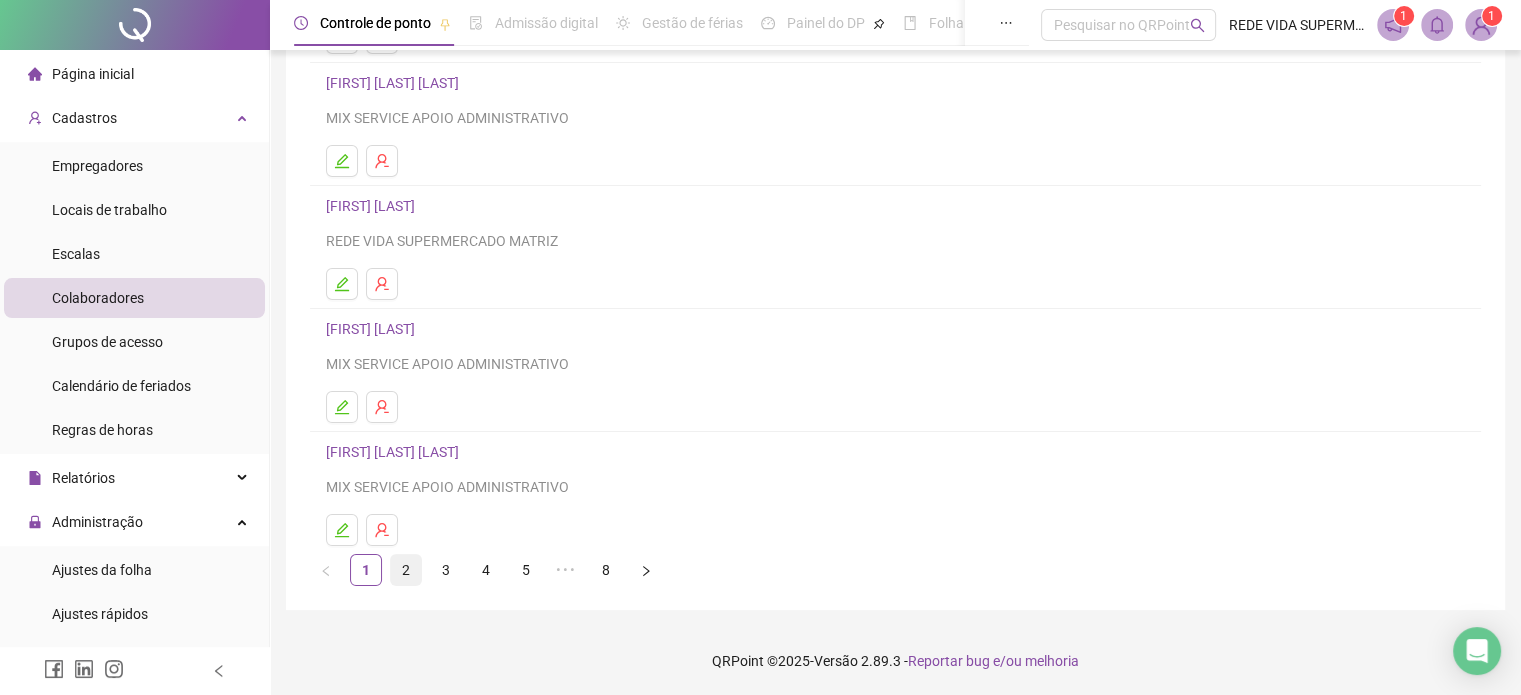 click on "2" at bounding box center [406, 570] 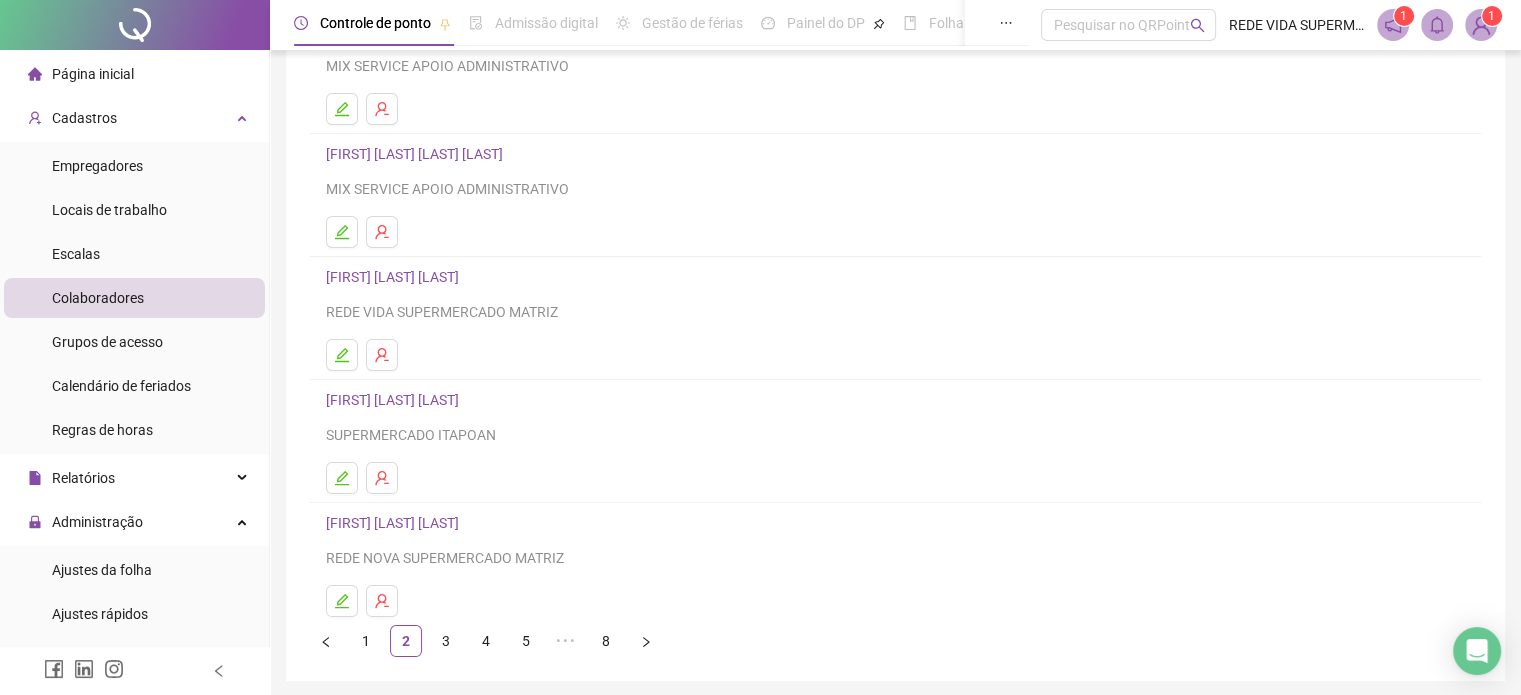 scroll, scrollTop: 271, scrollLeft: 0, axis: vertical 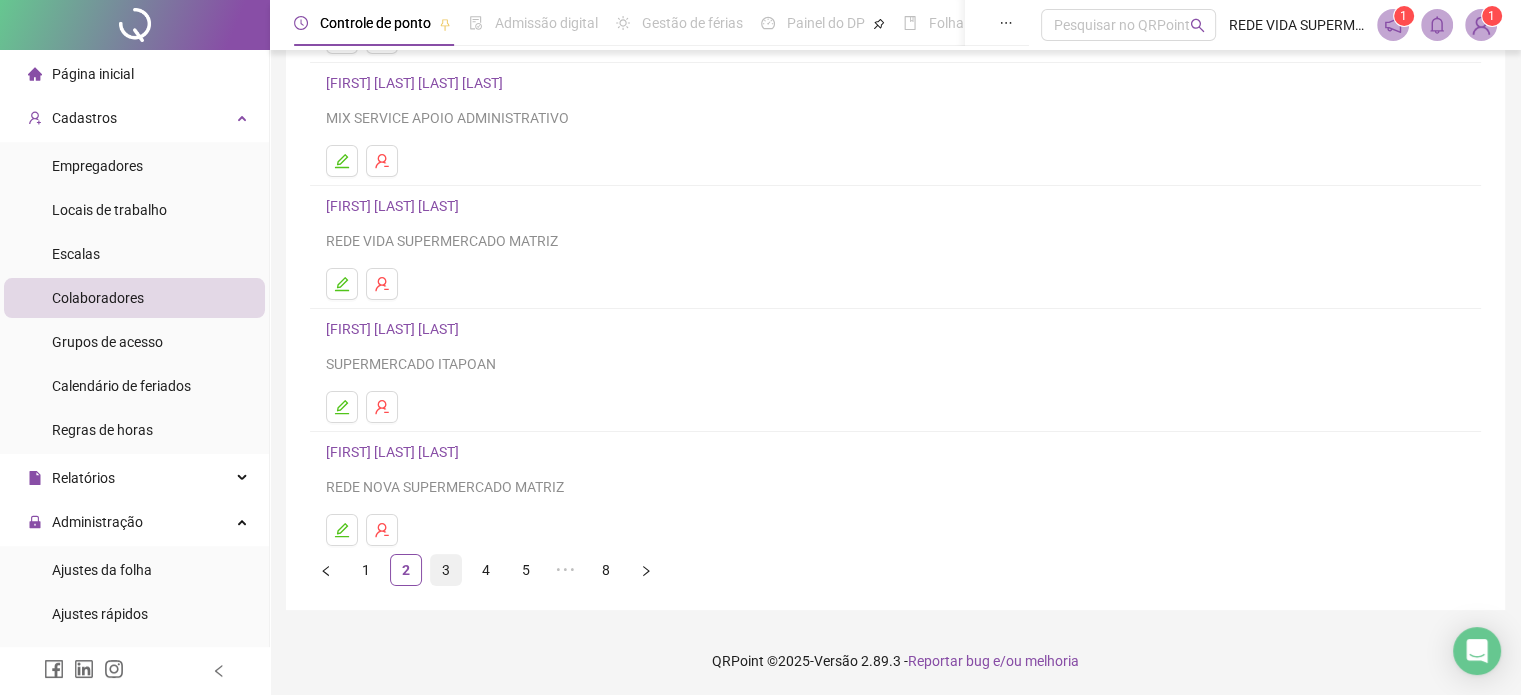 click on "3" at bounding box center [446, 570] 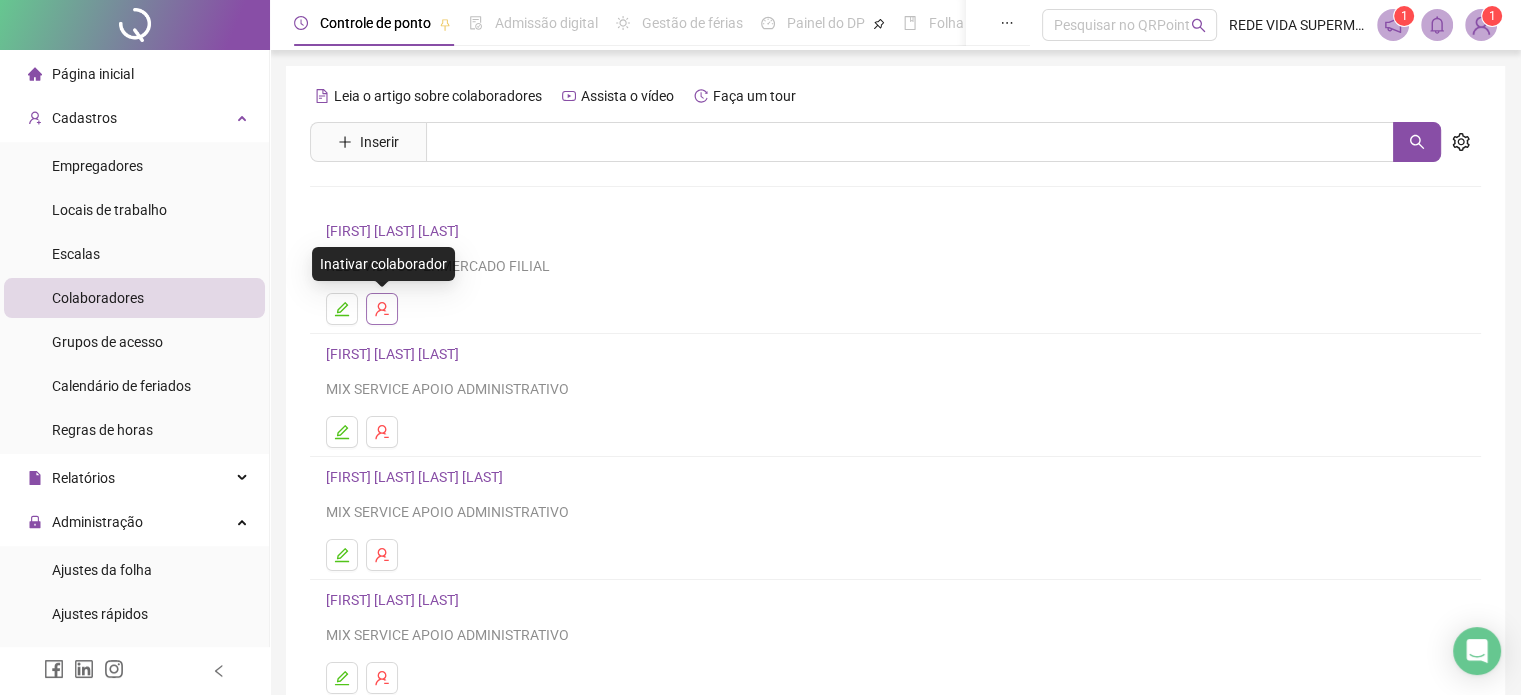 click 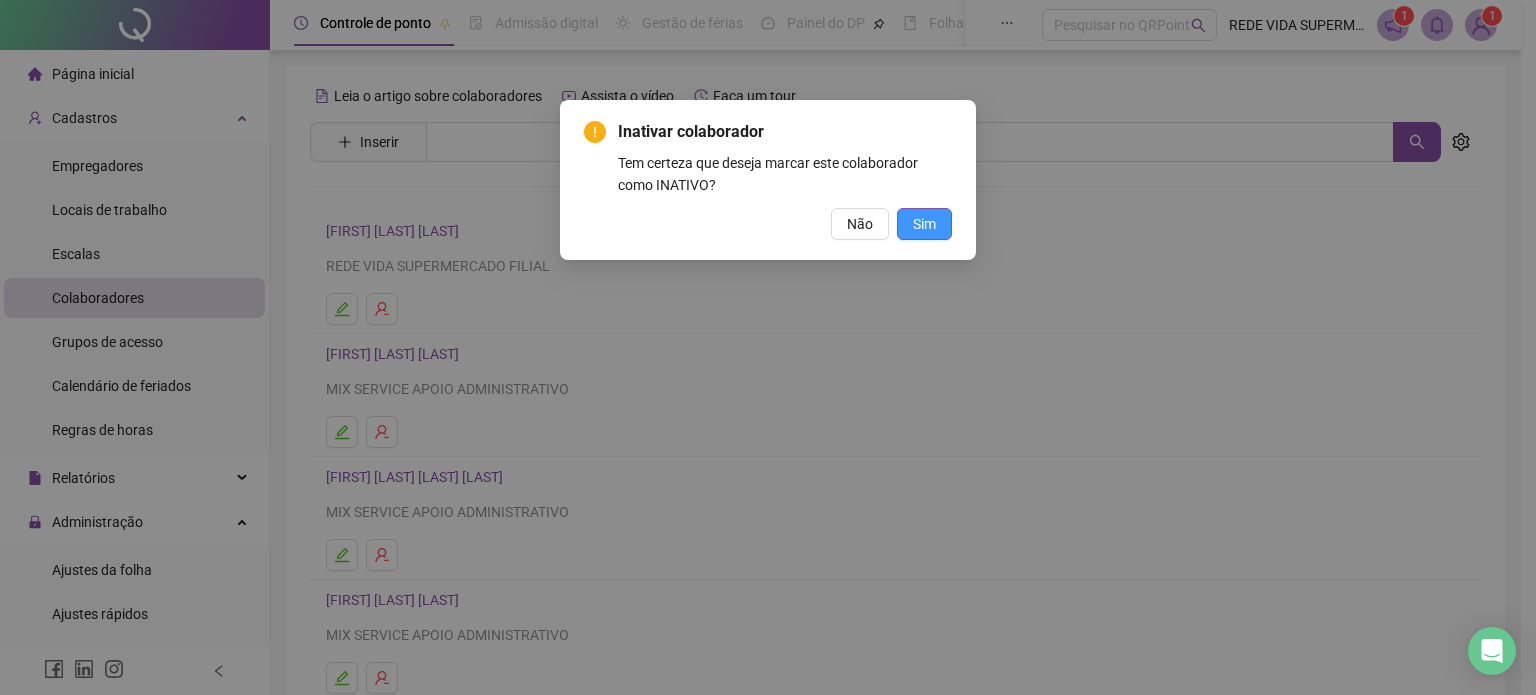 click on "Sim" at bounding box center [924, 224] 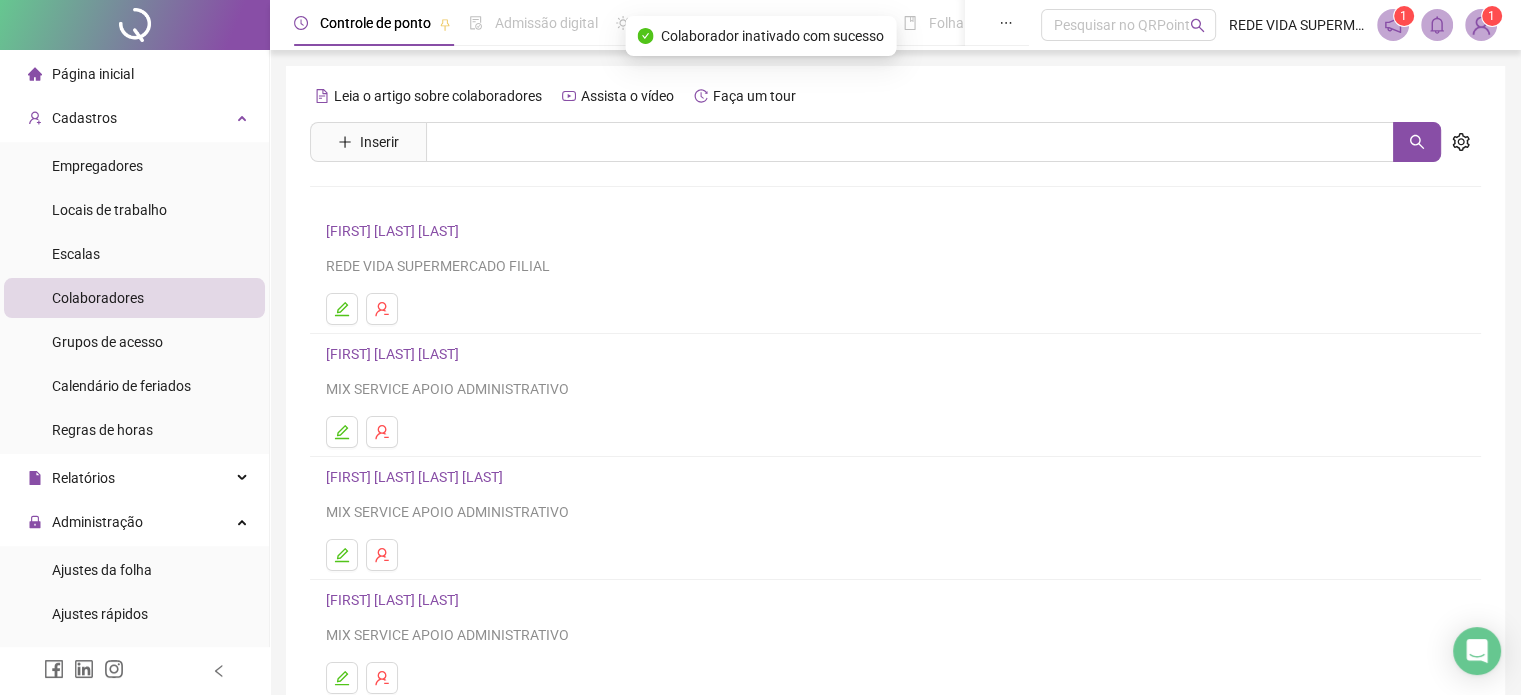 scroll, scrollTop: 271, scrollLeft: 0, axis: vertical 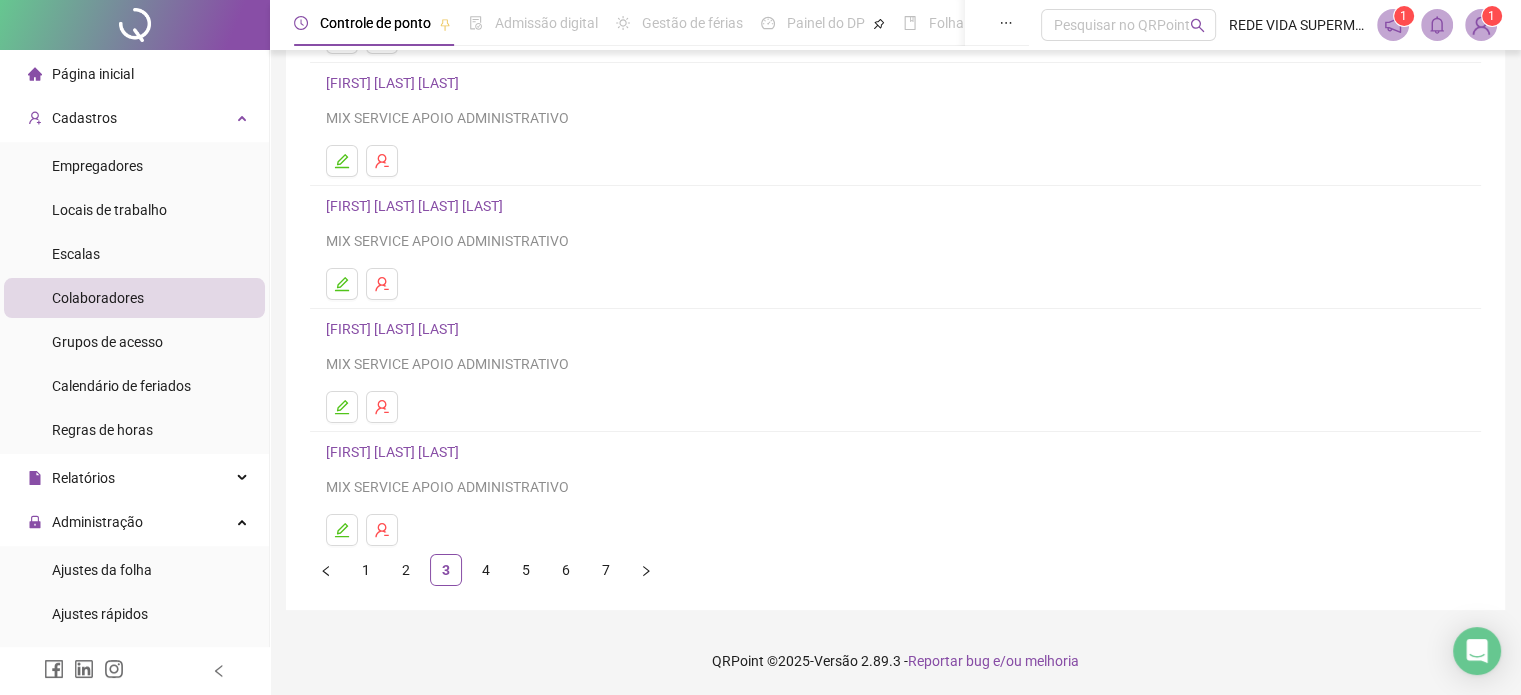click on "4" at bounding box center (486, 570) 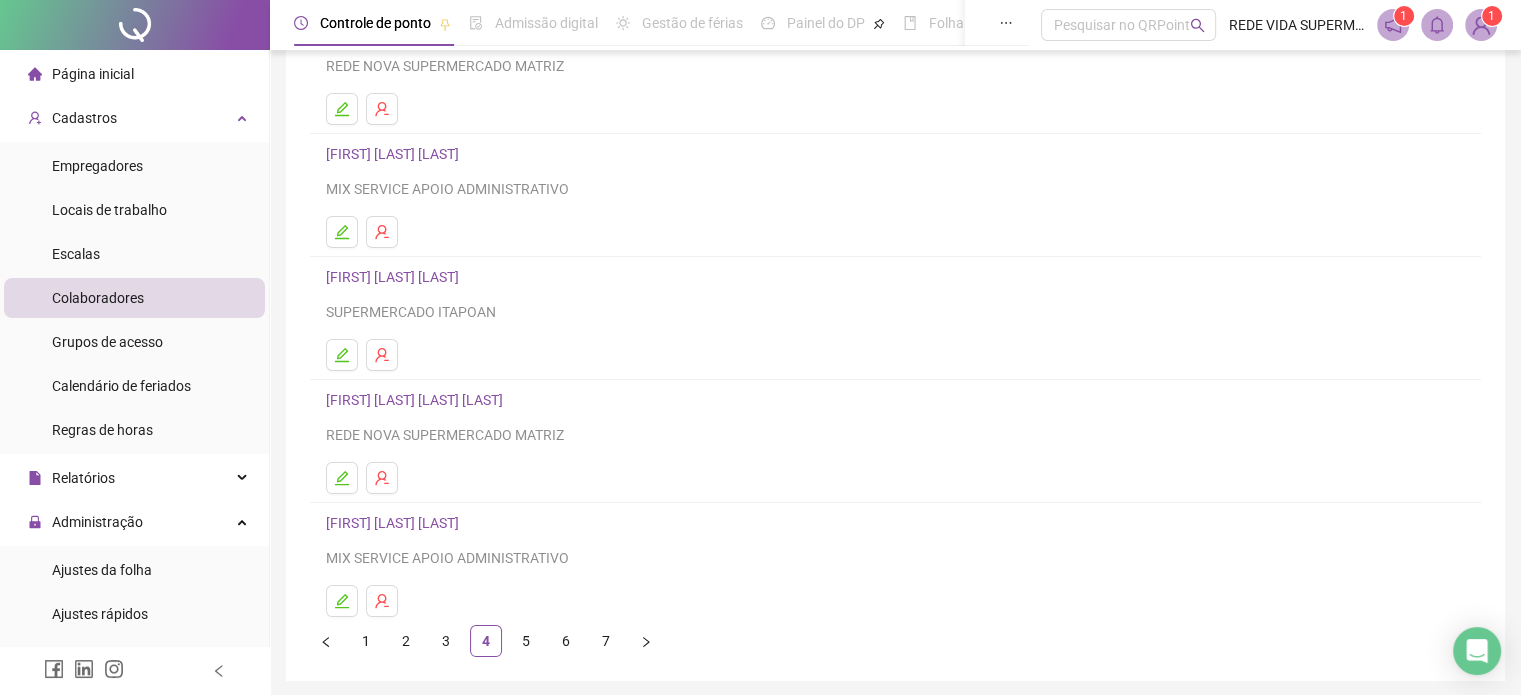 scroll, scrollTop: 271, scrollLeft: 0, axis: vertical 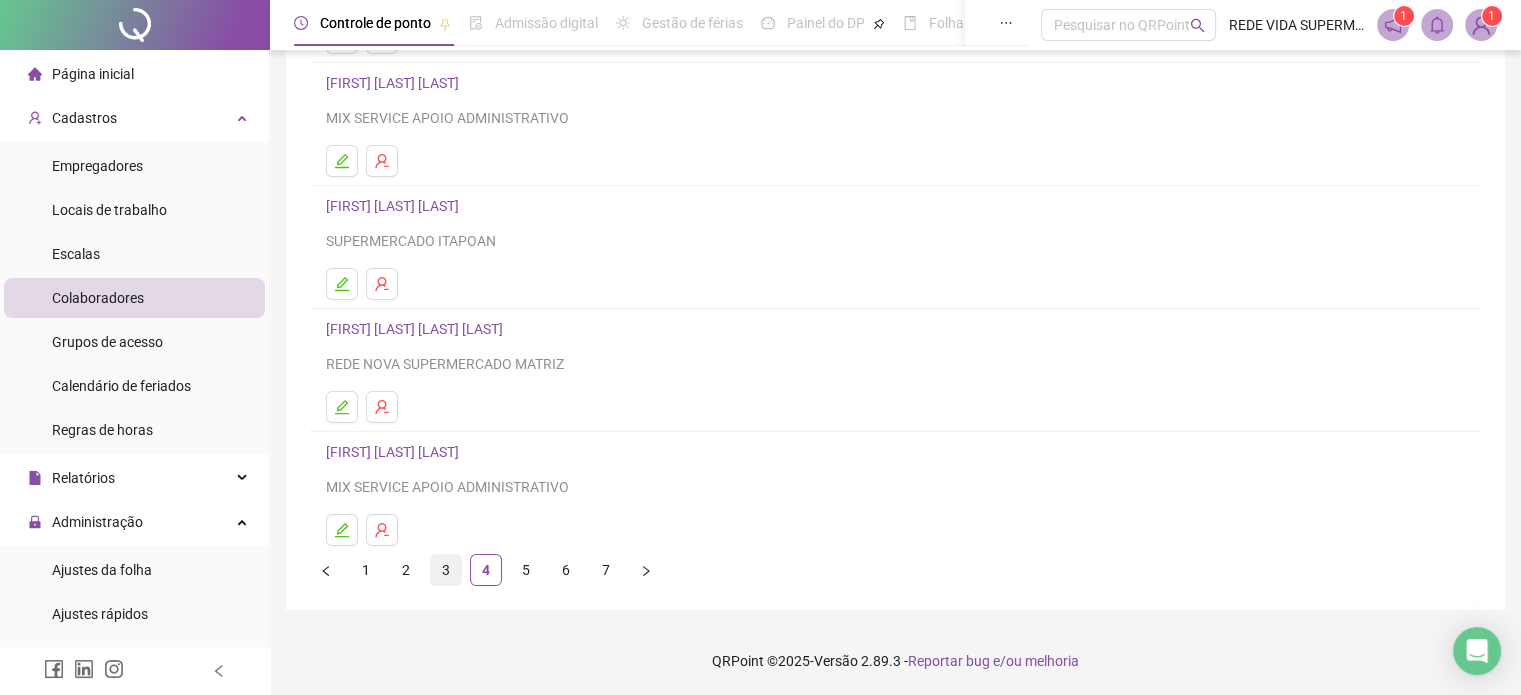 click on "3" at bounding box center (446, 570) 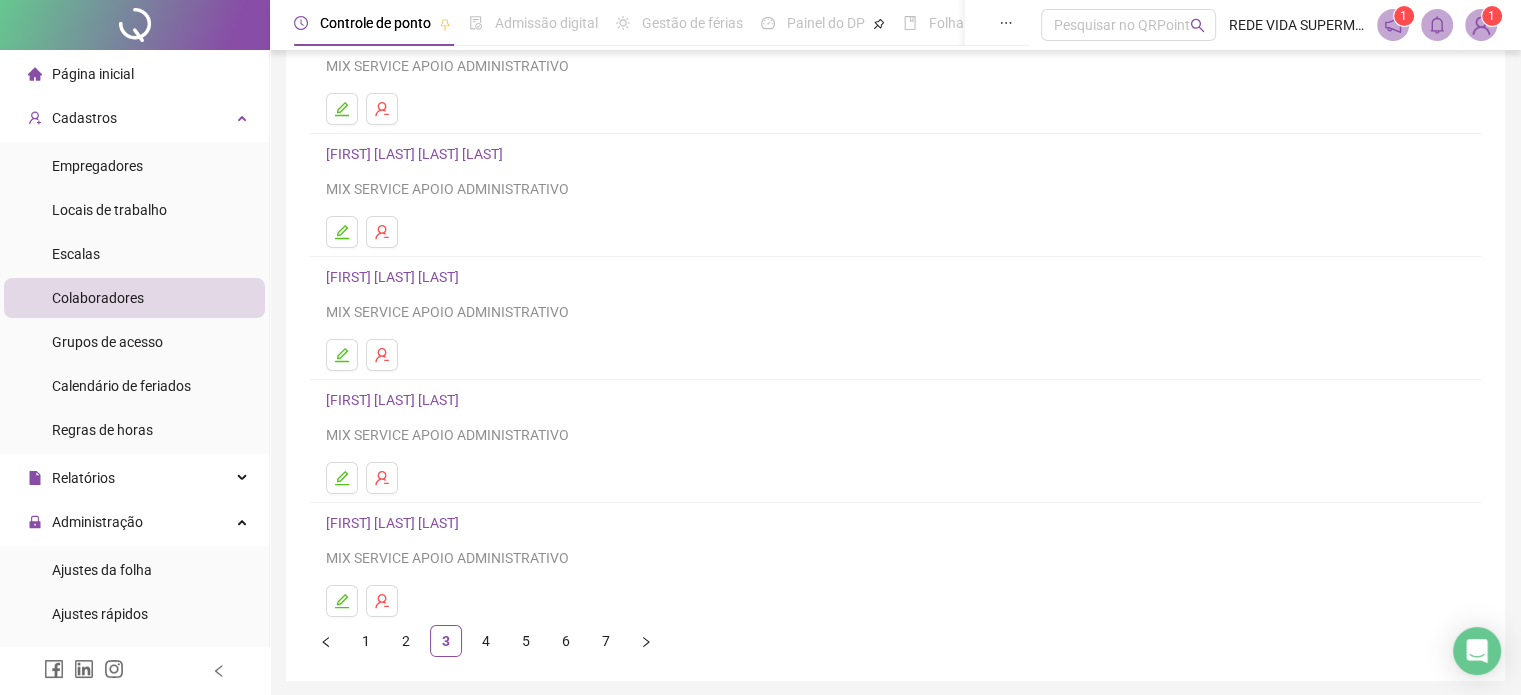 scroll, scrollTop: 271, scrollLeft: 0, axis: vertical 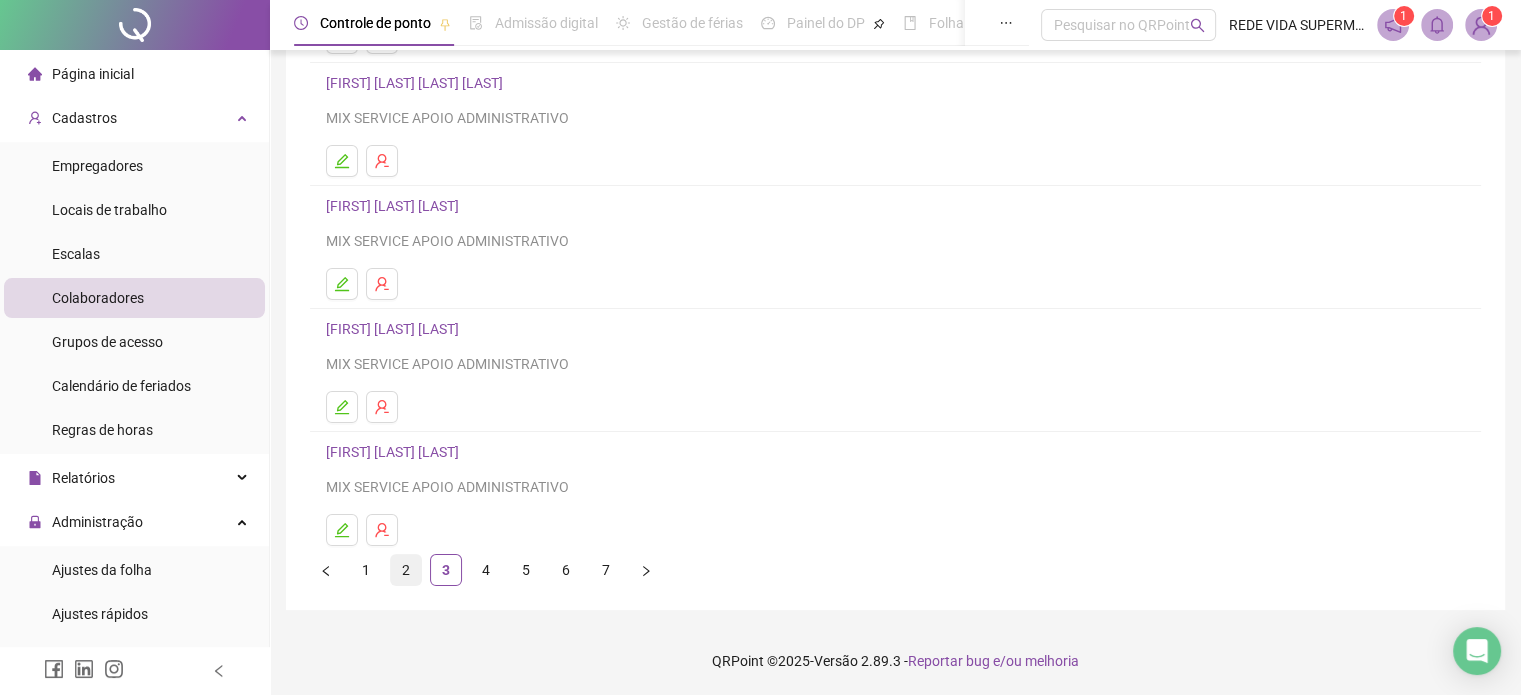 click on "2" at bounding box center (406, 570) 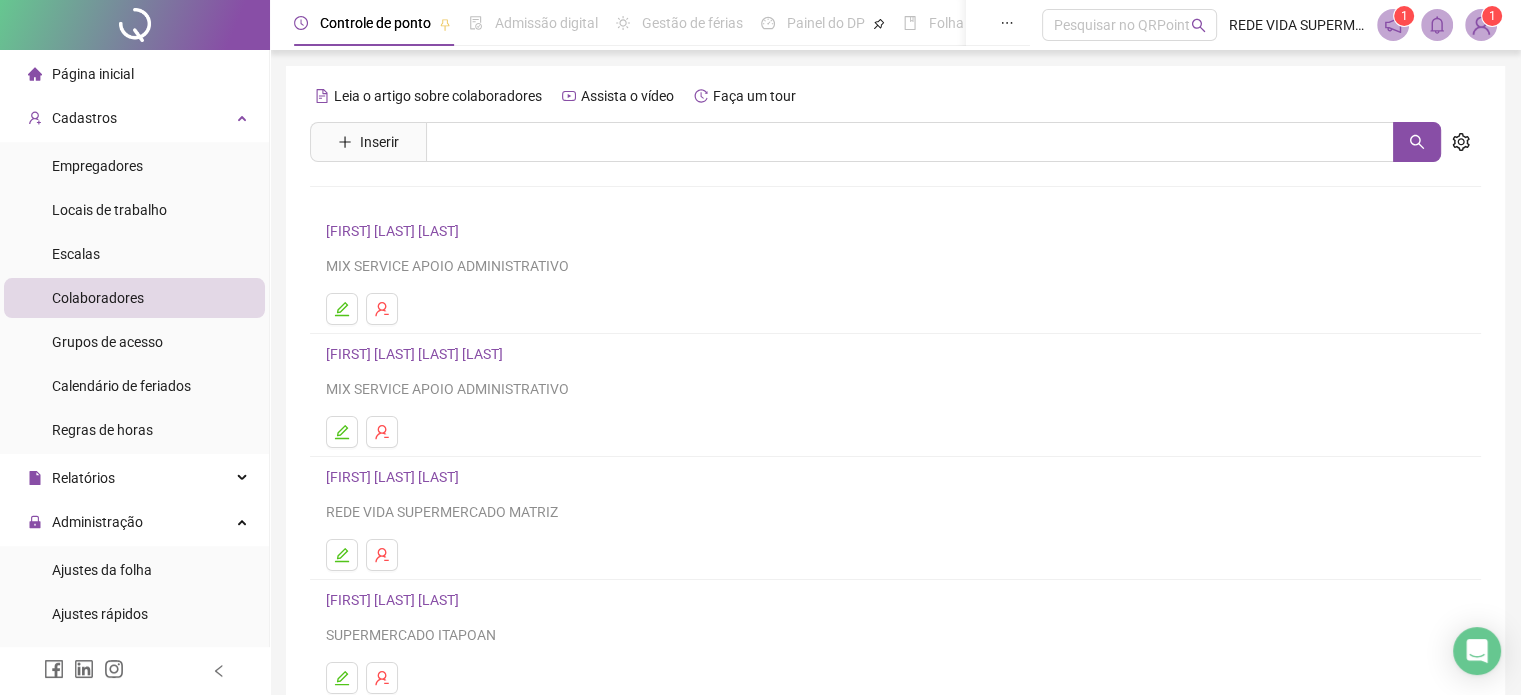 scroll, scrollTop: 271, scrollLeft: 0, axis: vertical 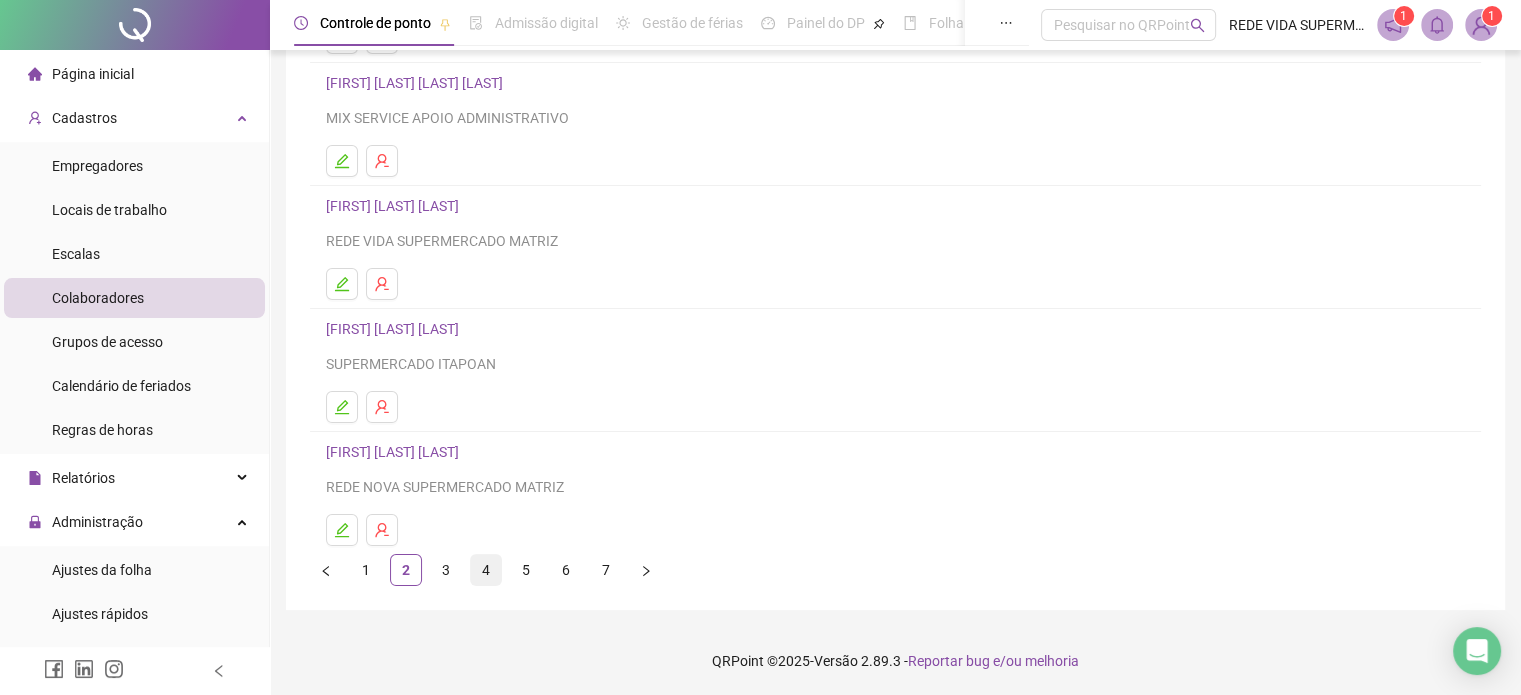 click on "4" at bounding box center [486, 570] 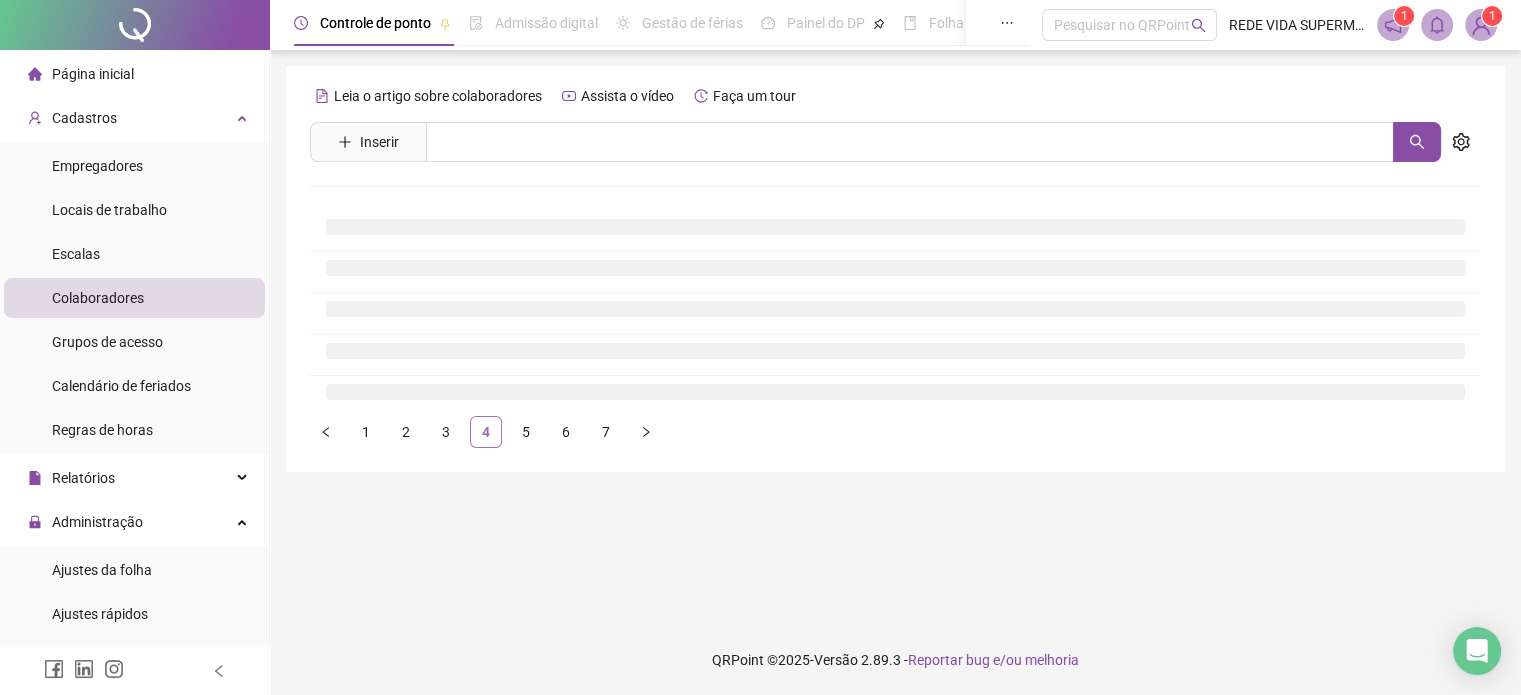 scroll, scrollTop: 0, scrollLeft: 0, axis: both 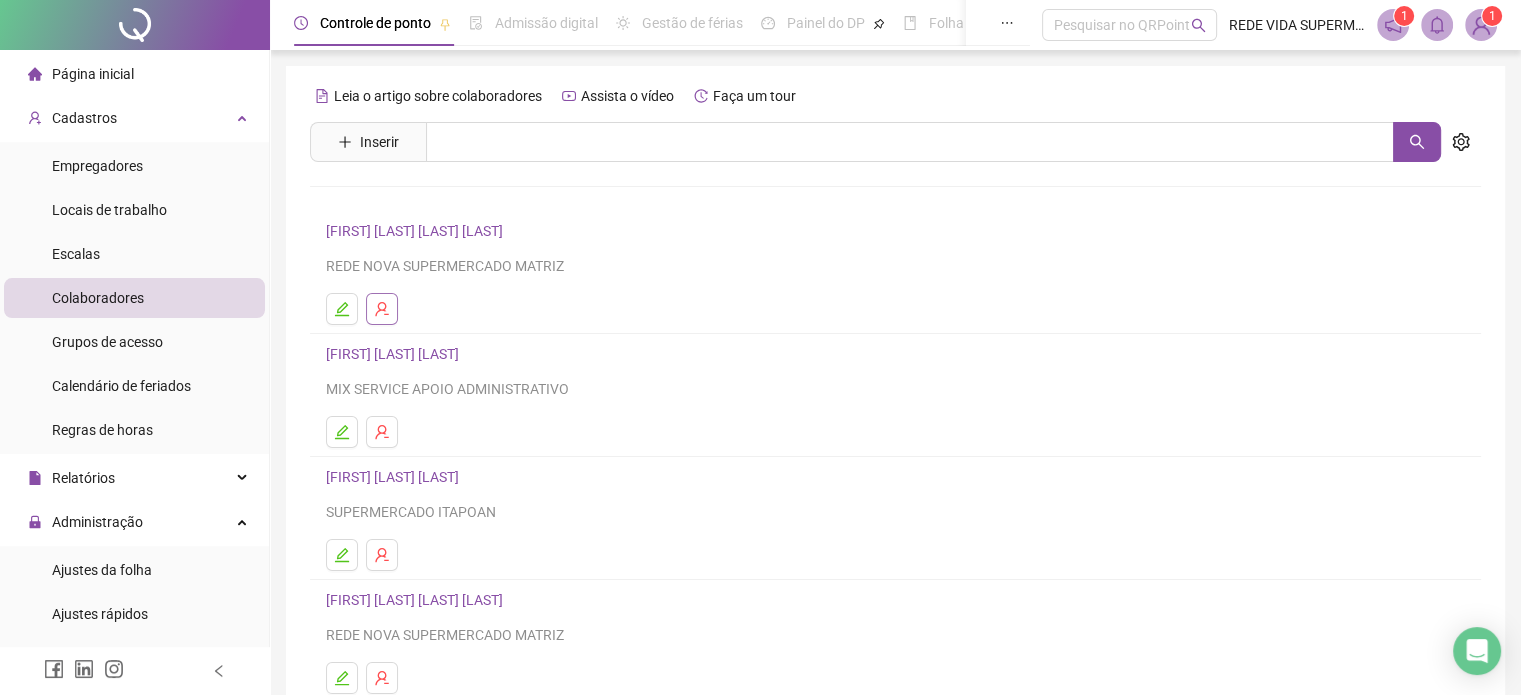 click at bounding box center [382, 309] 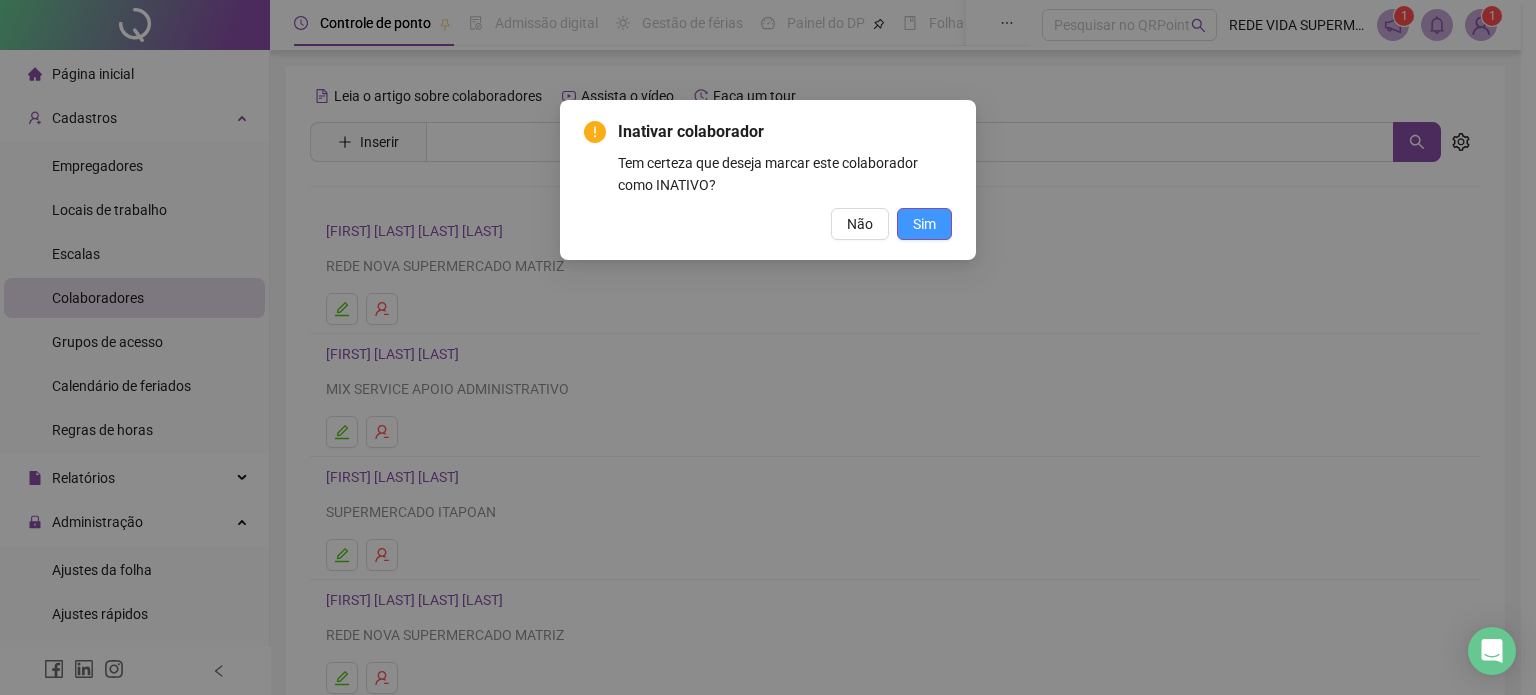 click on "Sim" at bounding box center [924, 224] 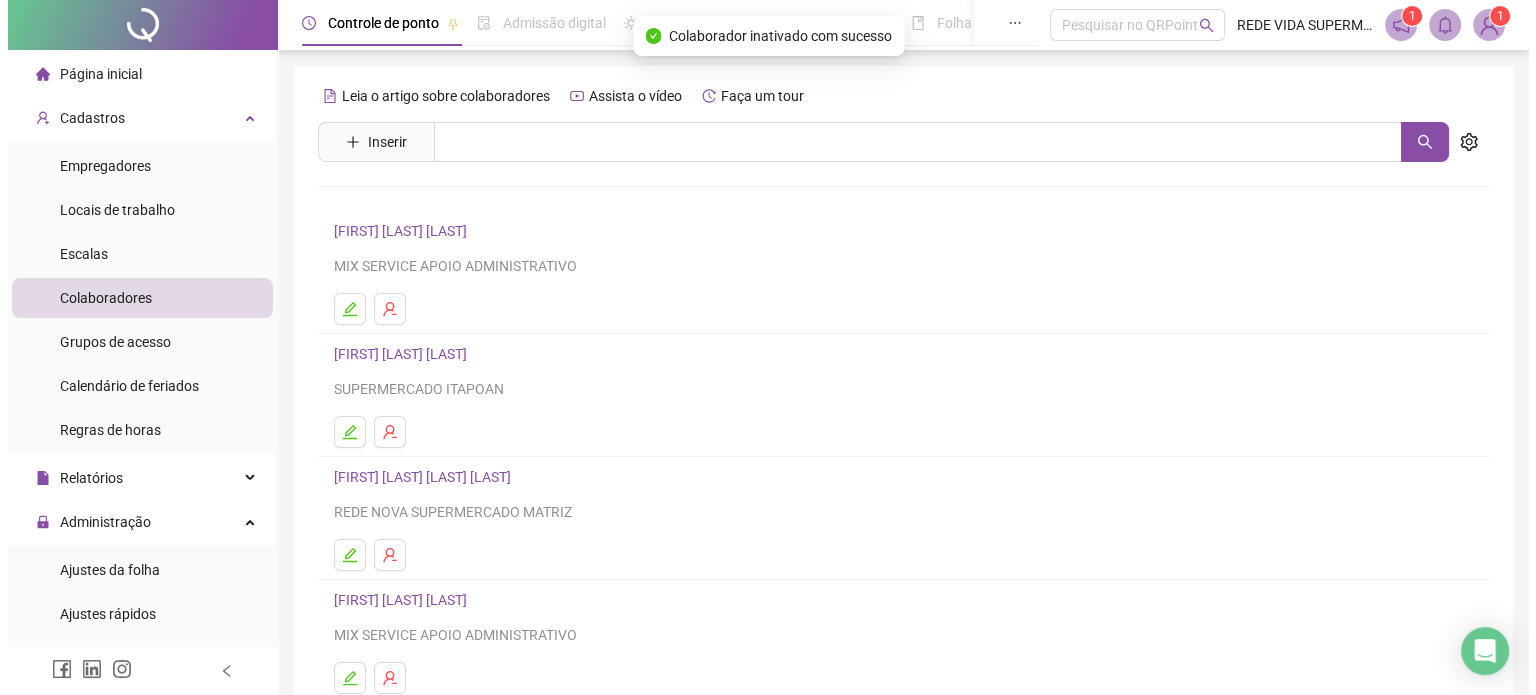 scroll, scrollTop: 200, scrollLeft: 0, axis: vertical 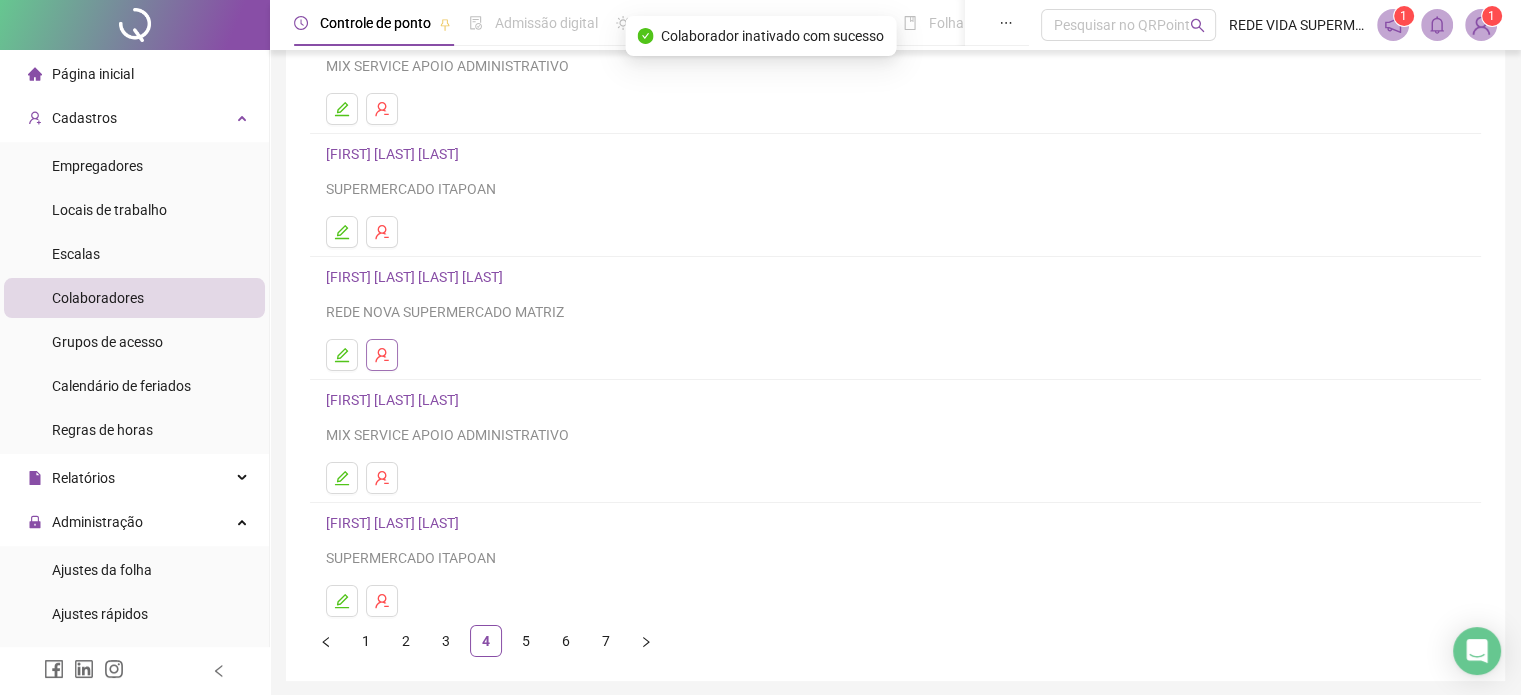 click 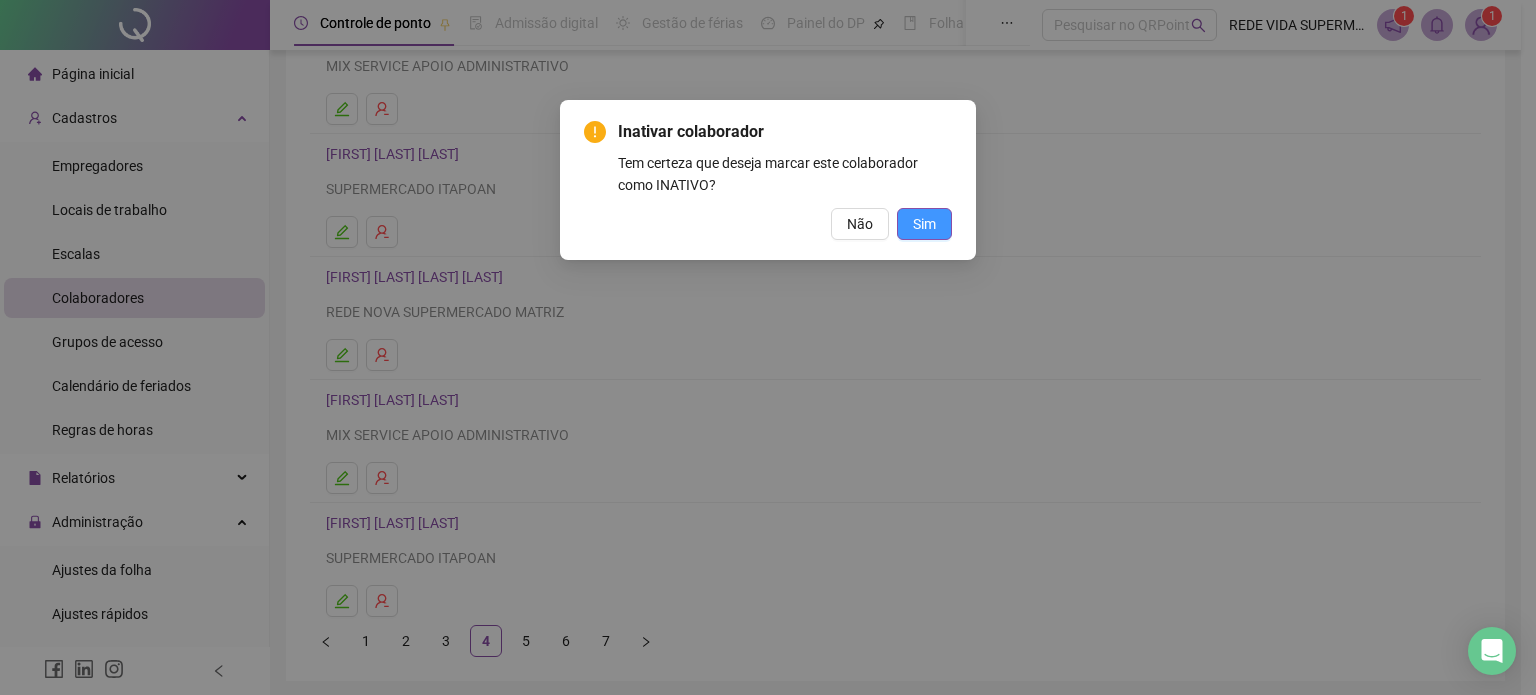 click on "Sim" at bounding box center [924, 224] 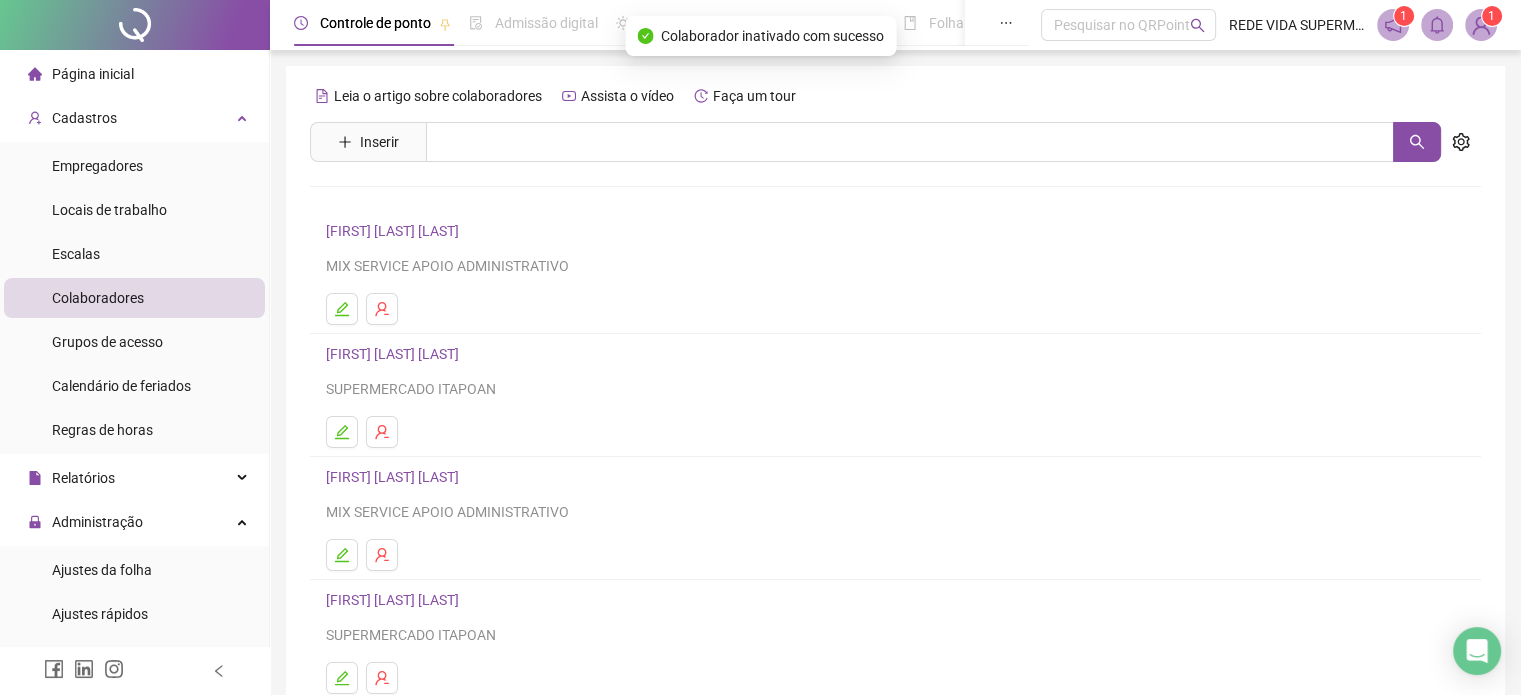 scroll, scrollTop: 271, scrollLeft: 0, axis: vertical 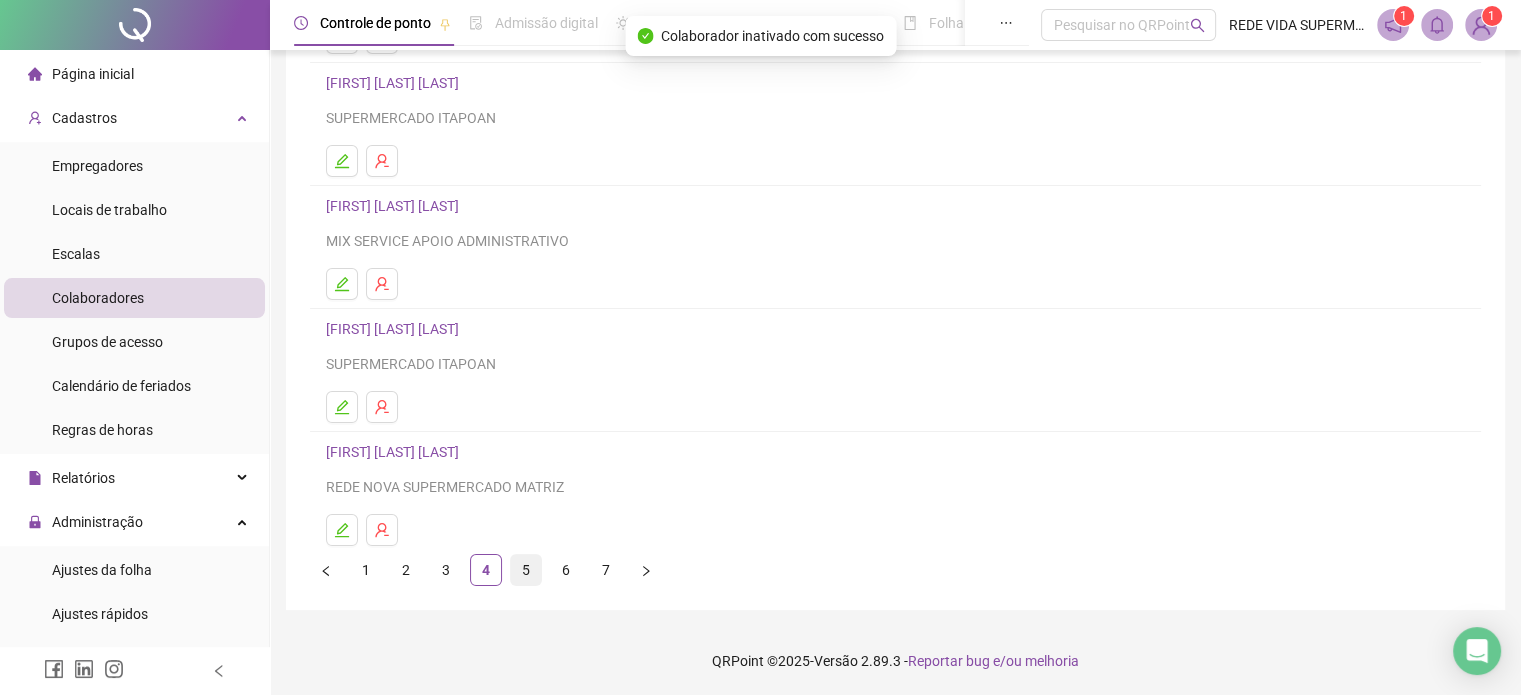 click on "5" at bounding box center [526, 570] 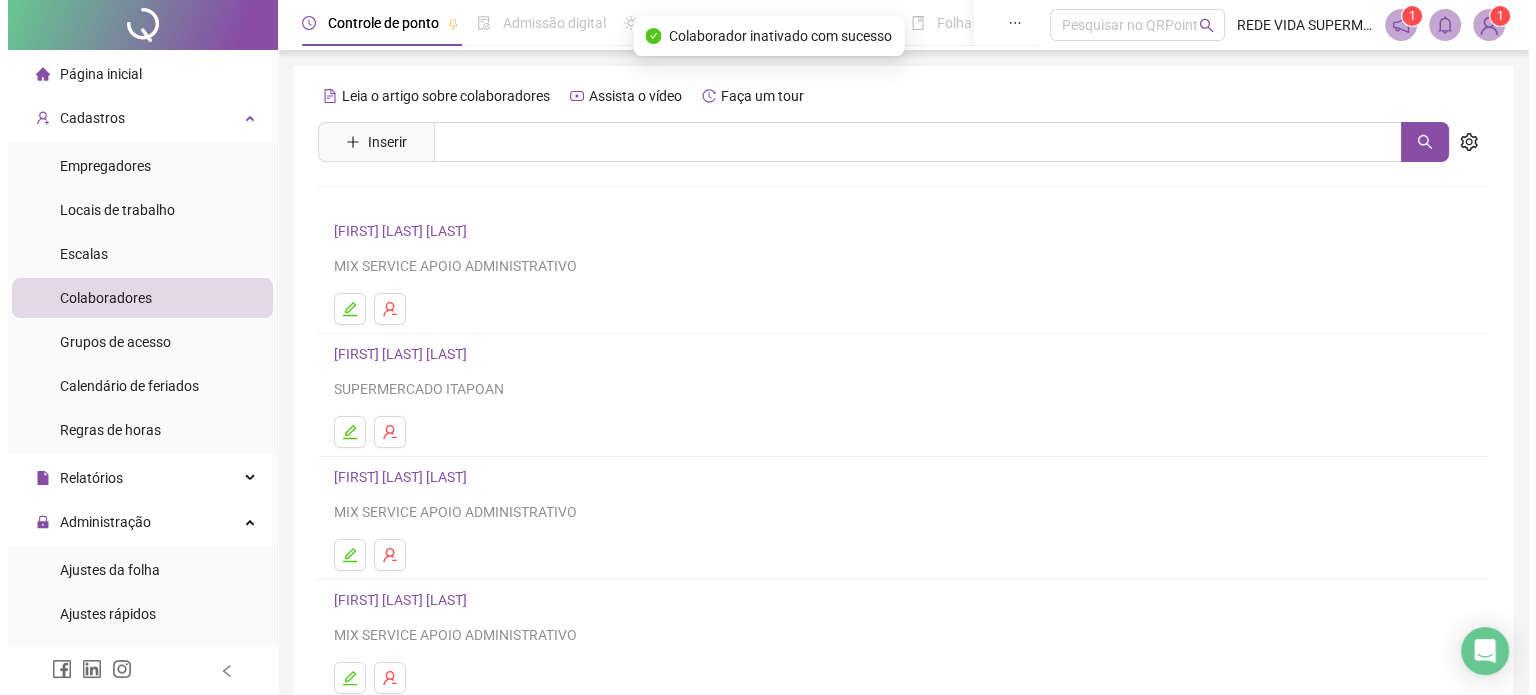 scroll, scrollTop: 200, scrollLeft: 0, axis: vertical 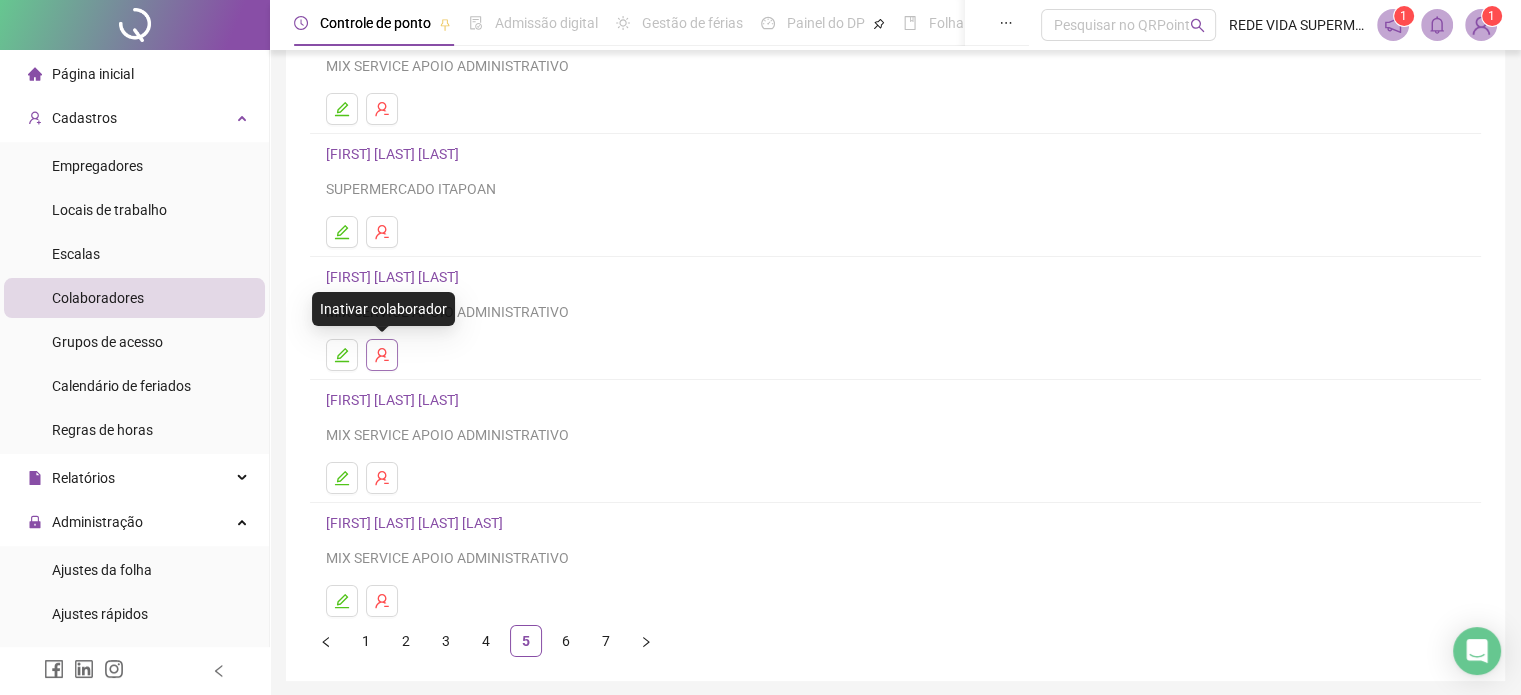 click 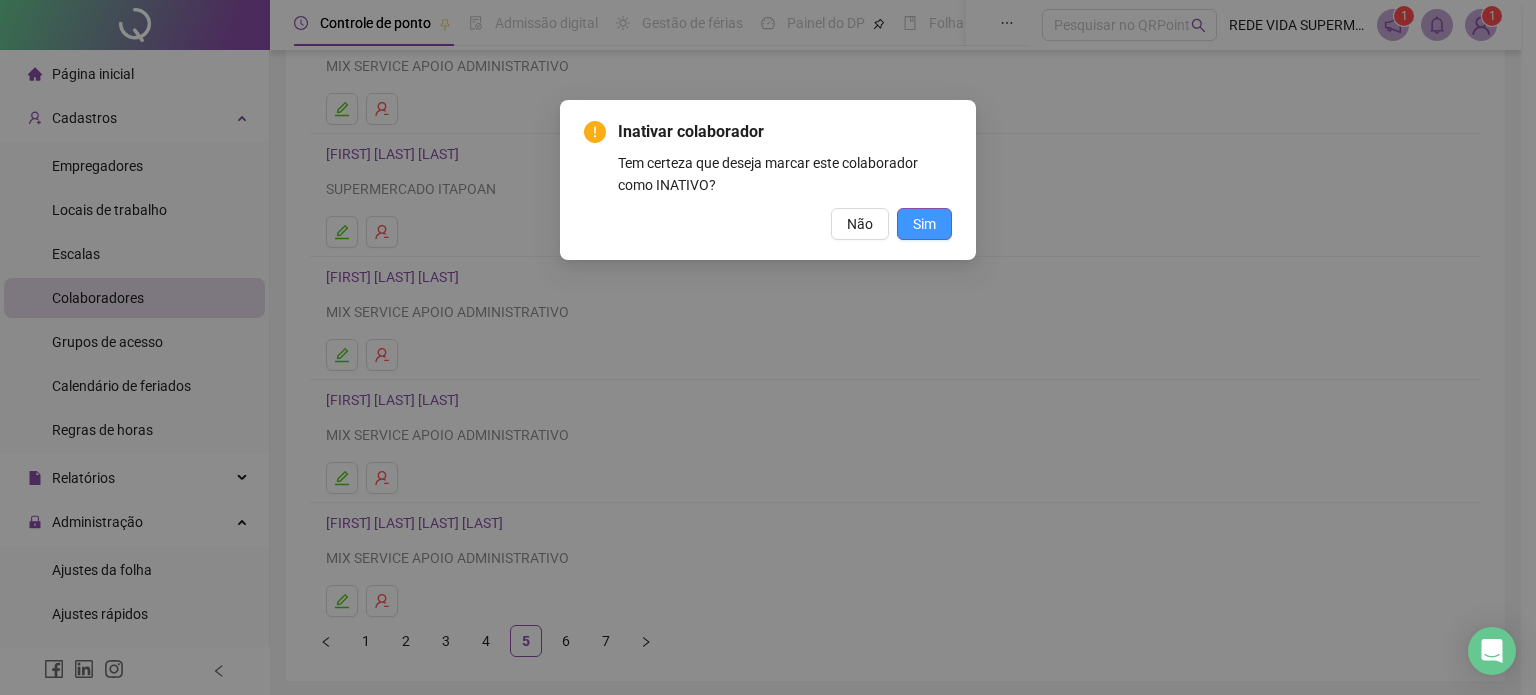 click on "Sim" at bounding box center (924, 224) 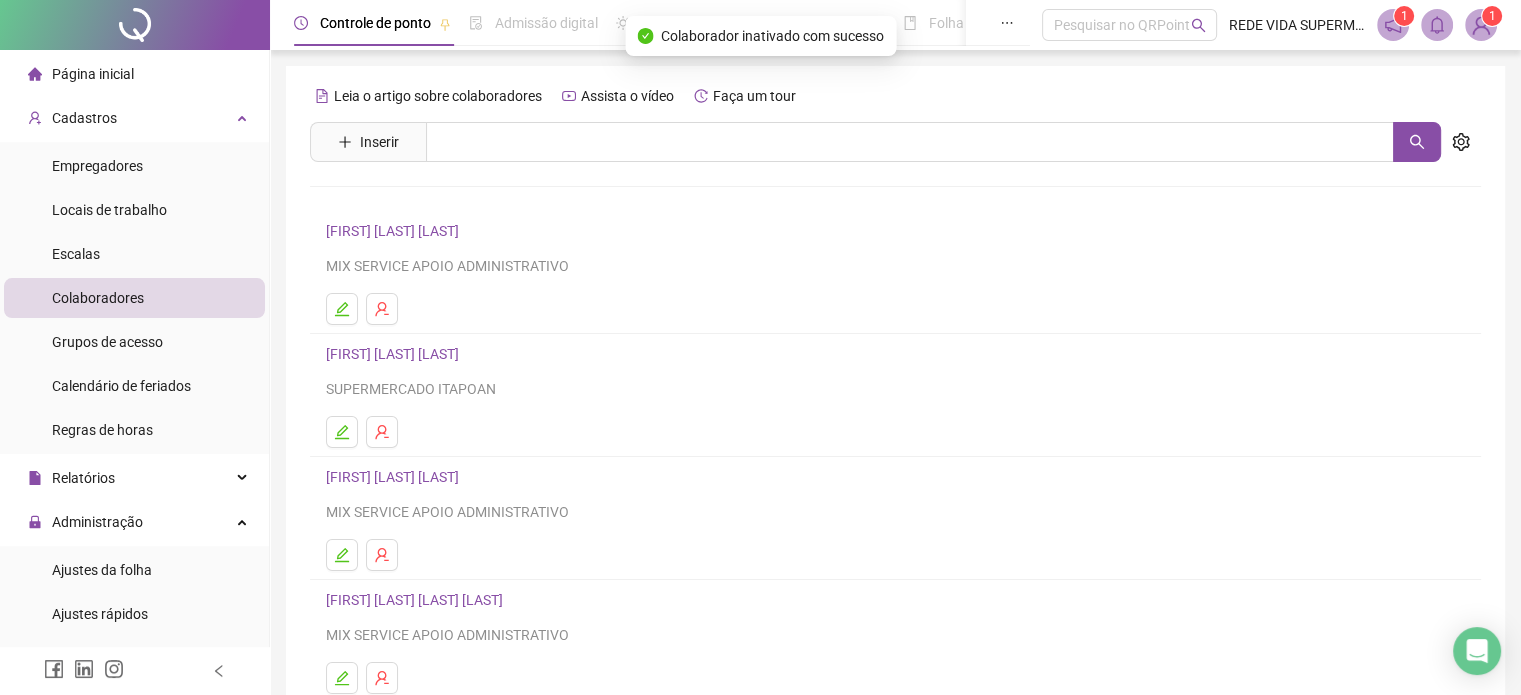 scroll, scrollTop: 271, scrollLeft: 0, axis: vertical 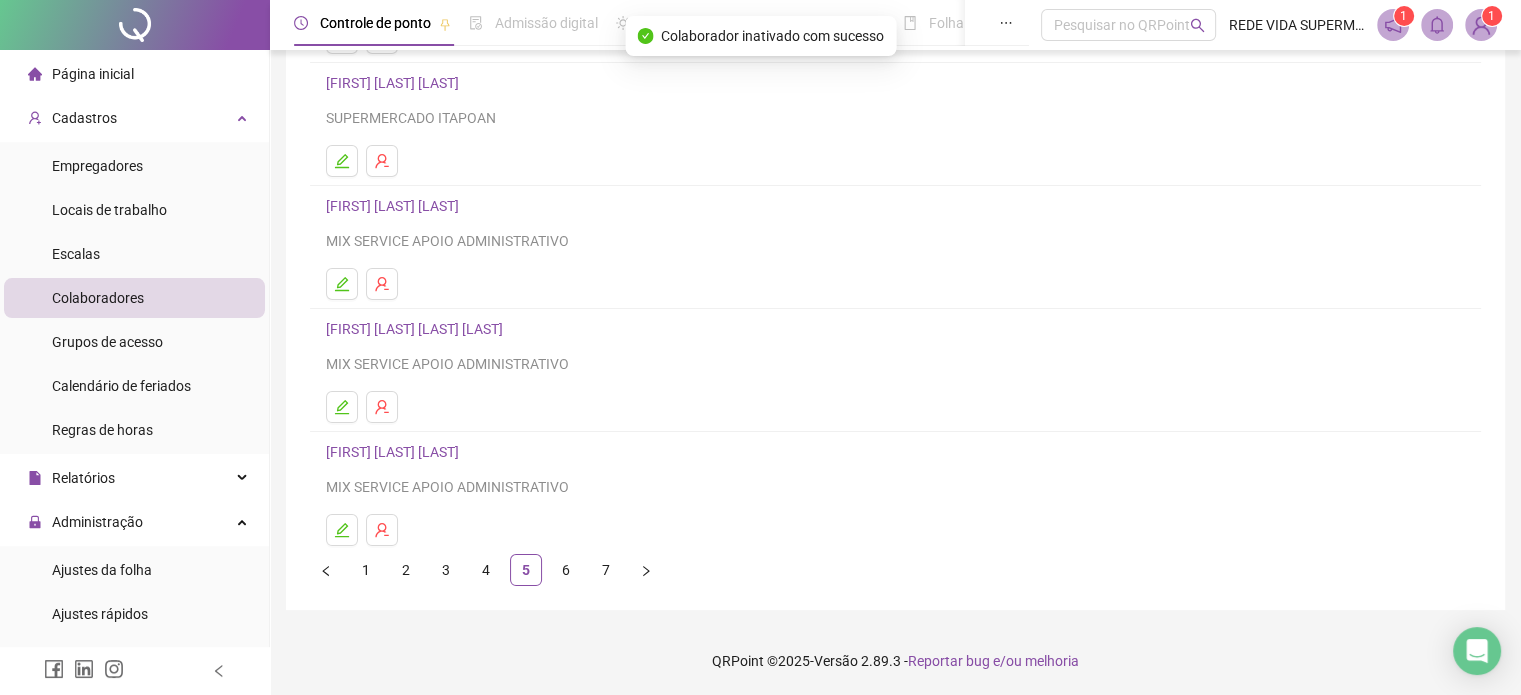 click on "6" at bounding box center (566, 570) 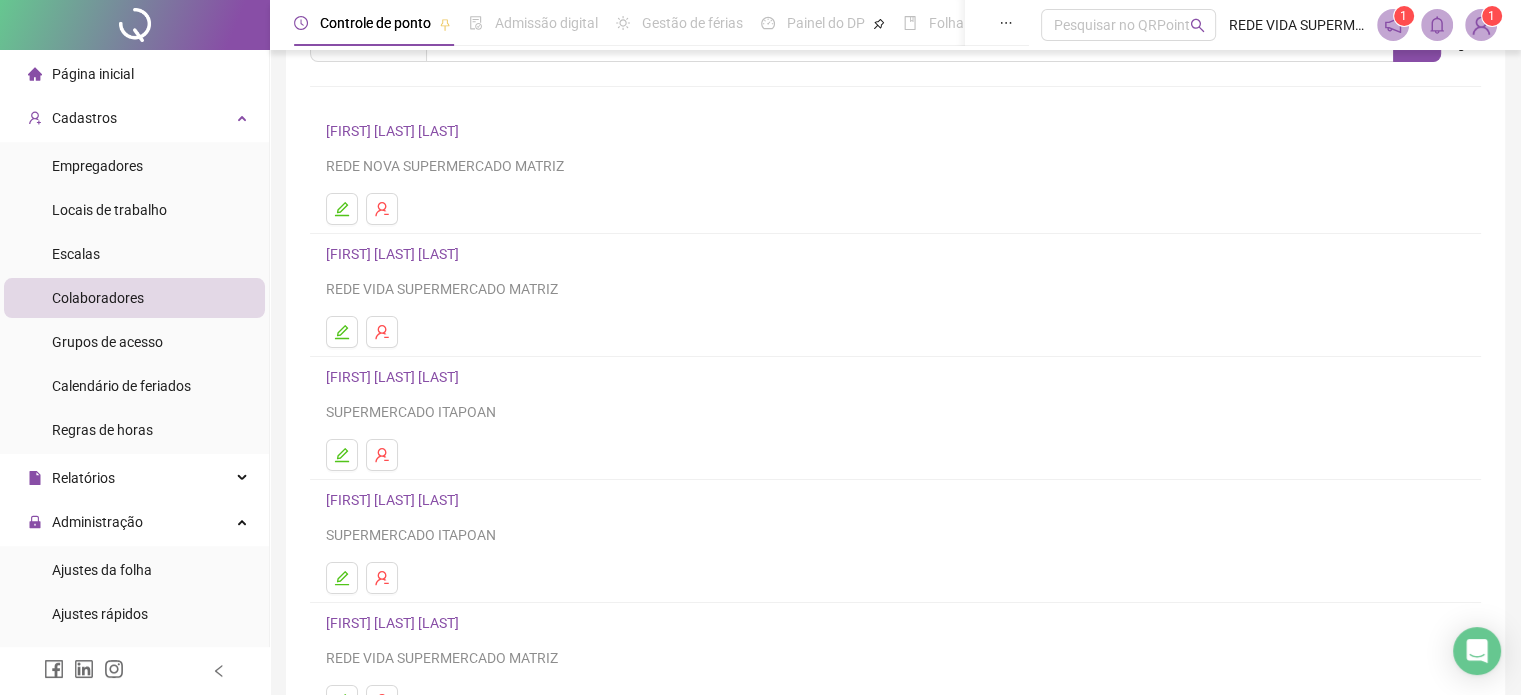 scroll 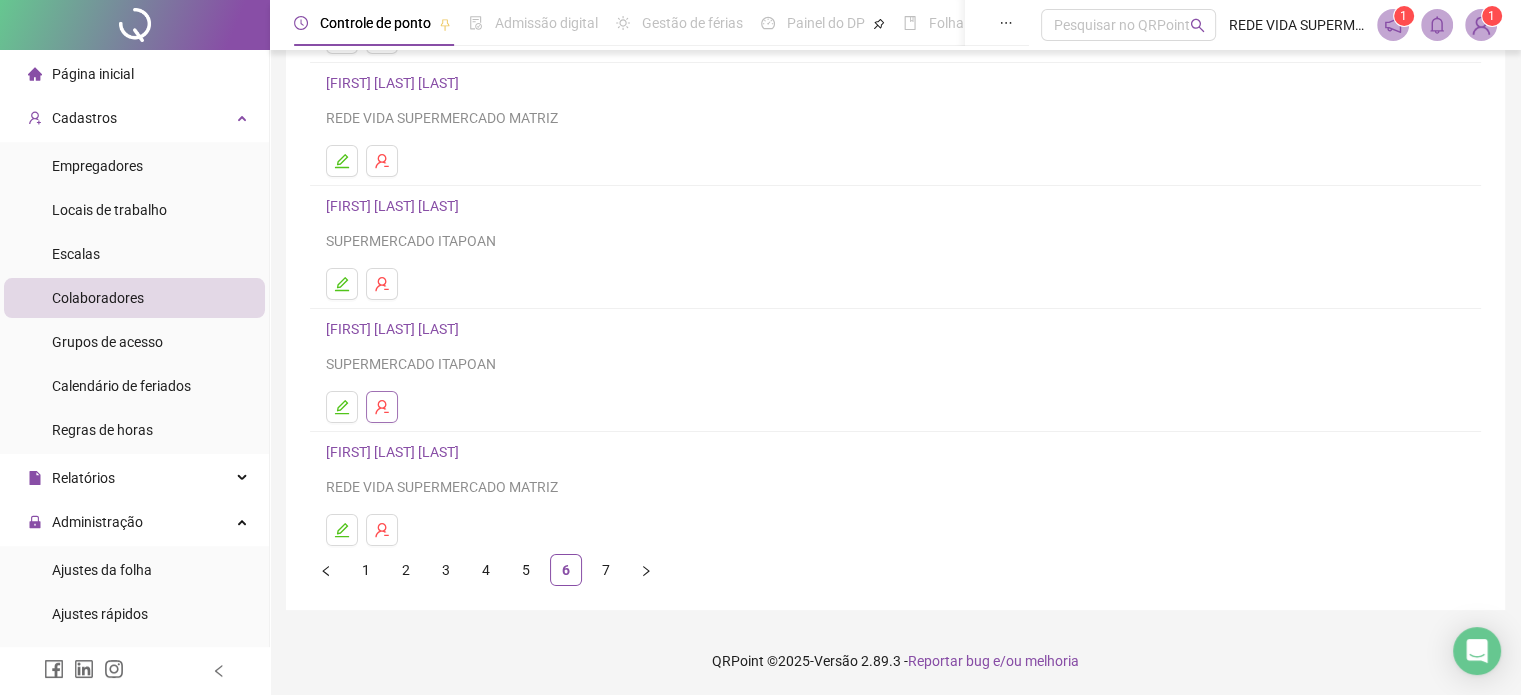 click at bounding box center (382, 407) 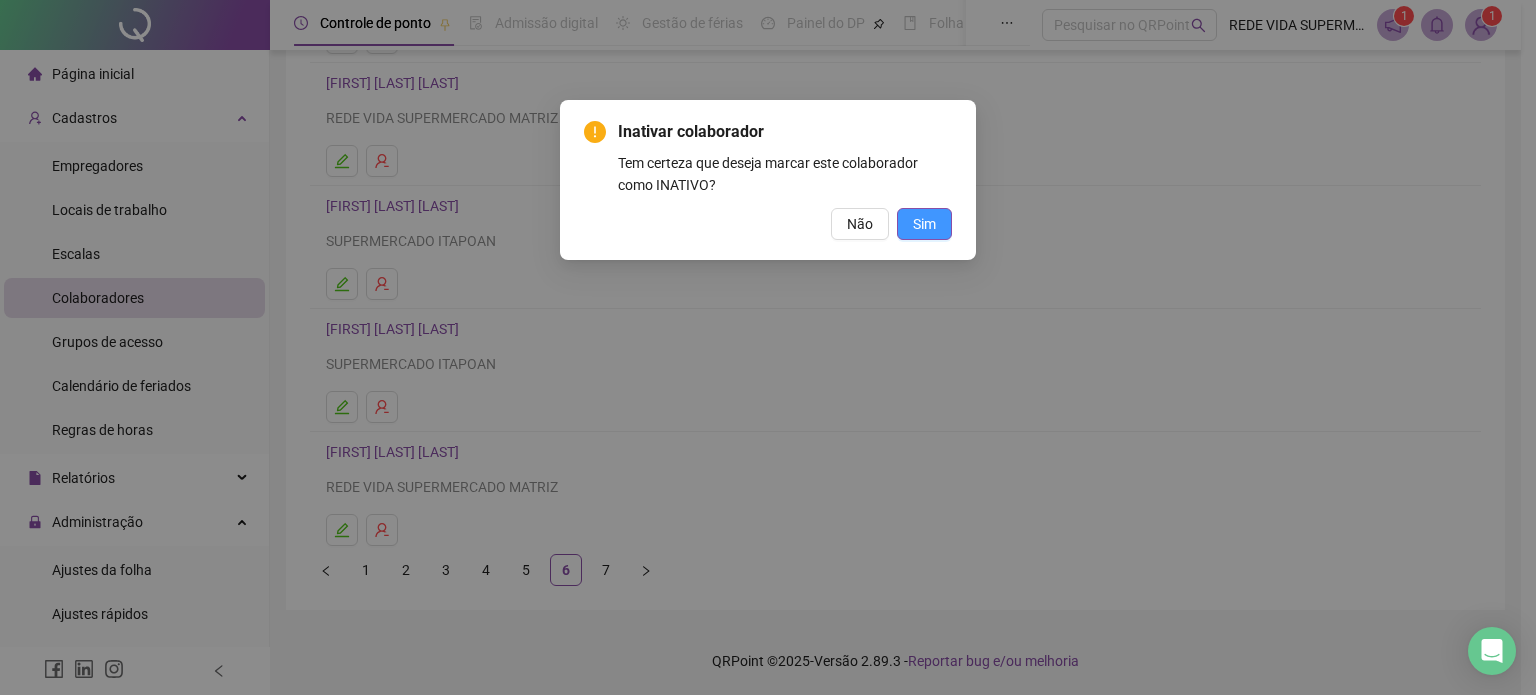click on "Sim" at bounding box center [924, 224] 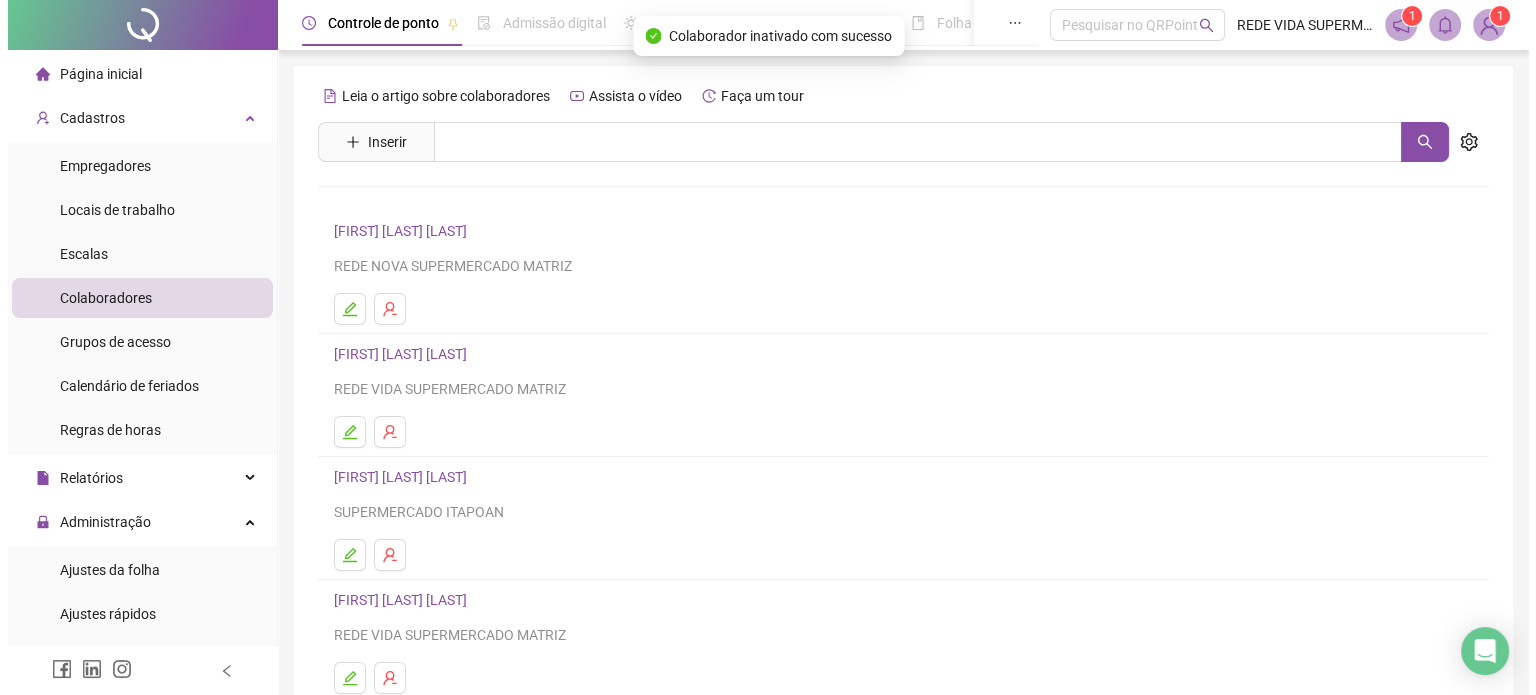 scroll, scrollTop: 271, scrollLeft: 0, axis: vertical 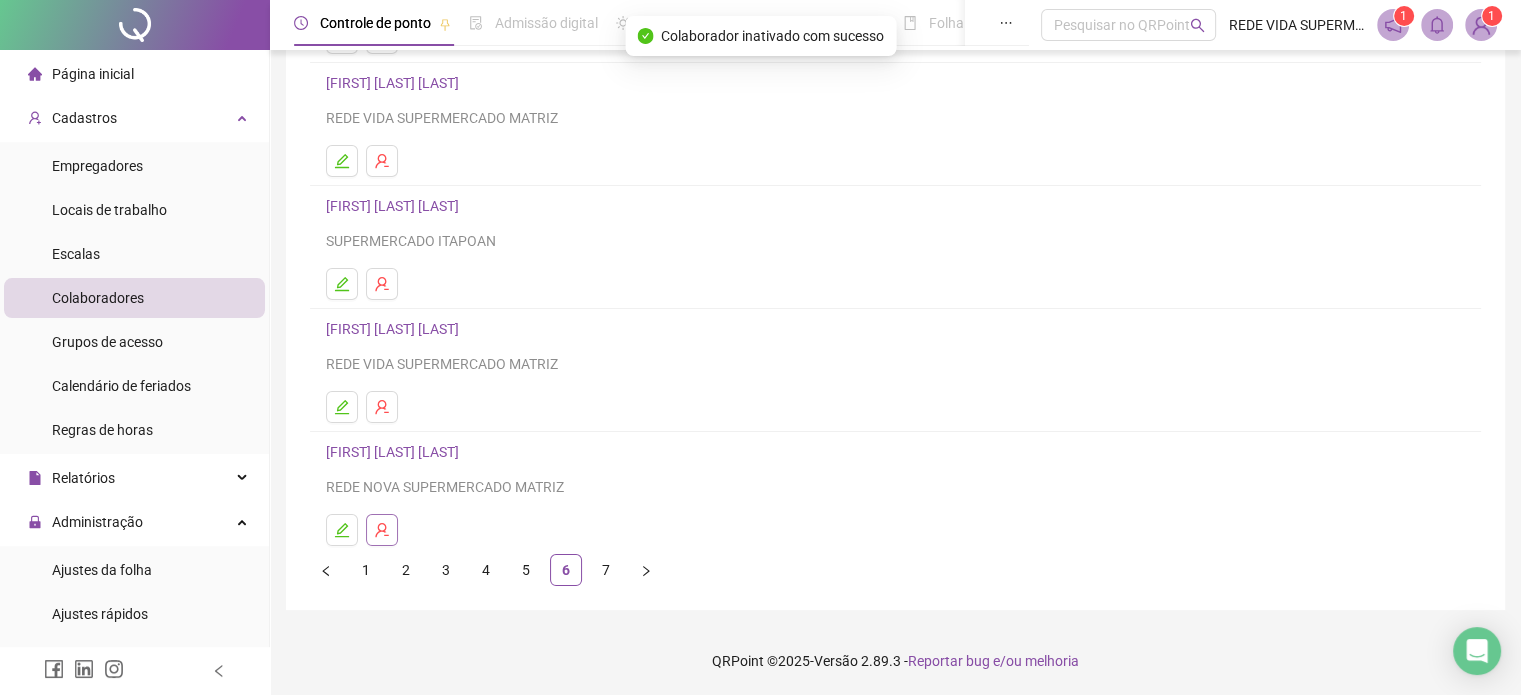 click at bounding box center (382, 530) 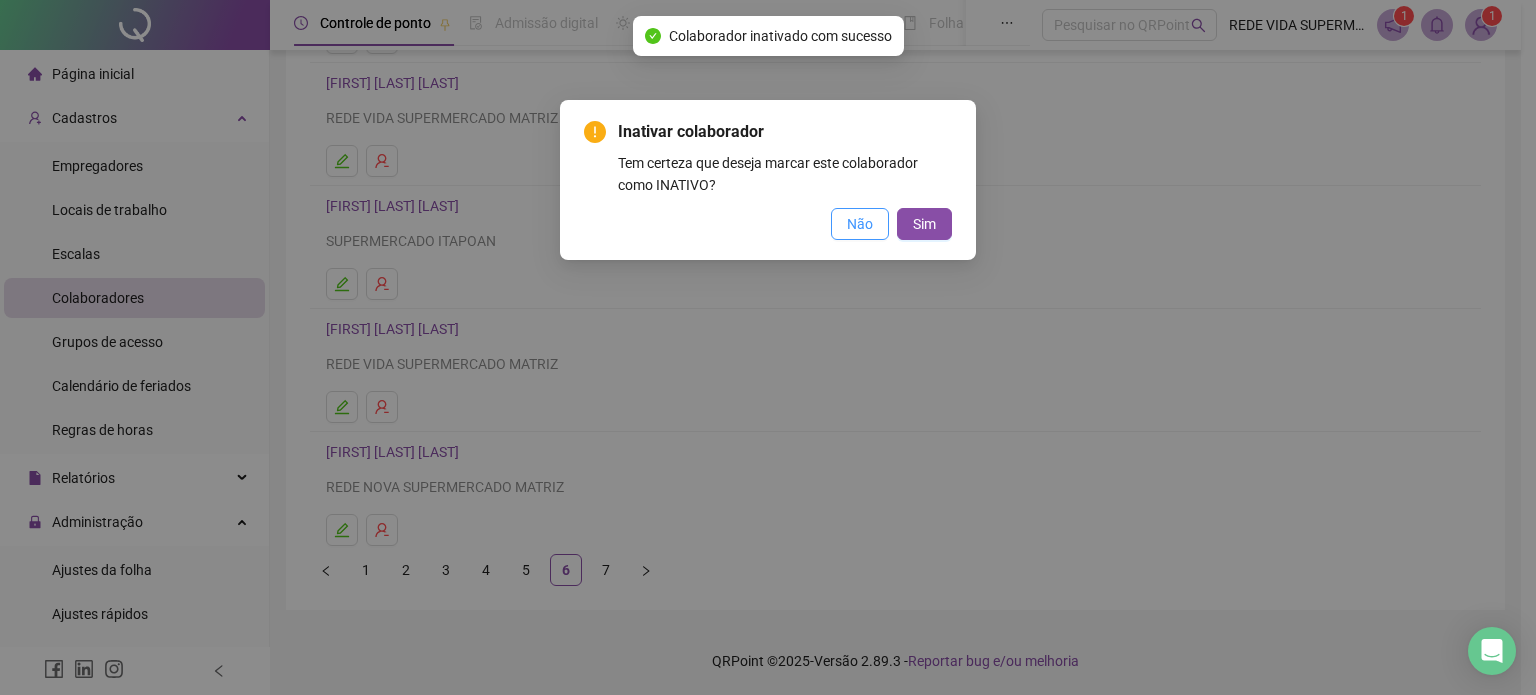 click on "Não" at bounding box center (860, 224) 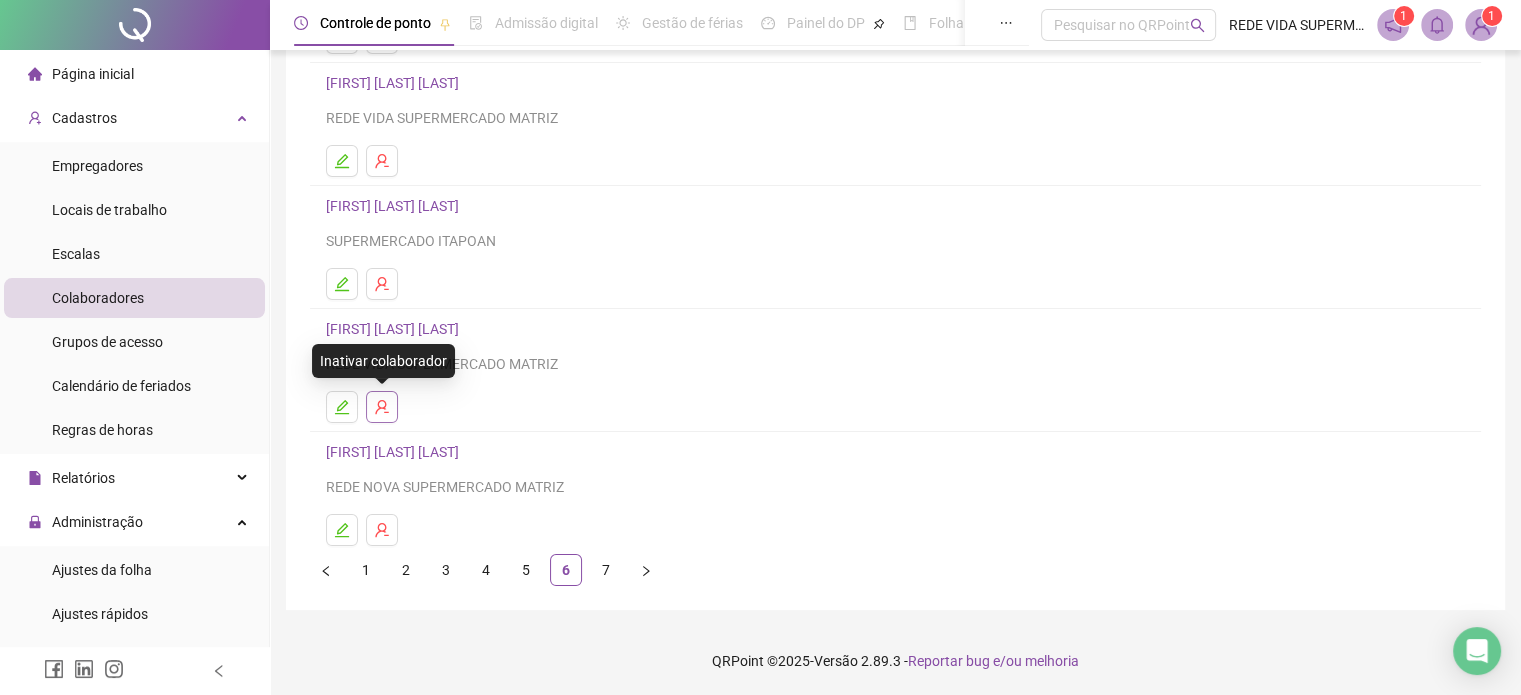 click 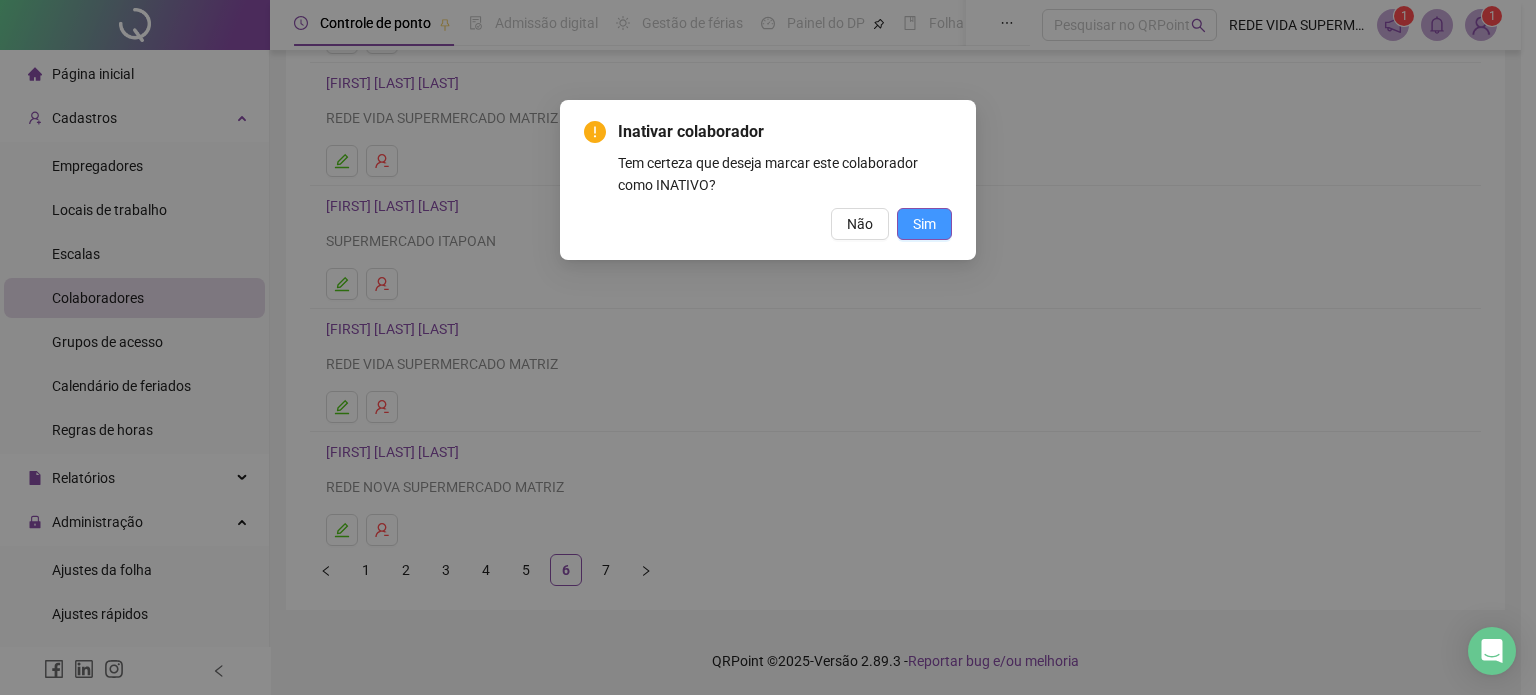 click on "Sim" at bounding box center [924, 224] 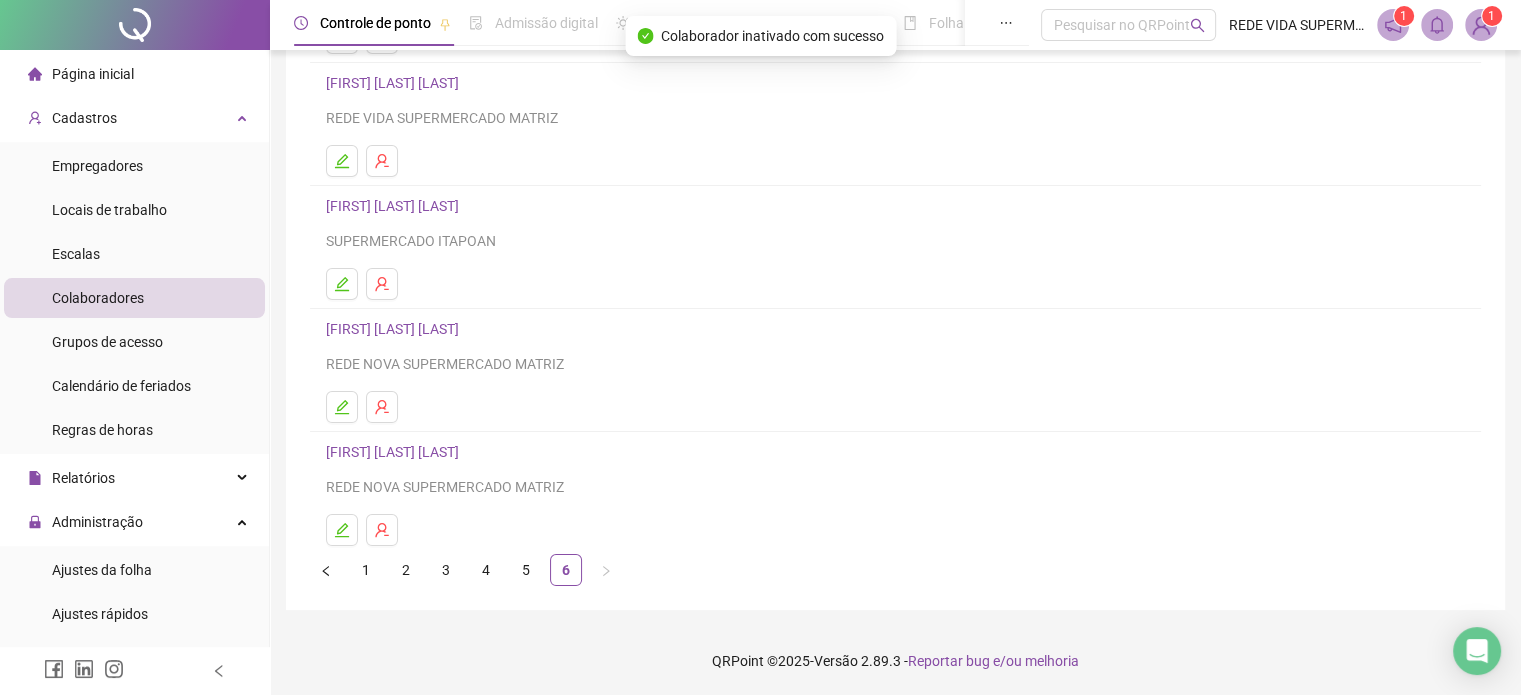 scroll, scrollTop: 0, scrollLeft: 0, axis: both 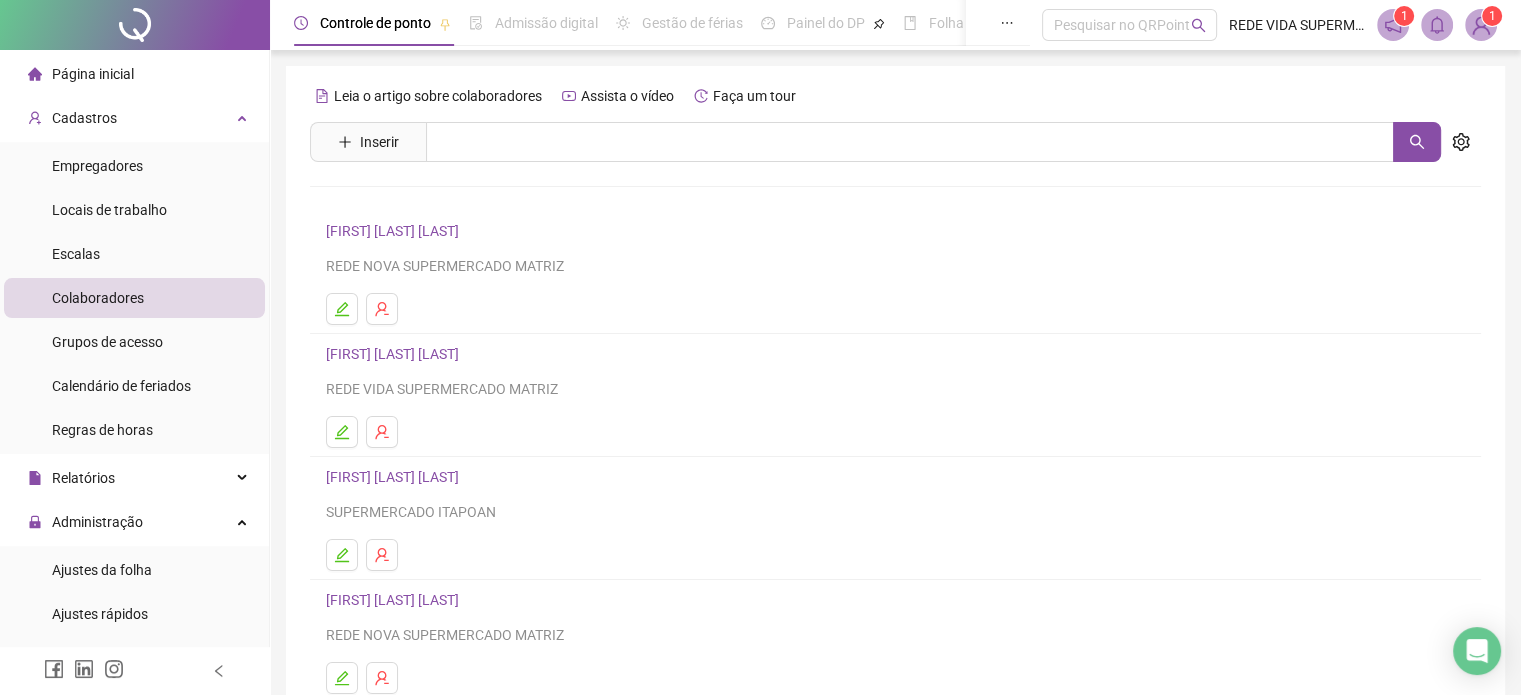click on "Página inicial" at bounding box center (134, 74) 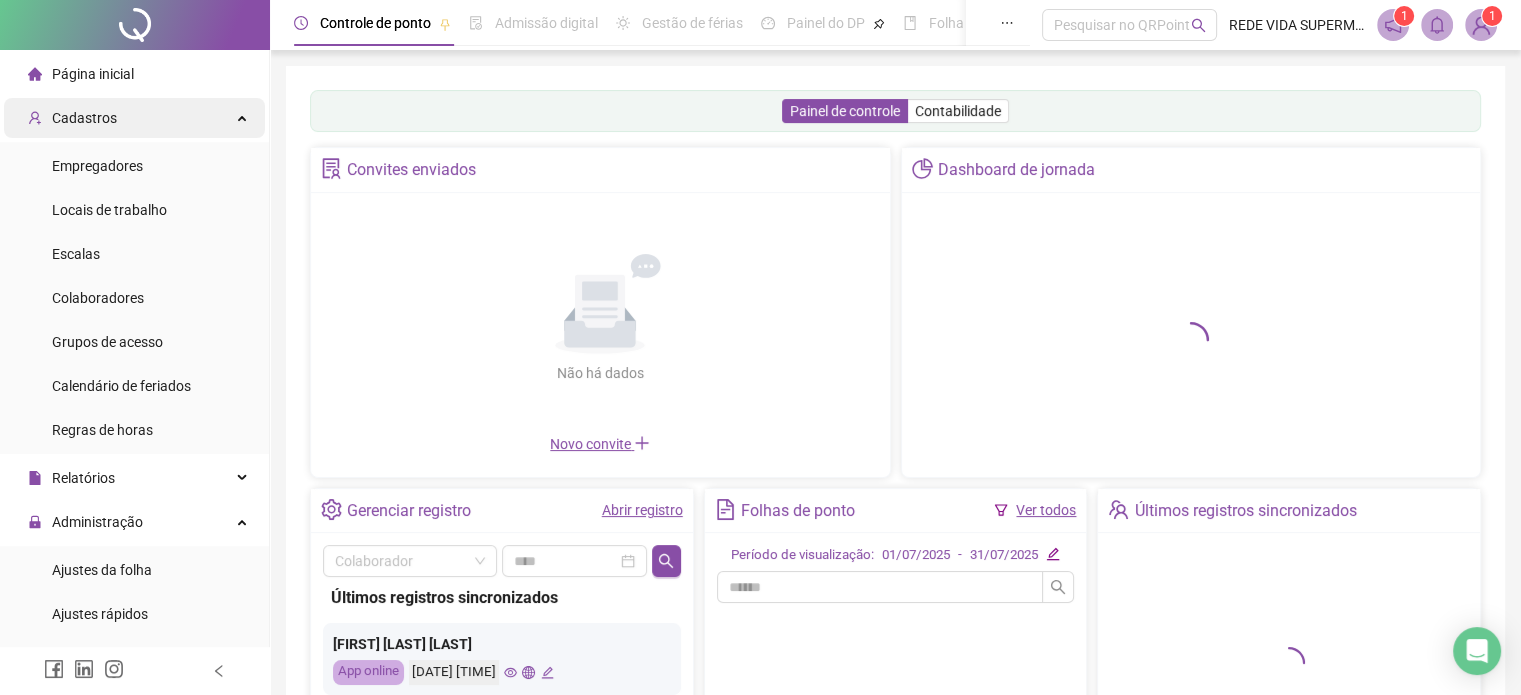 click on "Cadastros" at bounding box center (134, 118) 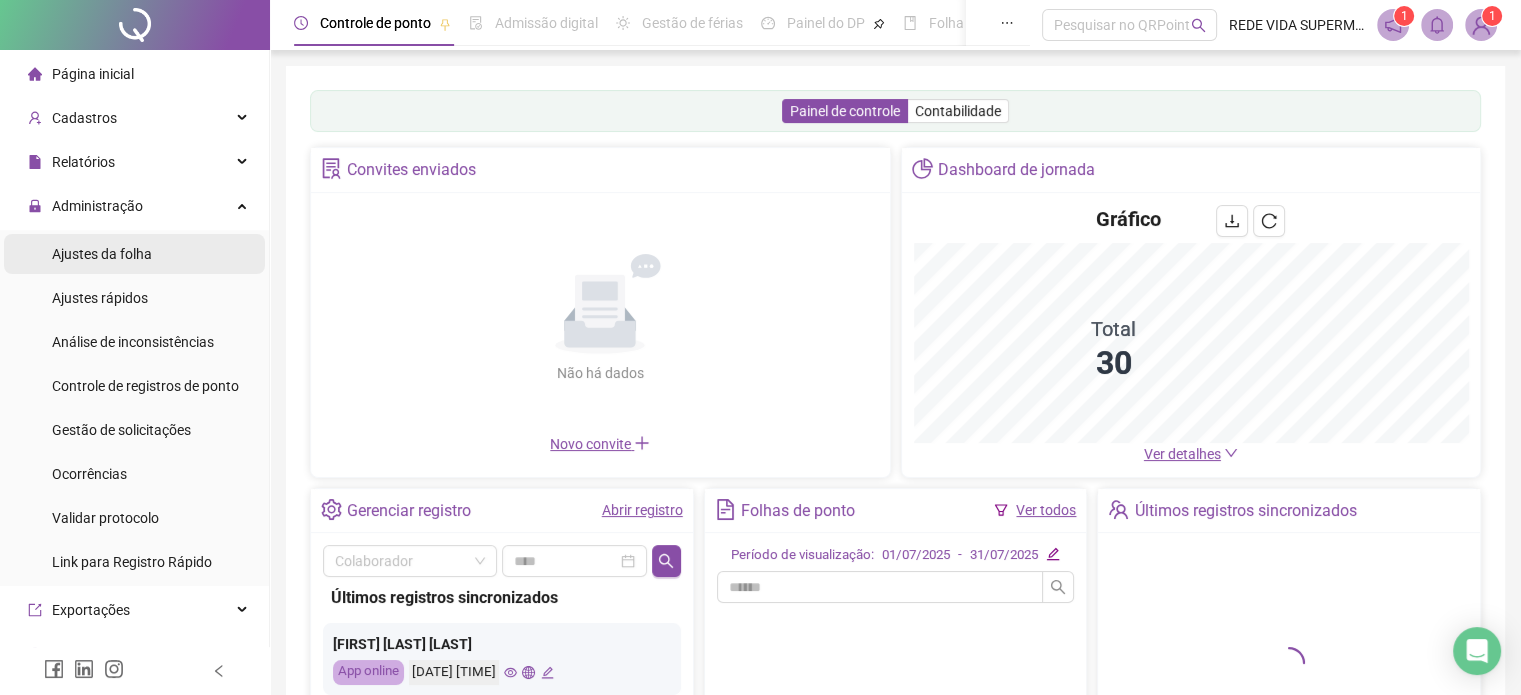 click on "Ajustes da folha" at bounding box center (134, 254) 